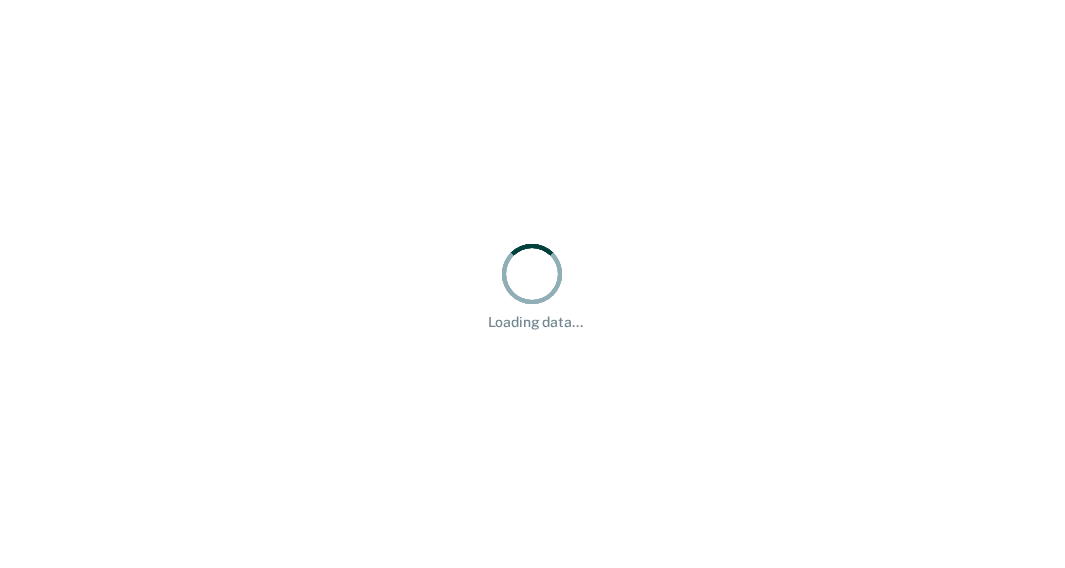 scroll, scrollTop: 0, scrollLeft: 0, axis: both 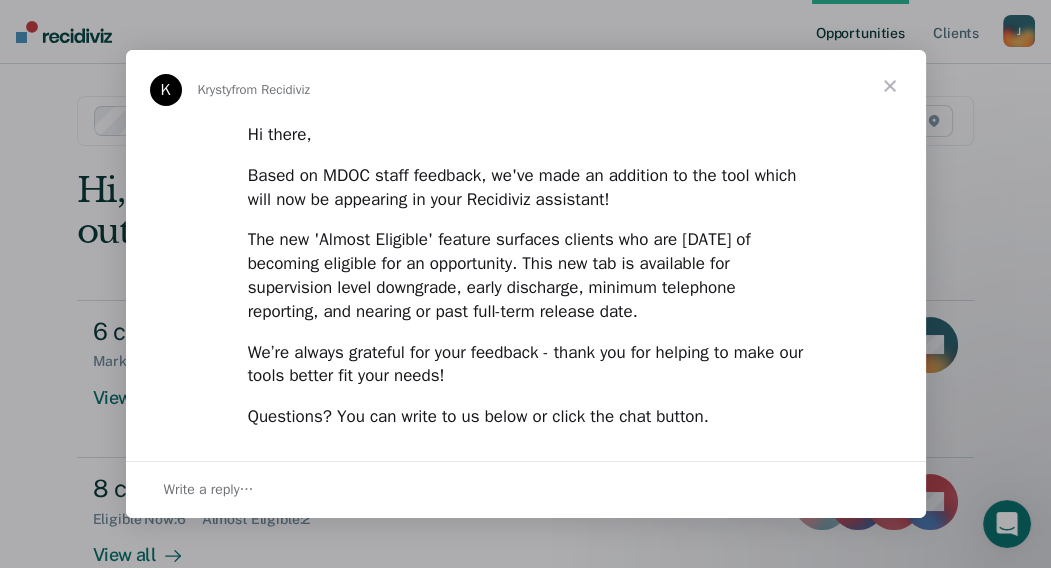 click at bounding box center [890, 86] 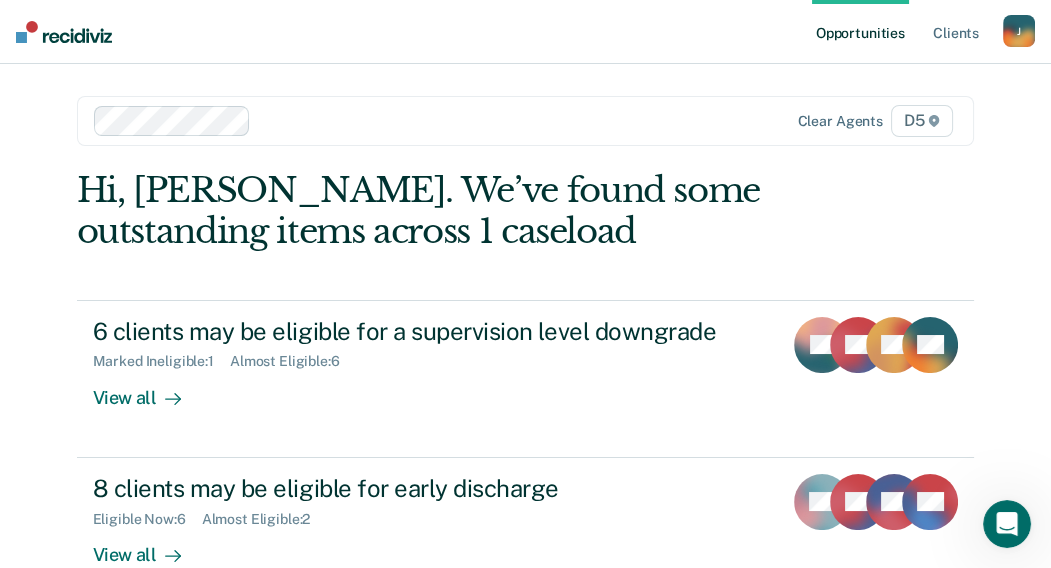 drag, startPoint x: 728, startPoint y: 31, endPoint x: 633, endPoint y: 0, distance: 99.92998 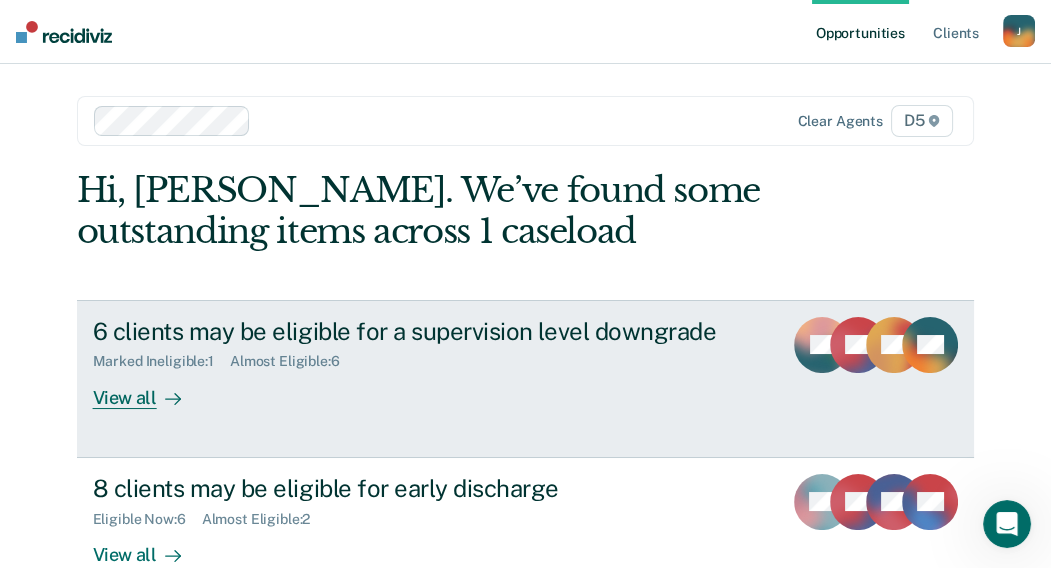 click on "Marked Ineligible :  1 Almost Eligible :  6" at bounding box center (430, 357) 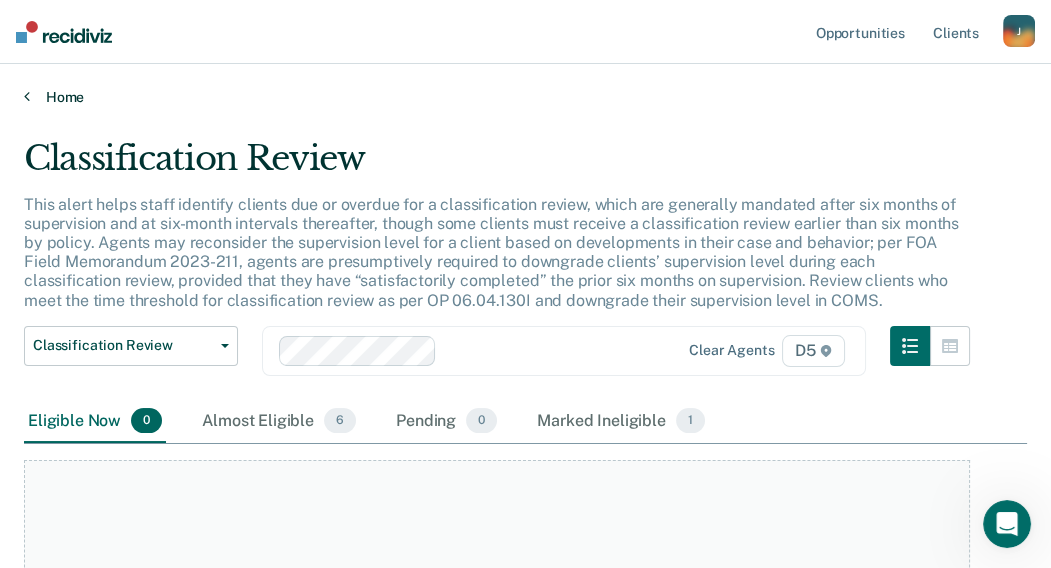 click at bounding box center [27, 96] 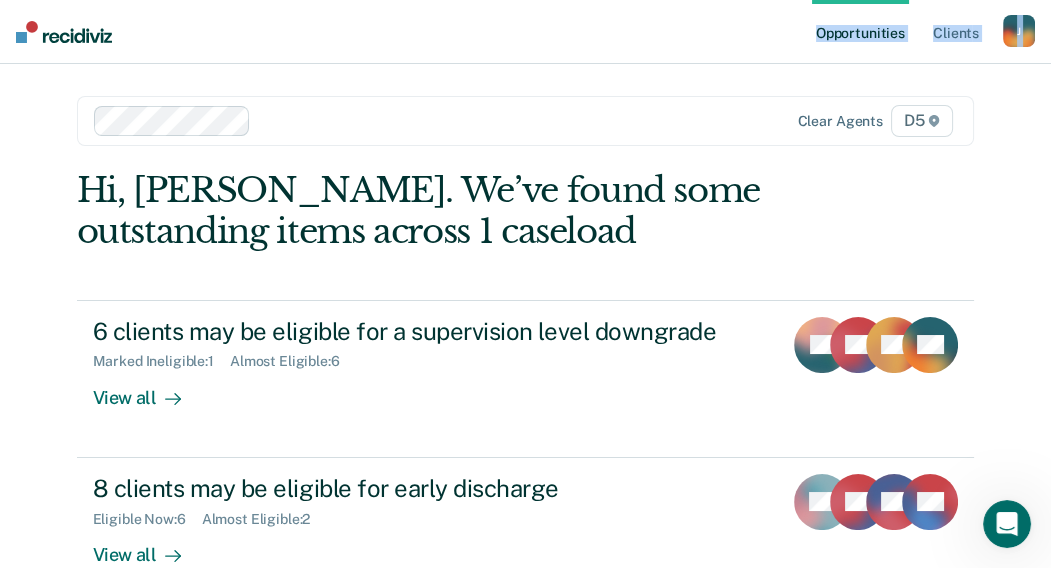 drag, startPoint x: 725, startPoint y: 36, endPoint x: 776, endPoint y: 24, distance: 52.392746 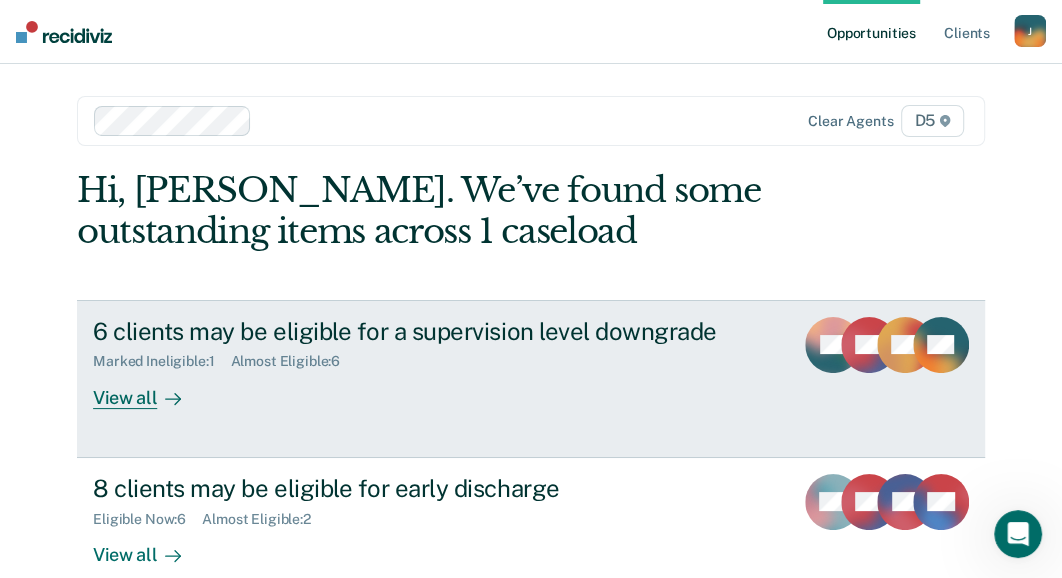 click on "6 clients may be eligible for a supervision level downgrade" at bounding box center (435, 331) 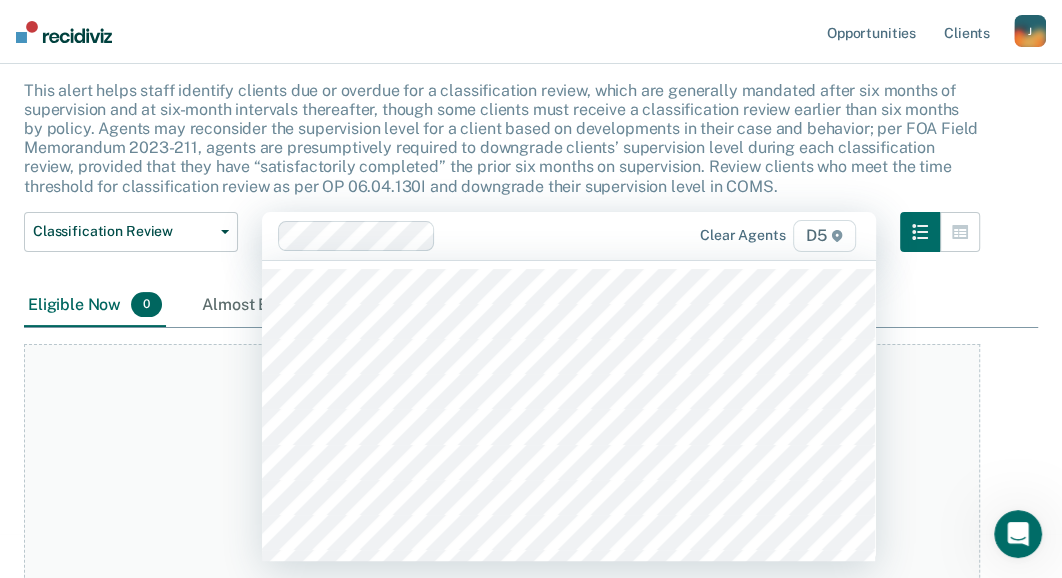 scroll, scrollTop: 0, scrollLeft: 0, axis: both 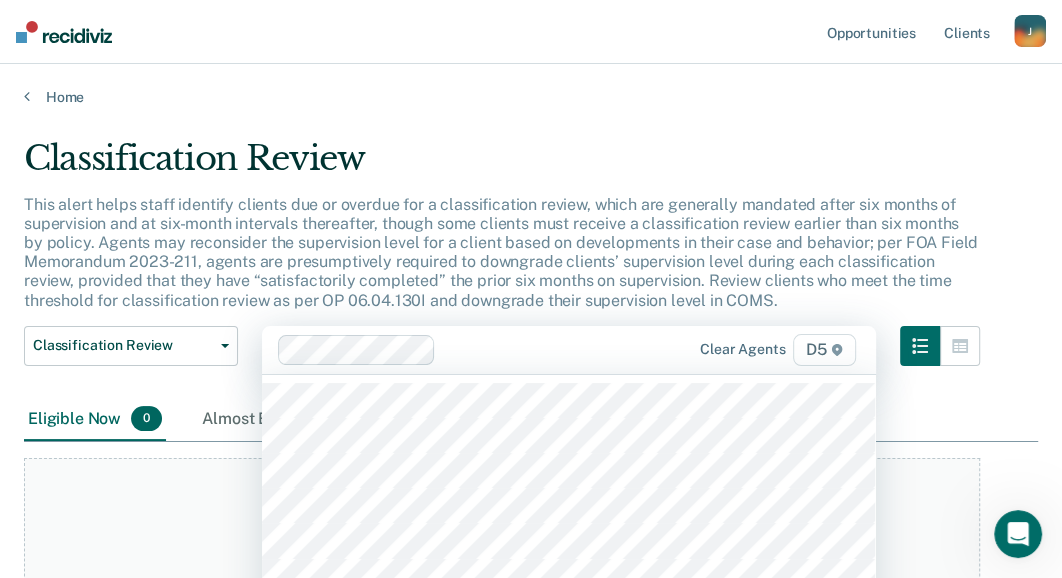 click on "Classification Review" at bounding box center [502, 166] 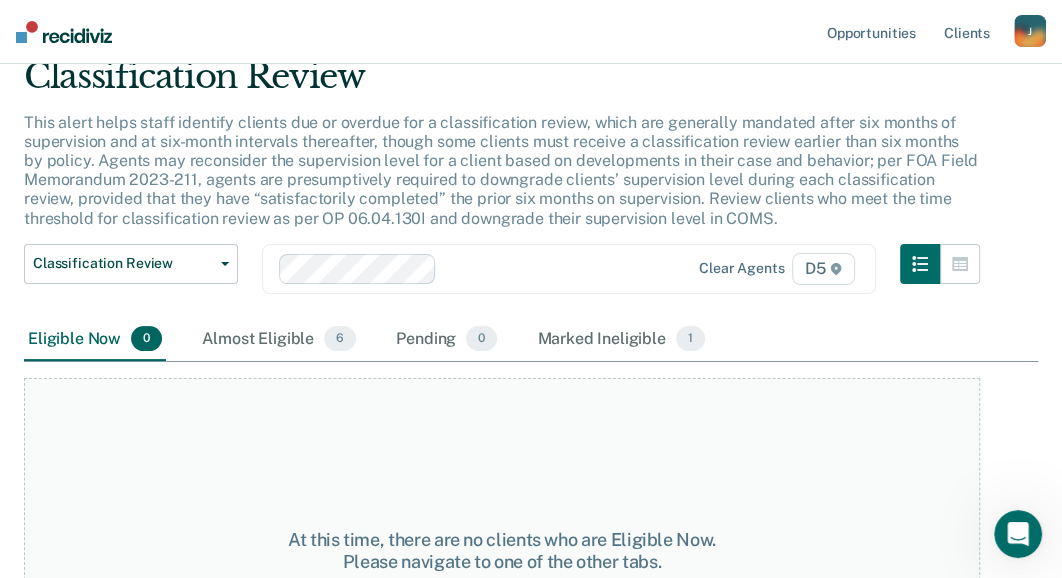 scroll, scrollTop: 99, scrollLeft: 0, axis: vertical 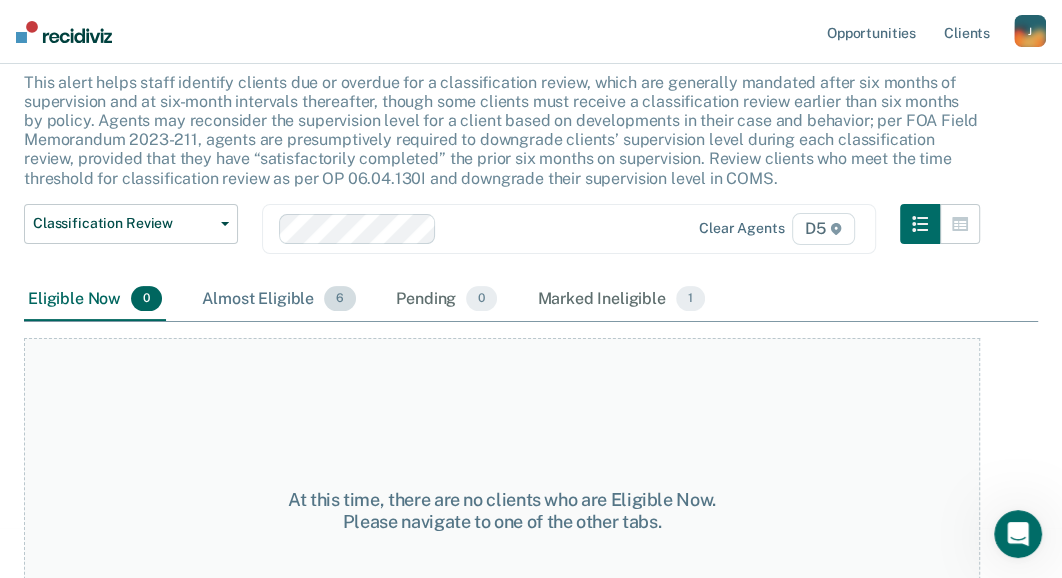 click on "Almost Eligible 6" at bounding box center [279, 300] 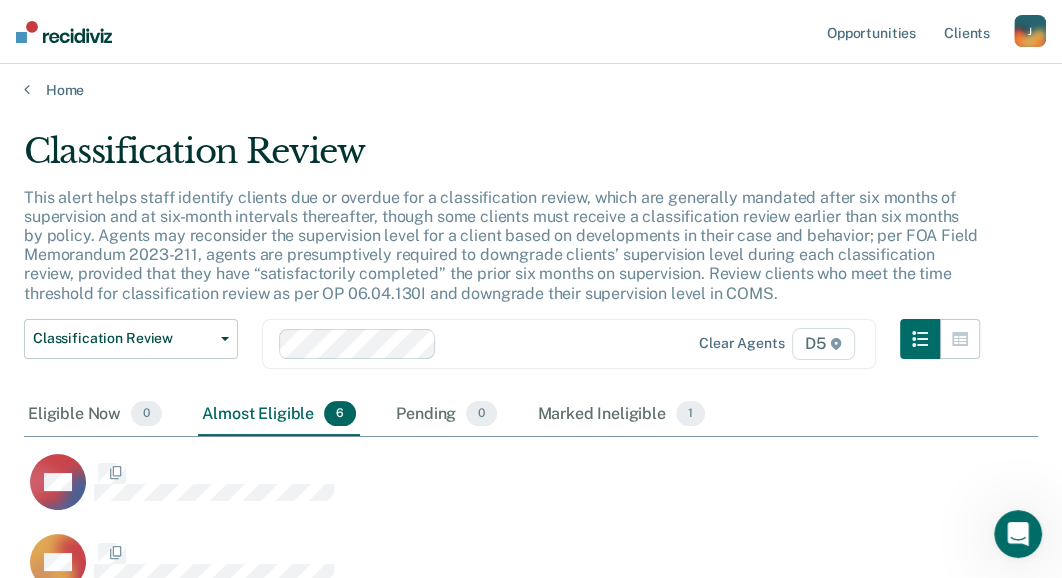 scroll, scrollTop: 15, scrollLeft: 16, axis: both 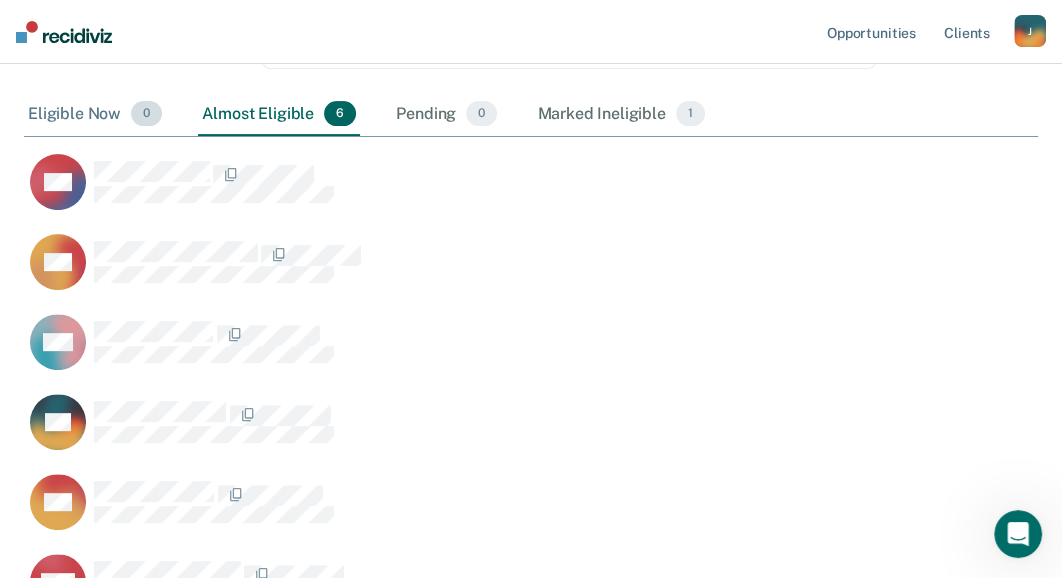 click on "0" at bounding box center (146, 114) 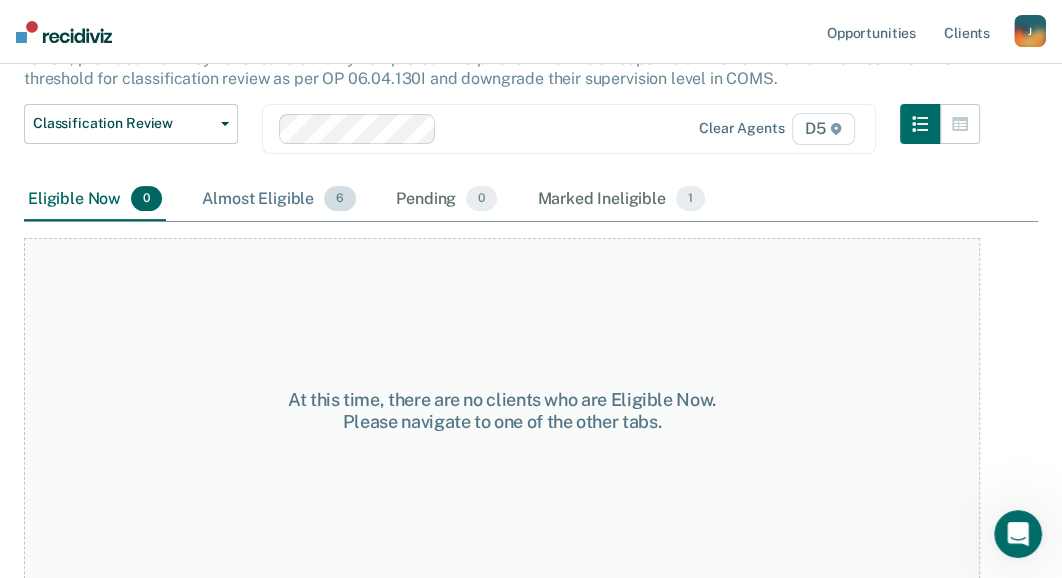click on "Almost Eligible 6" at bounding box center [279, 200] 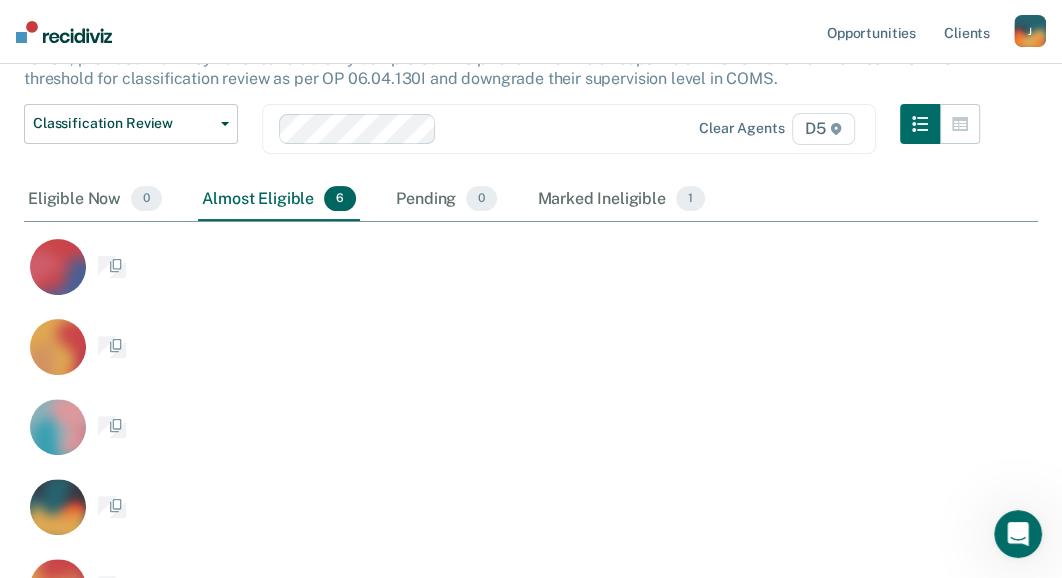 scroll, scrollTop: 7, scrollLeft: 0, axis: vertical 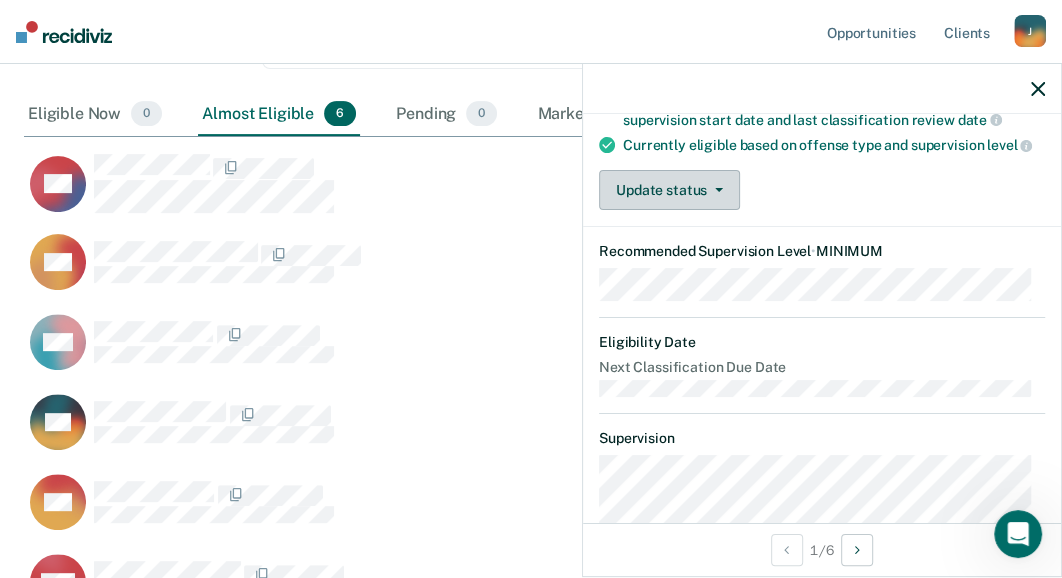 click on "Update status" at bounding box center (669, 190) 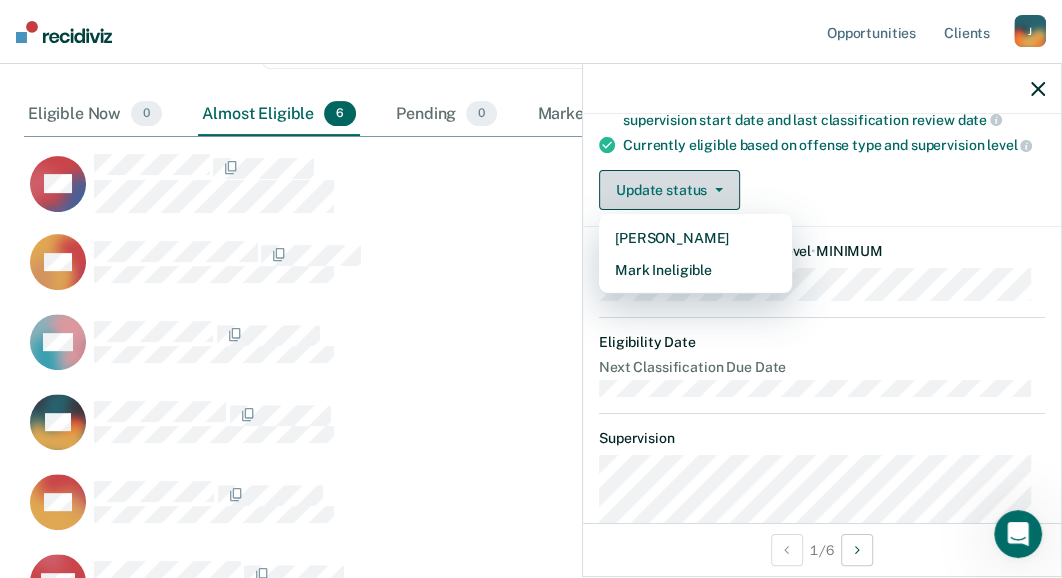 click on "Update status" at bounding box center [669, 190] 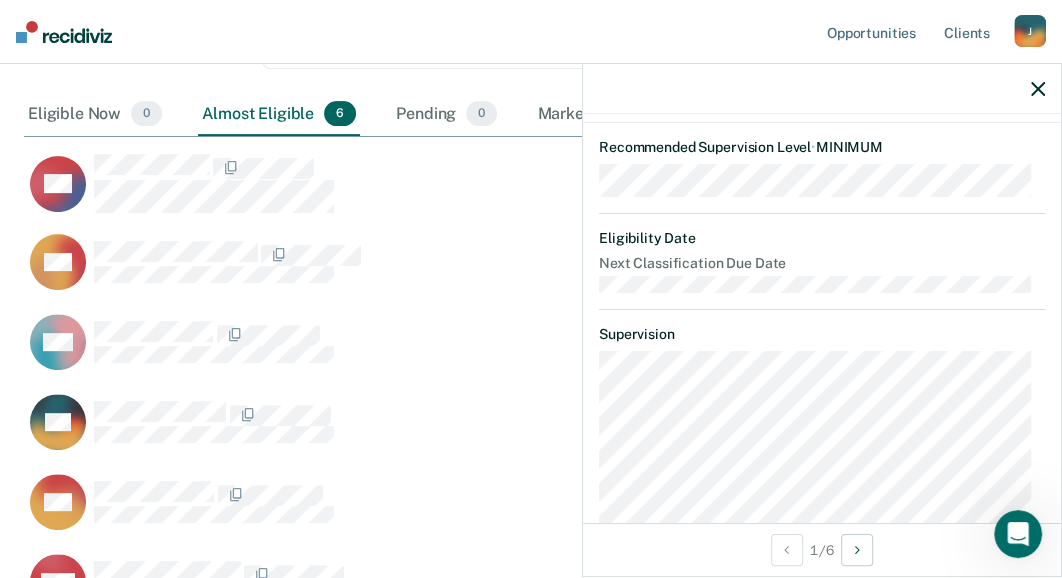 scroll, scrollTop: 99, scrollLeft: 0, axis: vertical 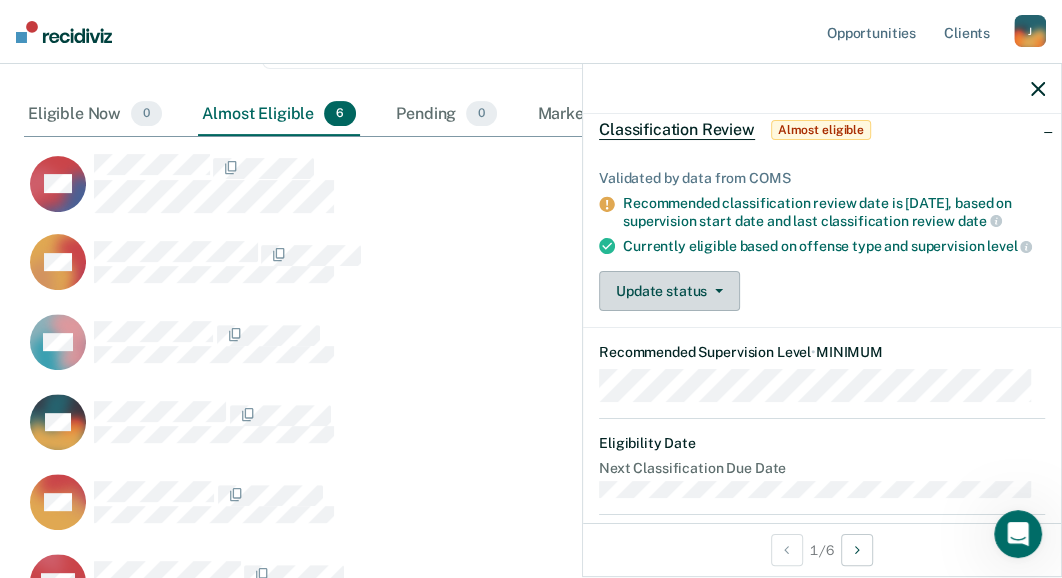 click on "Update status" at bounding box center (669, 291) 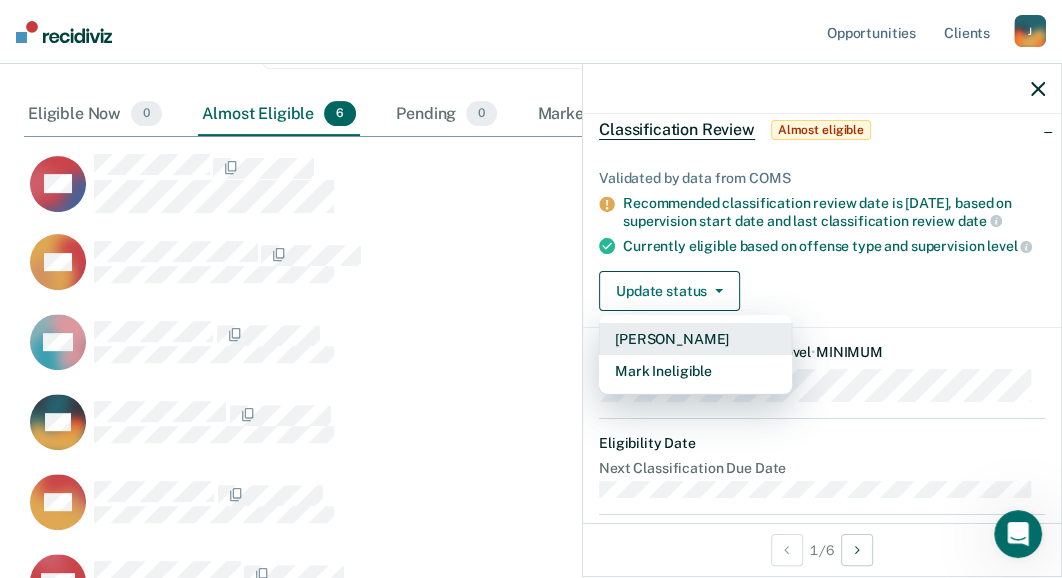 click on "[PERSON_NAME]" at bounding box center [695, 339] 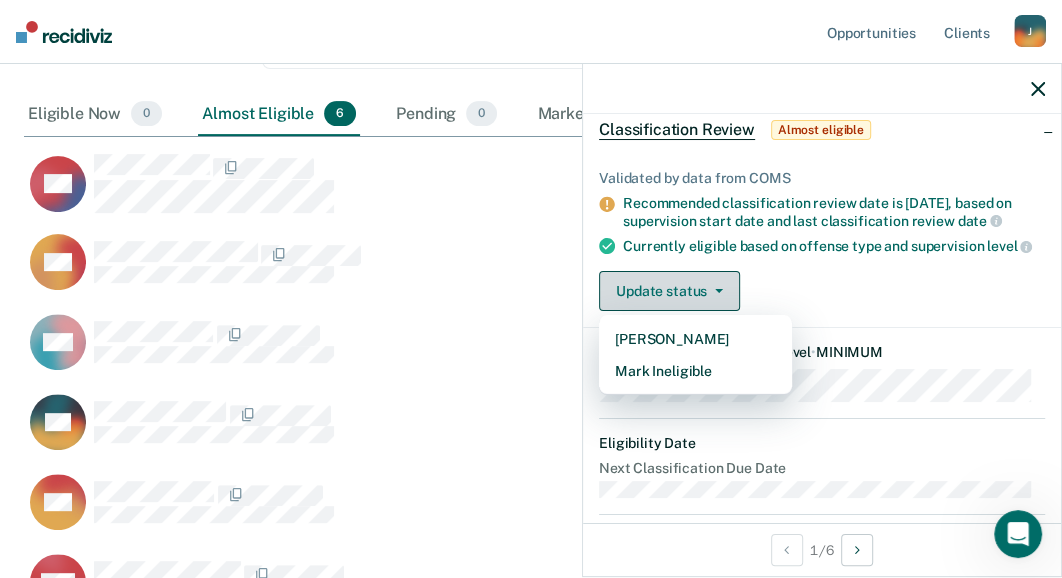 scroll, scrollTop: 699, scrollLeft: 999, axis: both 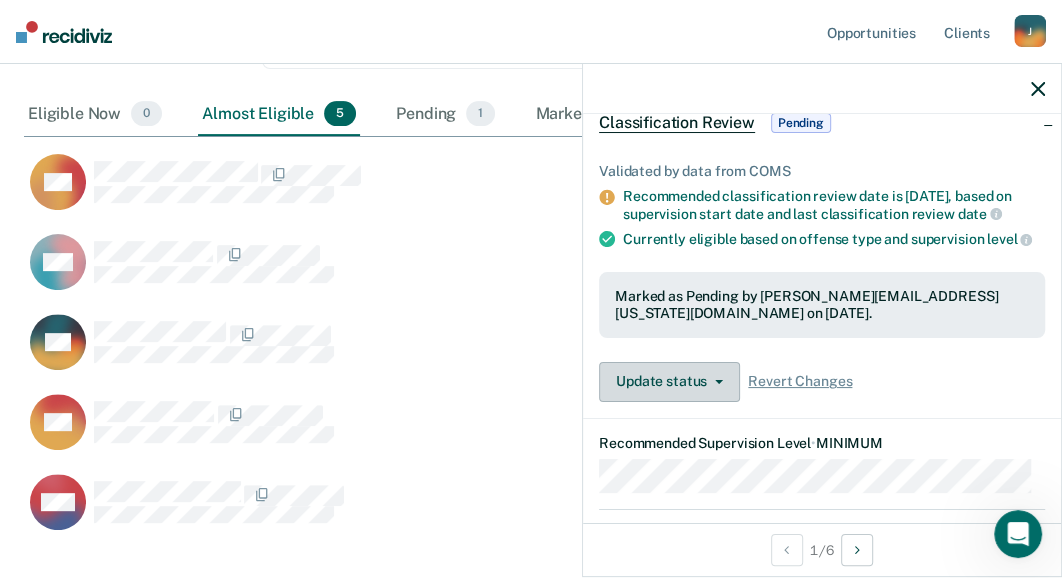 click on "Update status" at bounding box center (669, 382) 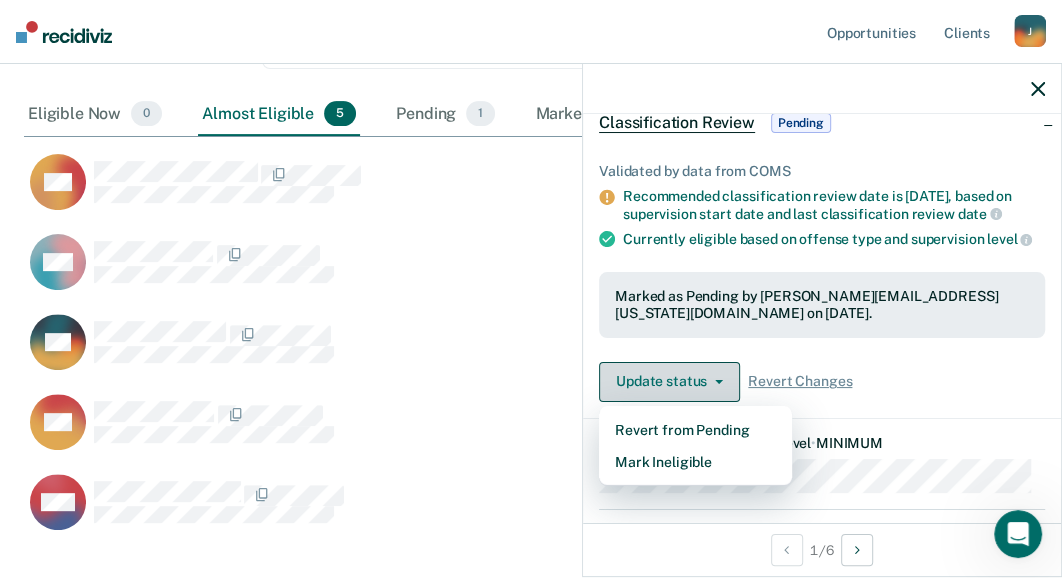 click on "Update status" at bounding box center [669, 382] 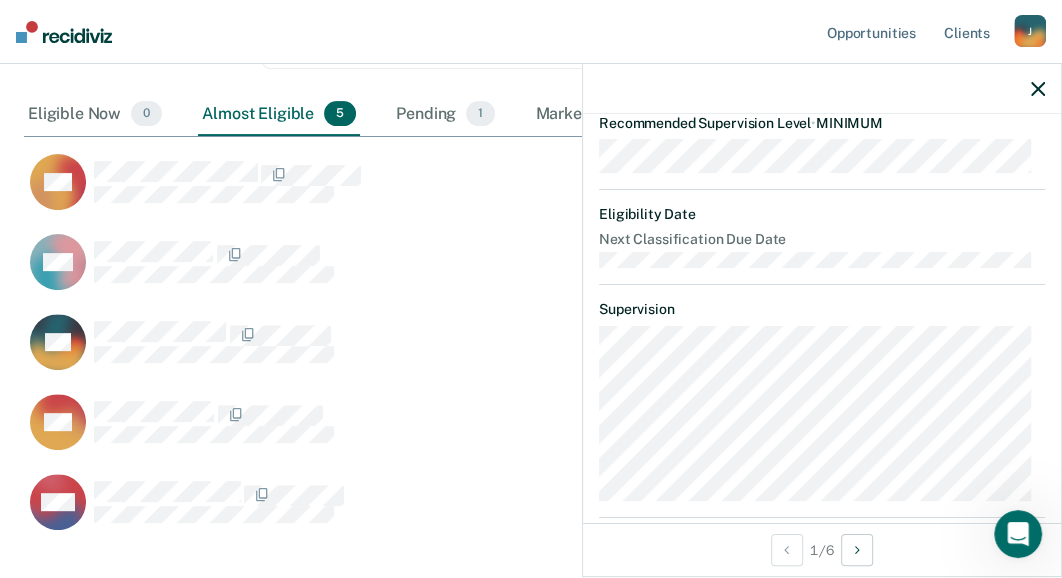 scroll, scrollTop: 606, scrollLeft: 0, axis: vertical 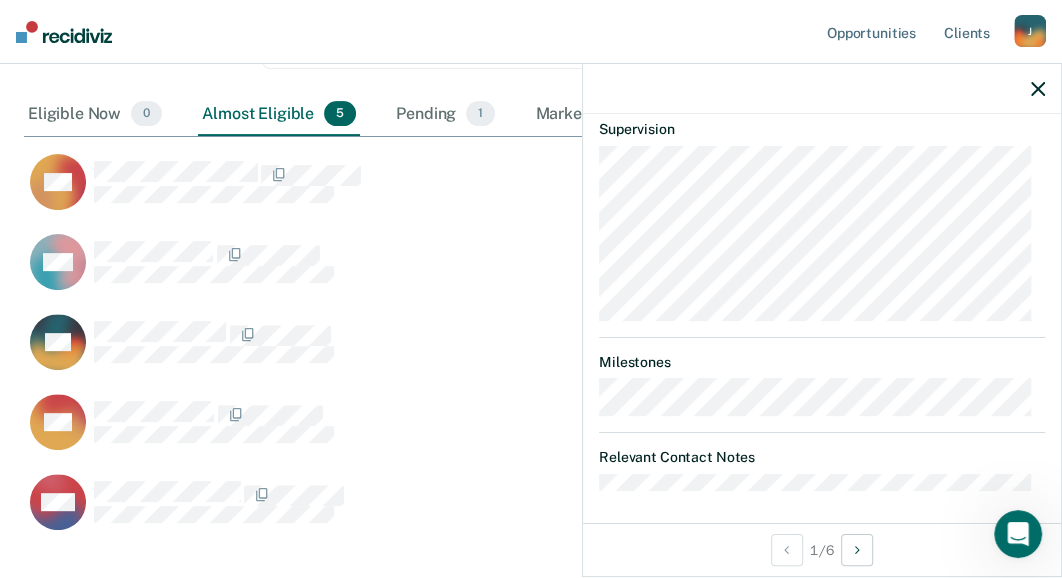 click on "Relevant Contact Notes" at bounding box center [822, 457] 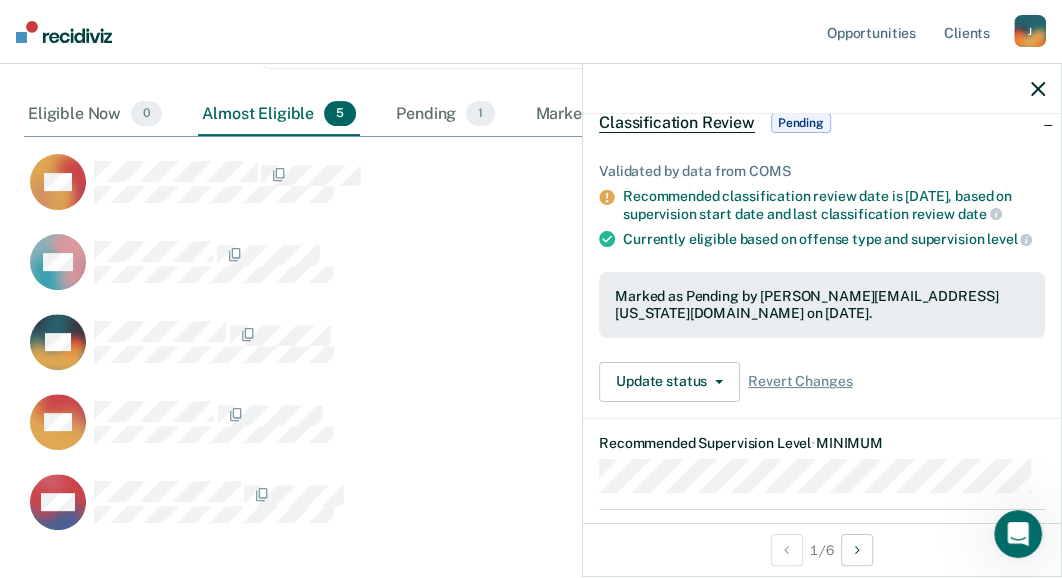 scroll, scrollTop: 0, scrollLeft: 0, axis: both 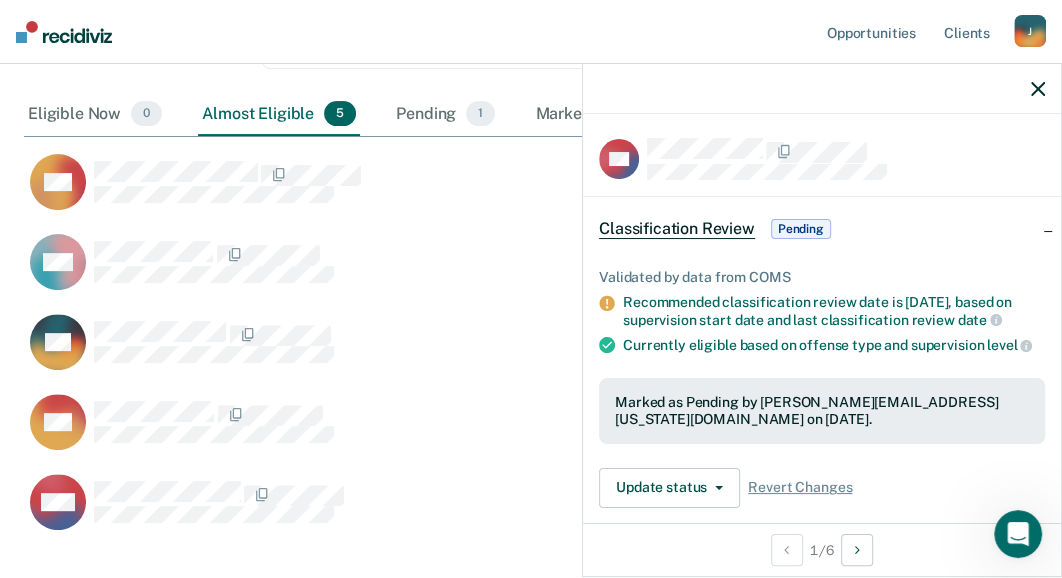 click on "Pending" at bounding box center (801, 229) 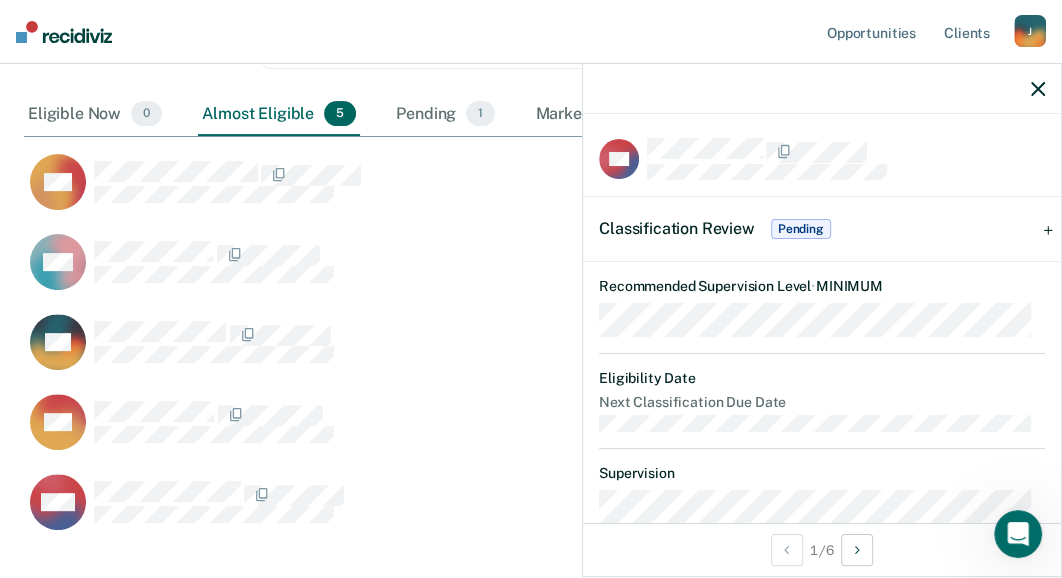 click on "Pending" at bounding box center [801, 229] 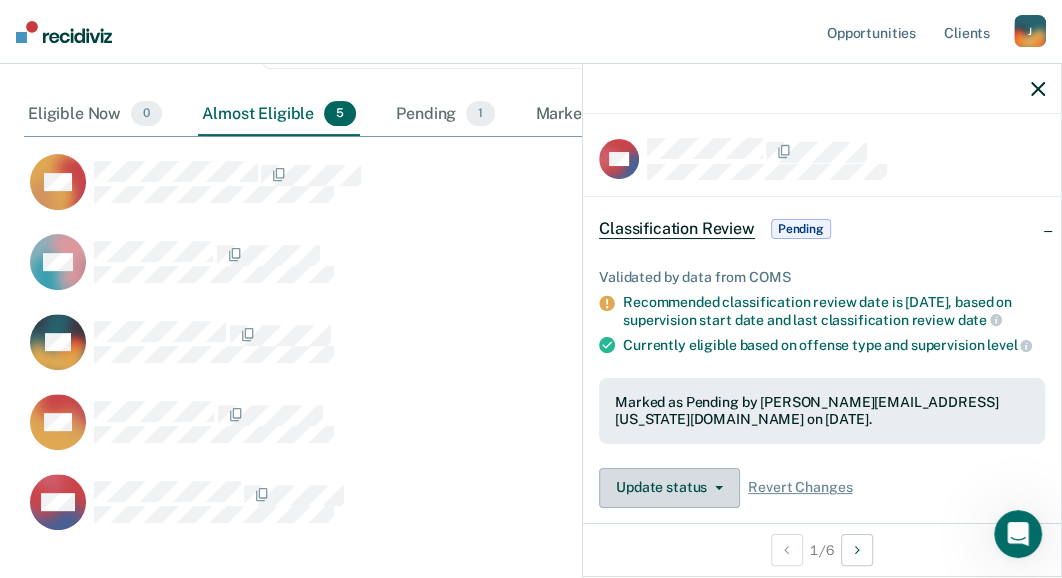 click on "Update status" at bounding box center [669, 488] 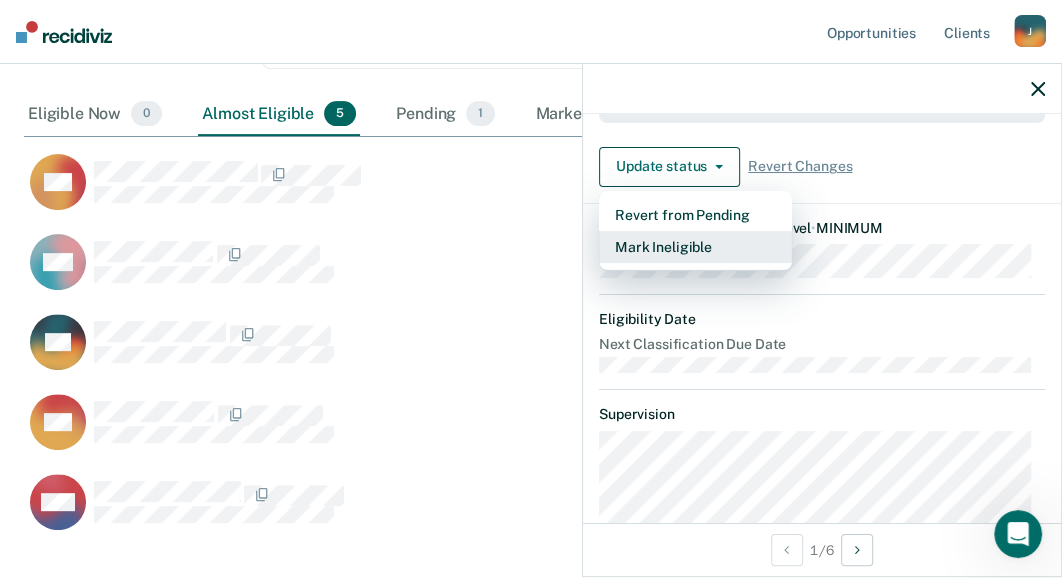 scroll, scrollTop: 323, scrollLeft: 0, axis: vertical 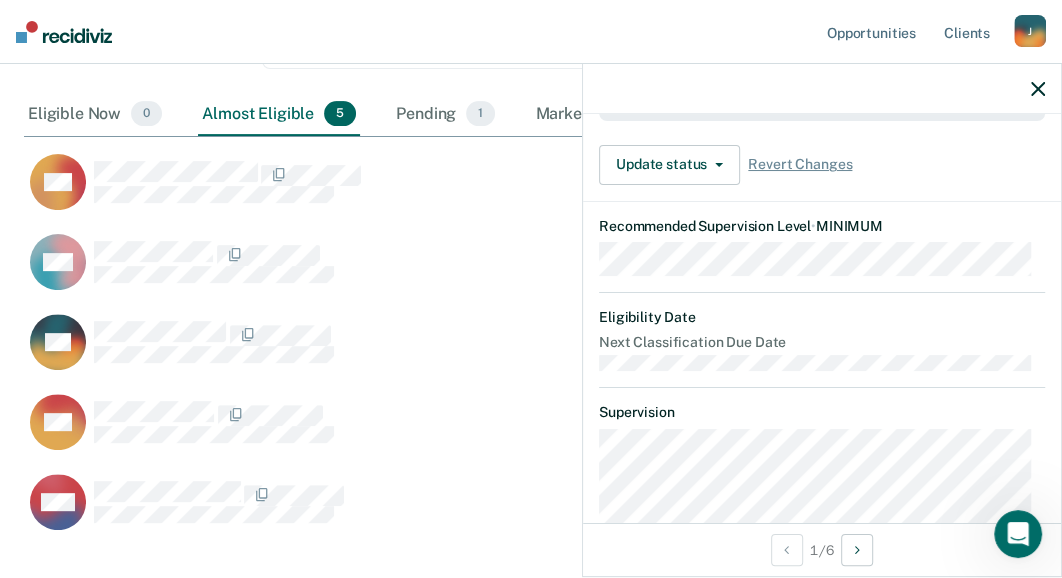 click on "Validated by data from COMS Recommended classification review date is [DATE], based on supervision start date and last classification review date   Currently eligible based on offense type and supervision   level   Marked as Pending by [PERSON_NAME][EMAIL_ADDRESS][US_STATE][DOMAIN_NAME] on [DATE].   Update status Revert from Pending Mark Ineligible Revert Changes" at bounding box center (822, 57) 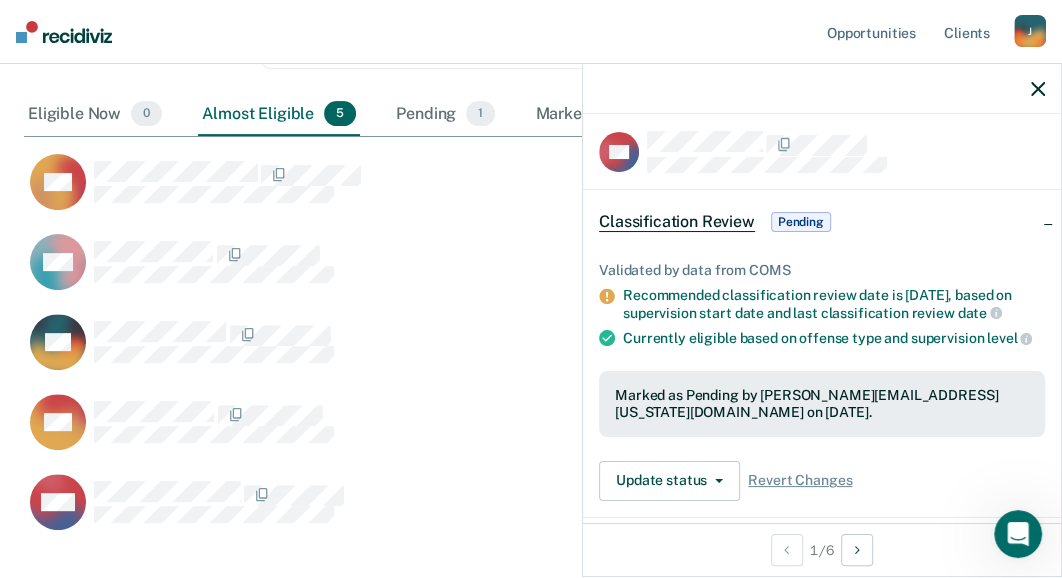 scroll, scrollTop: 0, scrollLeft: 0, axis: both 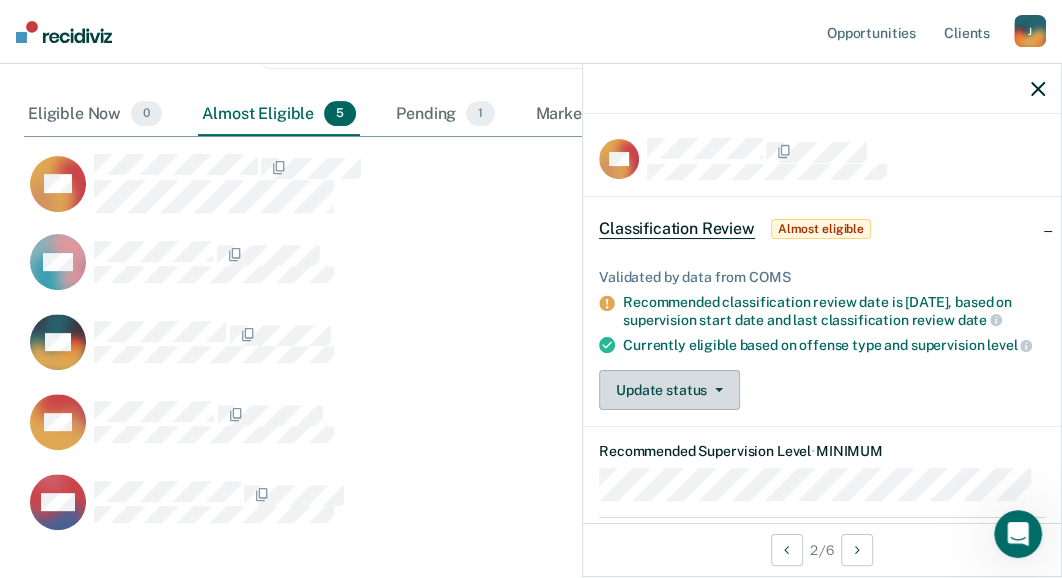 click on "Update status" at bounding box center [669, 390] 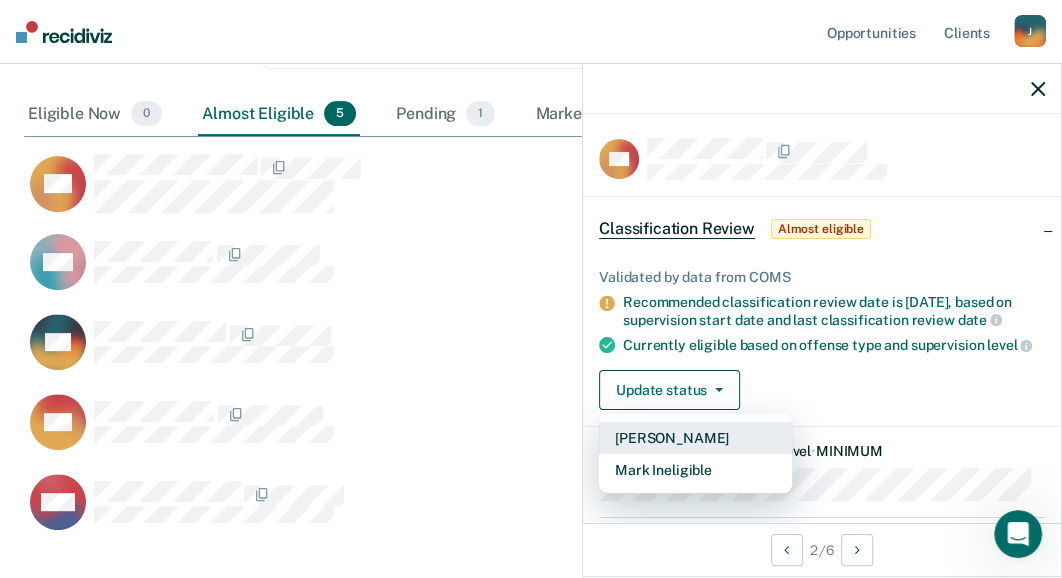 click on "[PERSON_NAME]" at bounding box center (695, 438) 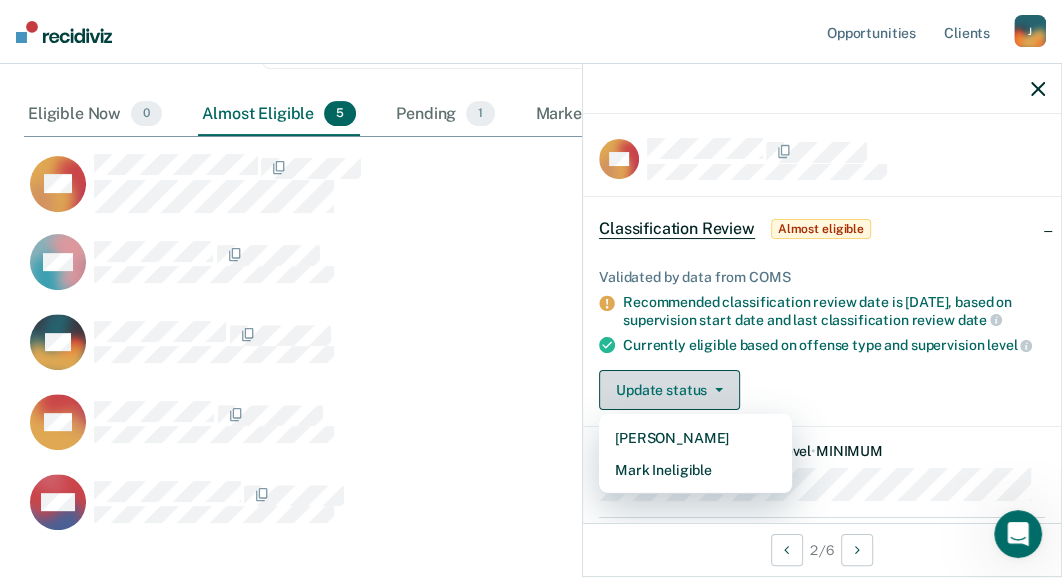 scroll, scrollTop: 619, scrollLeft: 999, axis: both 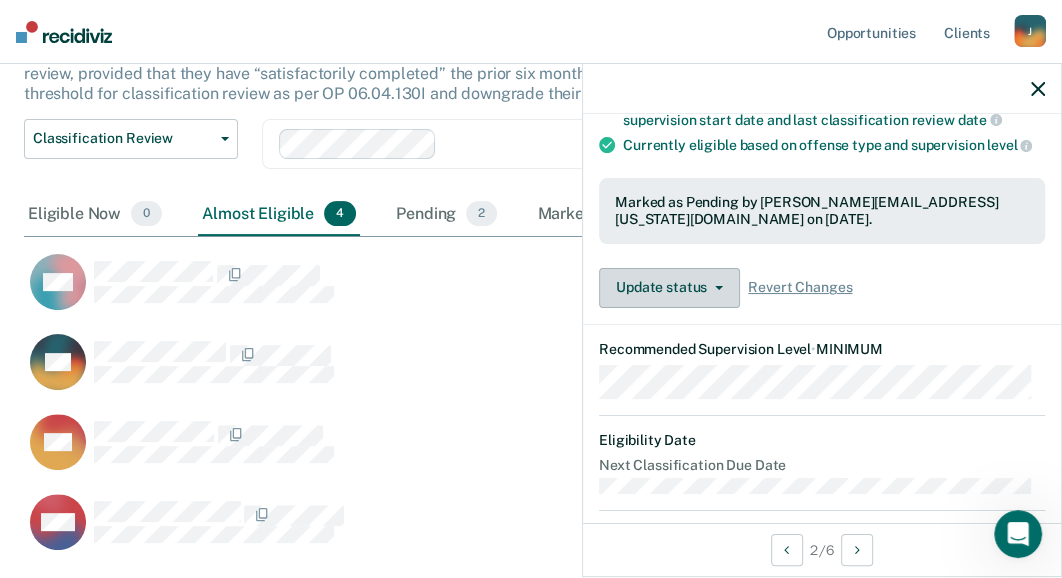click on "Update status" at bounding box center (669, 288) 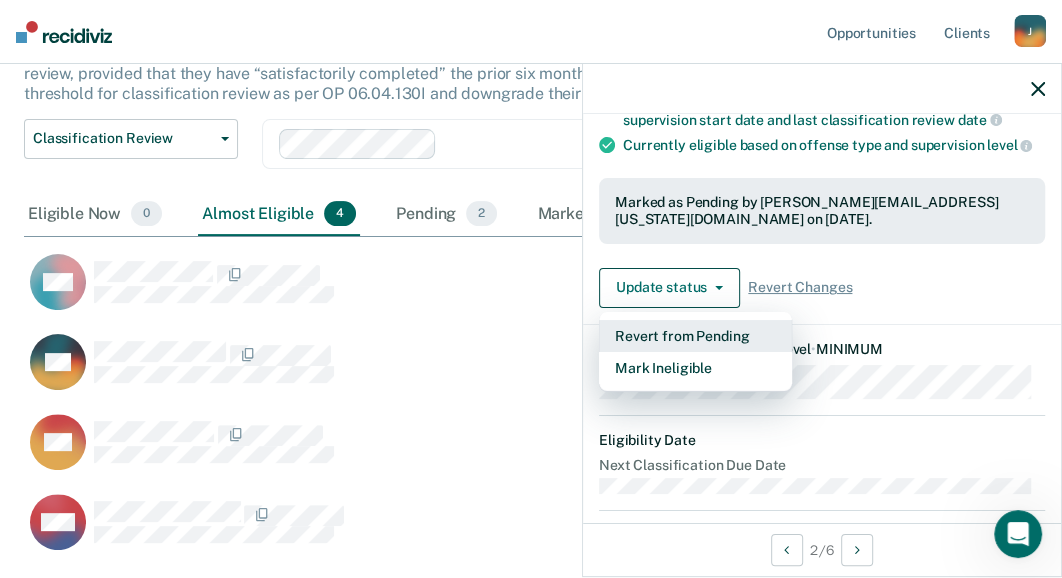 click on "Revert from Pending" at bounding box center [695, 336] 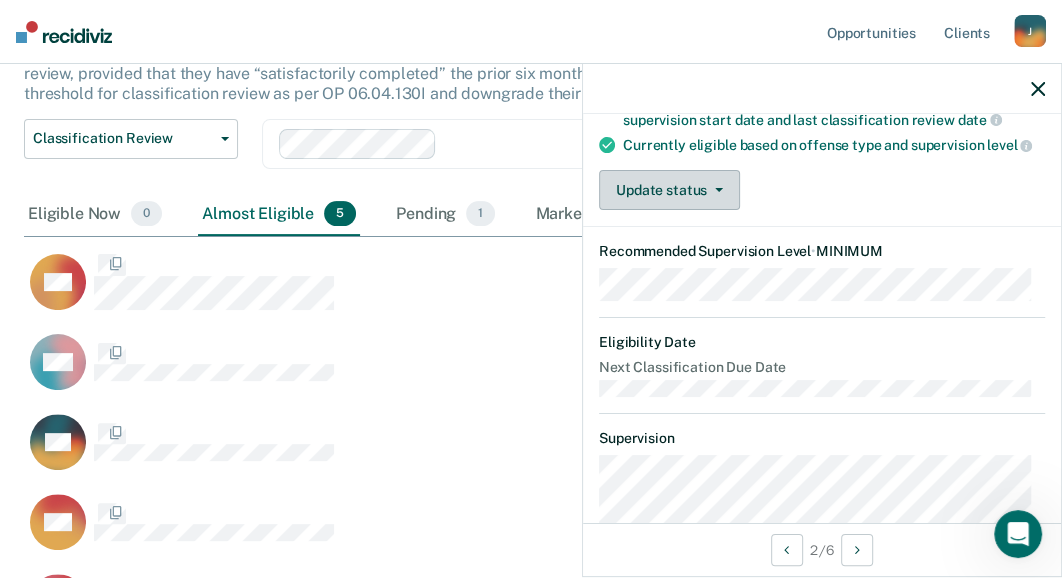 scroll, scrollTop: 15, scrollLeft: 16, axis: both 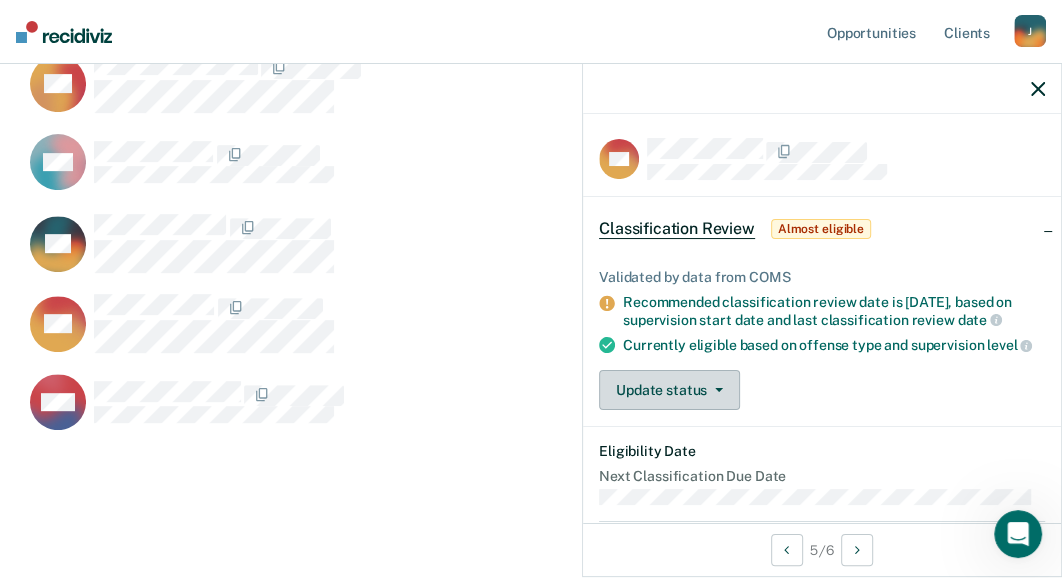 click on "Update status" at bounding box center (669, 390) 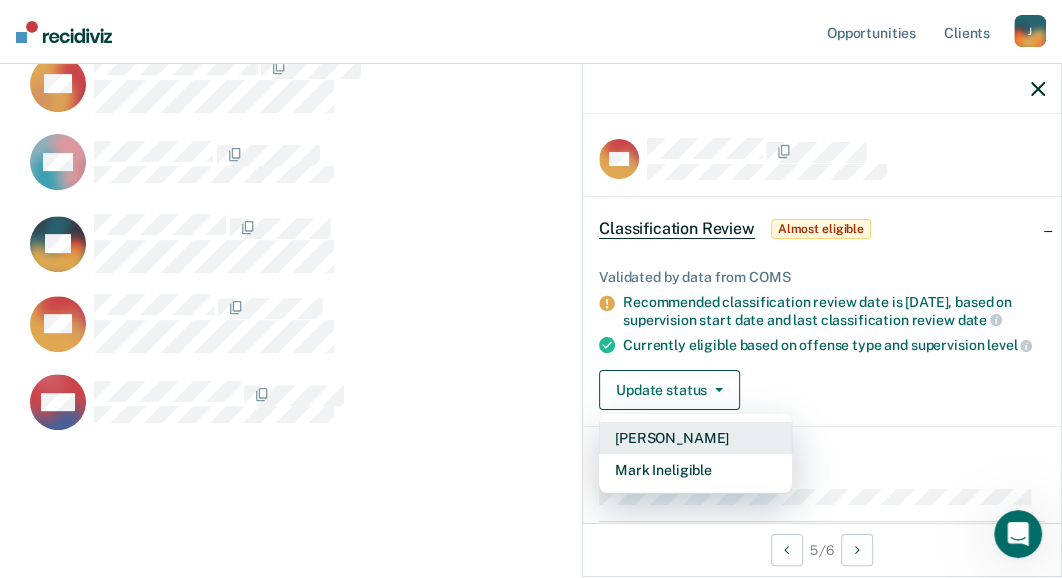 click on "[PERSON_NAME]" at bounding box center [695, 438] 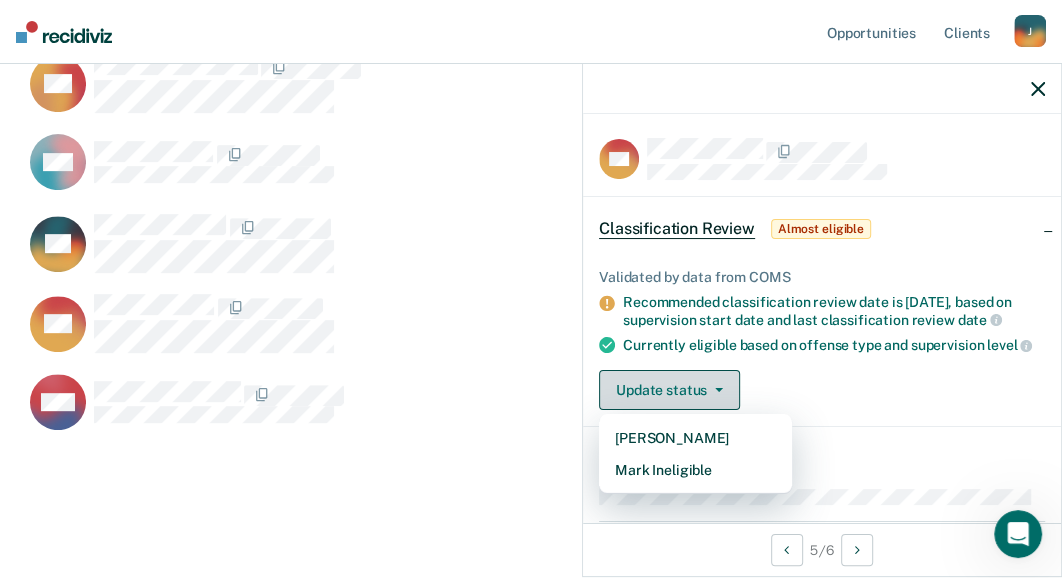 scroll, scrollTop: 343, scrollLeft: 0, axis: vertical 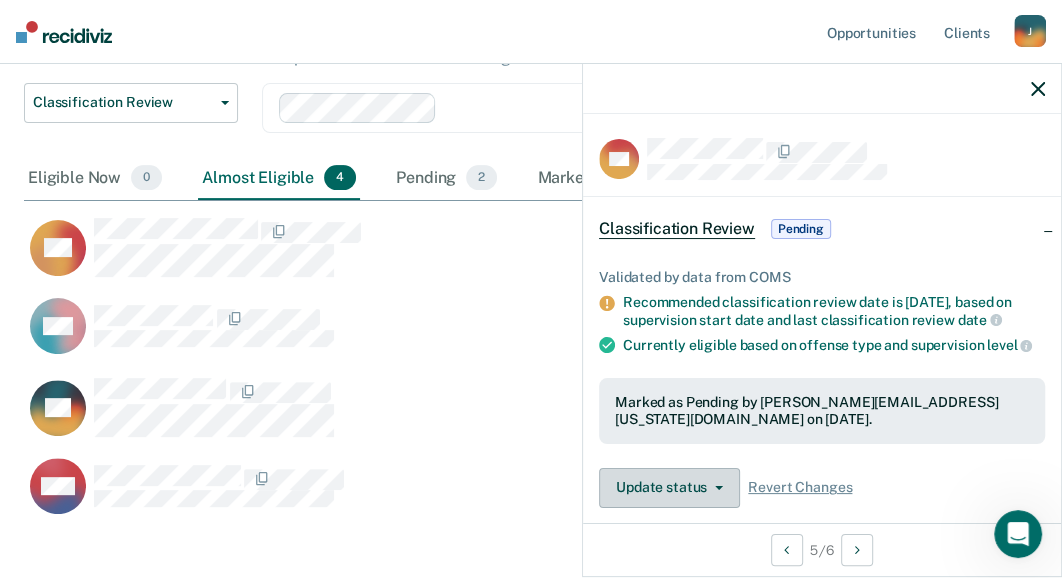 click on "Update status" at bounding box center [669, 488] 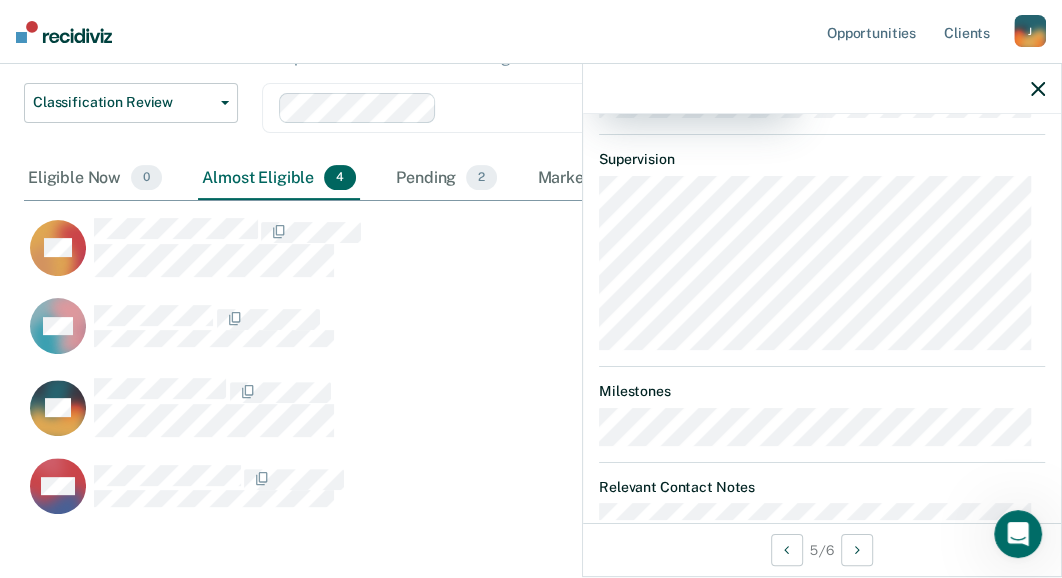 scroll, scrollTop: 515, scrollLeft: 0, axis: vertical 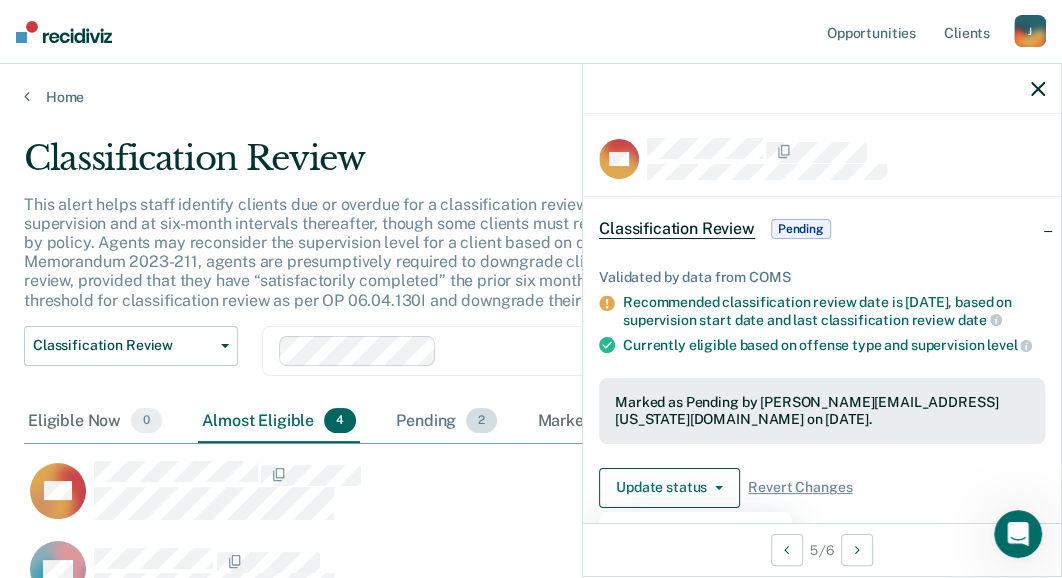 click on "Pending 2" at bounding box center [446, 422] 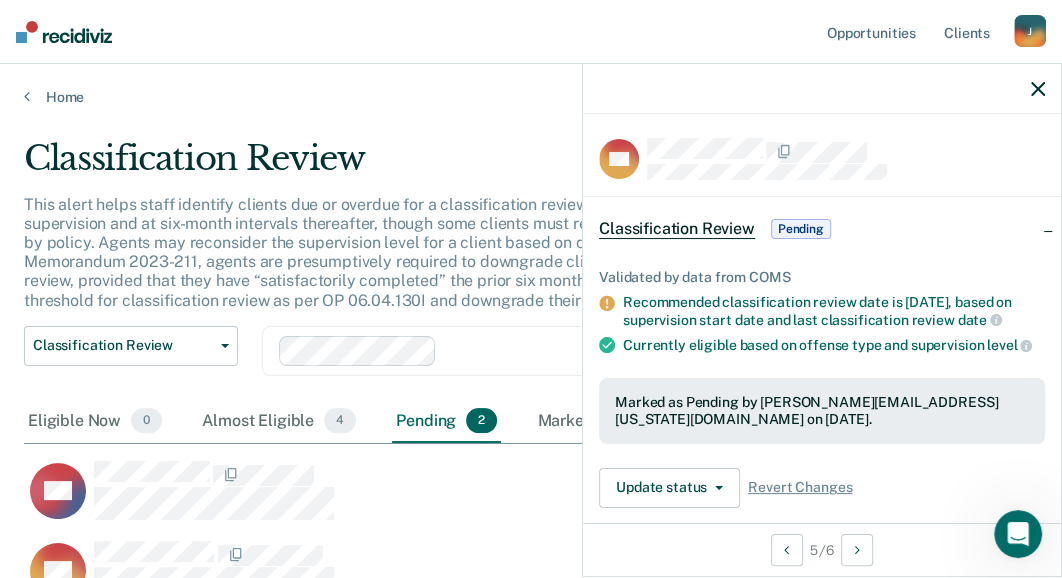 scroll, scrollTop: 459, scrollLeft: 999, axis: both 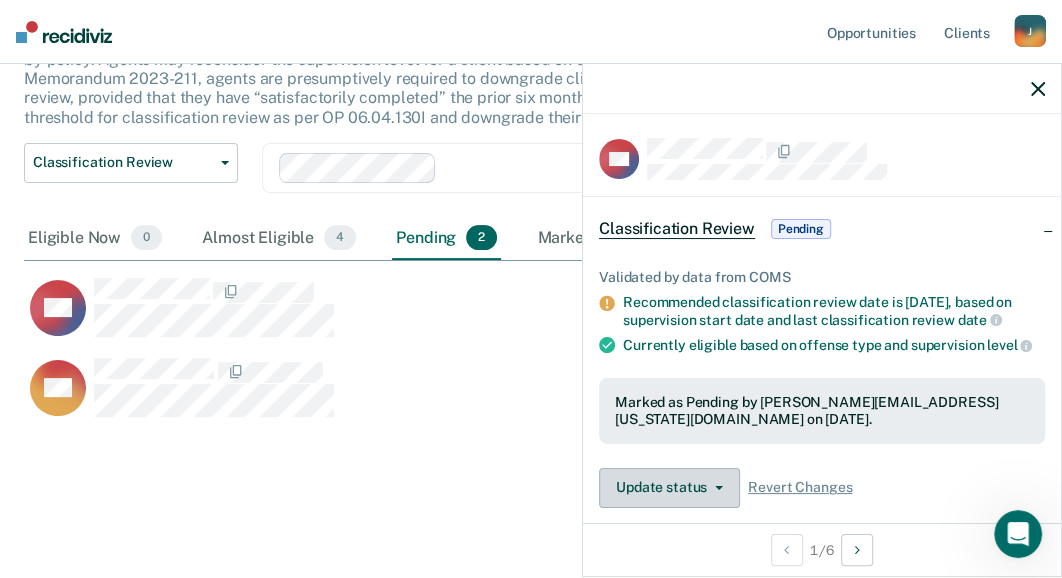 click on "Update status" at bounding box center [669, 488] 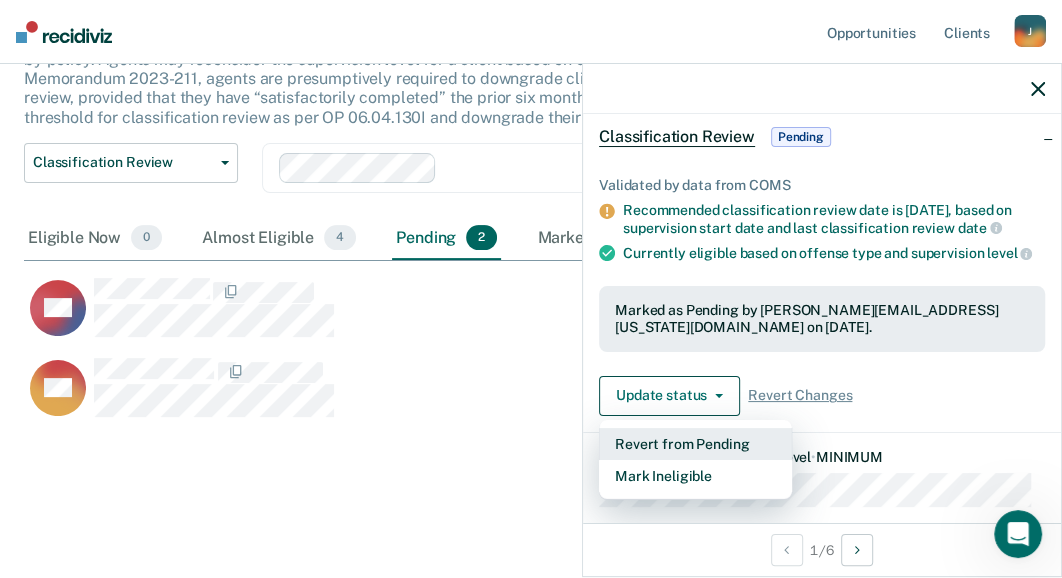 scroll, scrollTop: 122, scrollLeft: 0, axis: vertical 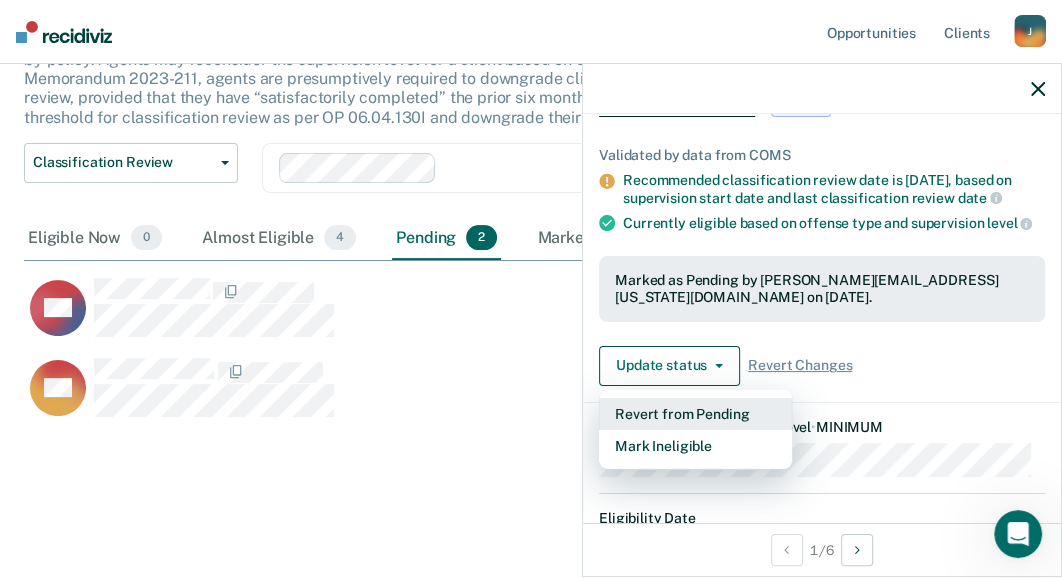 click on "Revert from Pending" at bounding box center (695, 414) 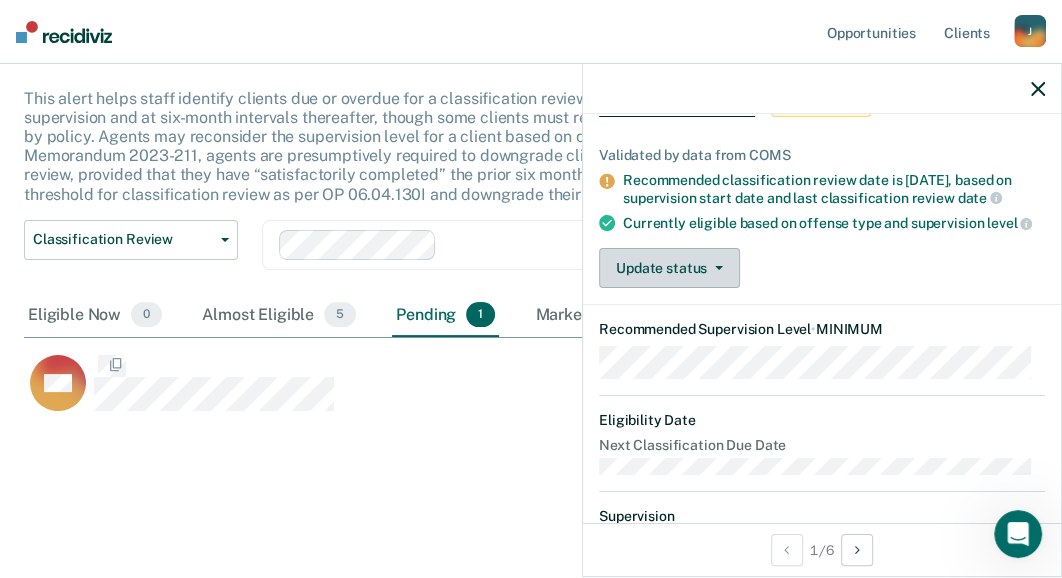 scroll, scrollTop: 103, scrollLeft: 0, axis: vertical 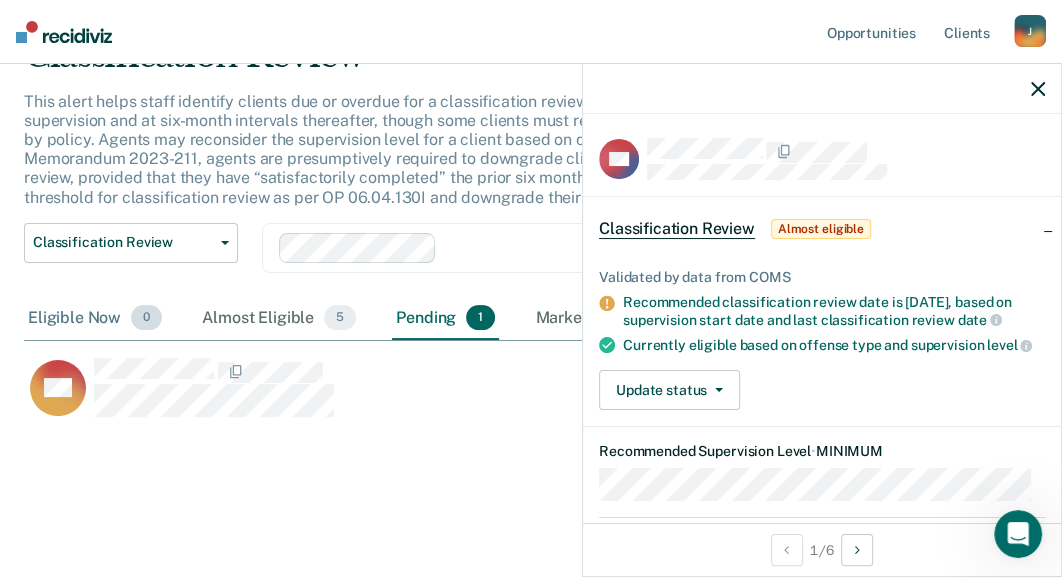 click on "Eligible Now 0" at bounding box center (95, 319) 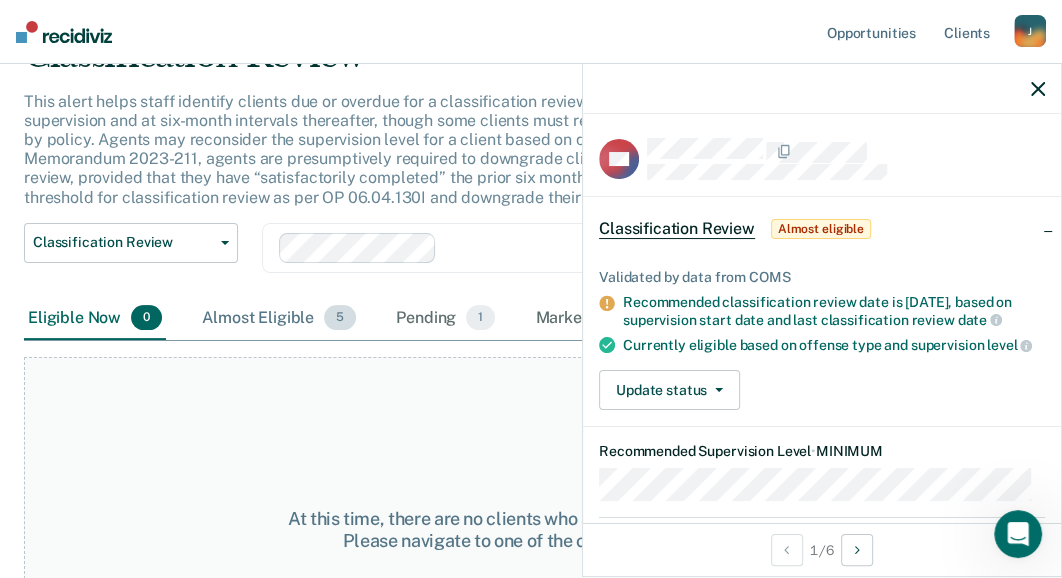 click on "Almost Eligible 5" at bounding box center (279, 319) 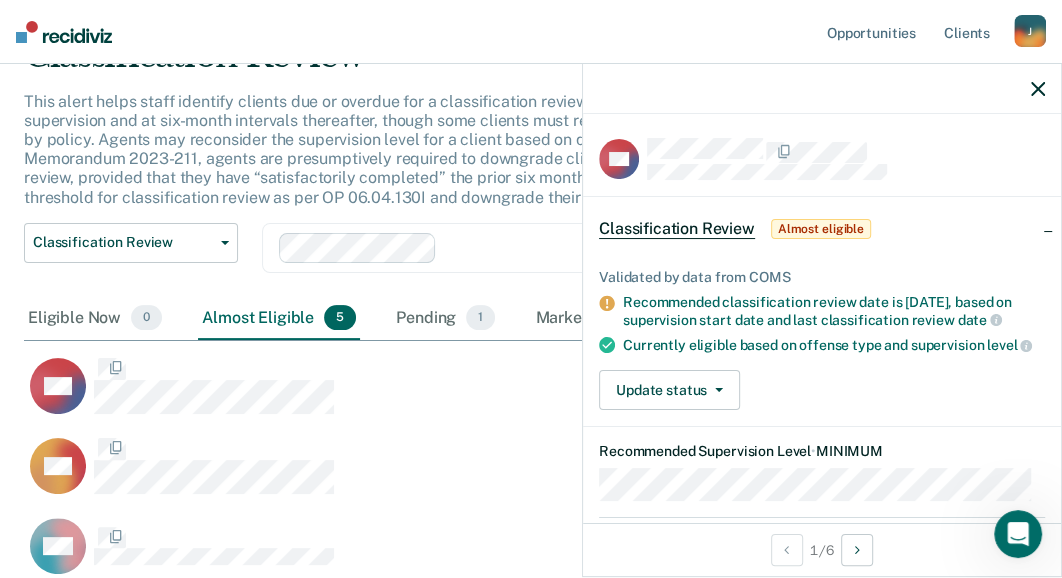 scroll, scrollTop: 7, scrollLeft: 0, axis: vertical 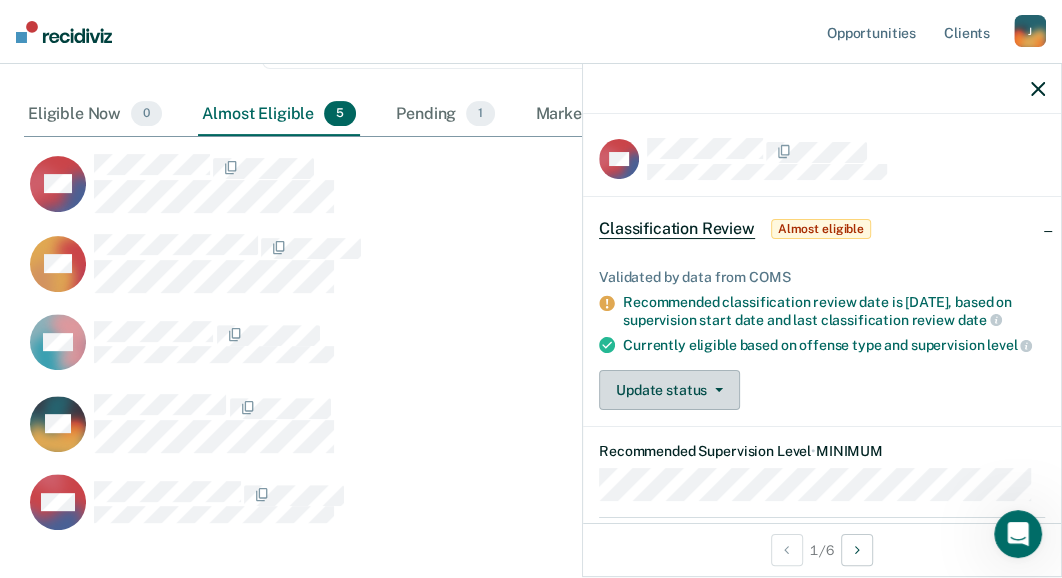 click on "Update status" at bounding box center (669, 390) 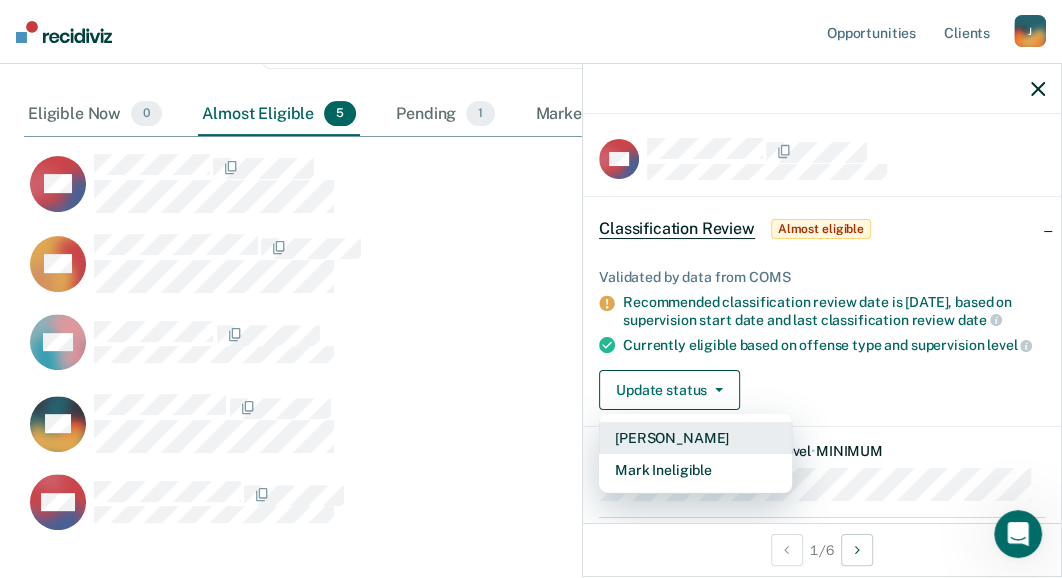 click on "[PERSON_NAME]" at bounding box center (695, 438) 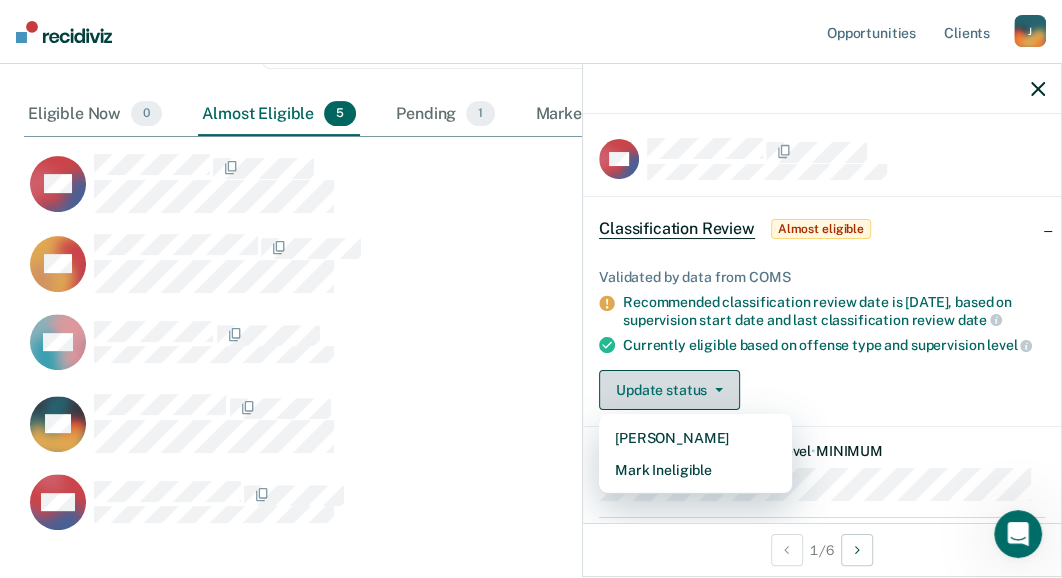 scroll, scrollTop: 619, scrollLeft: 999, axis: both 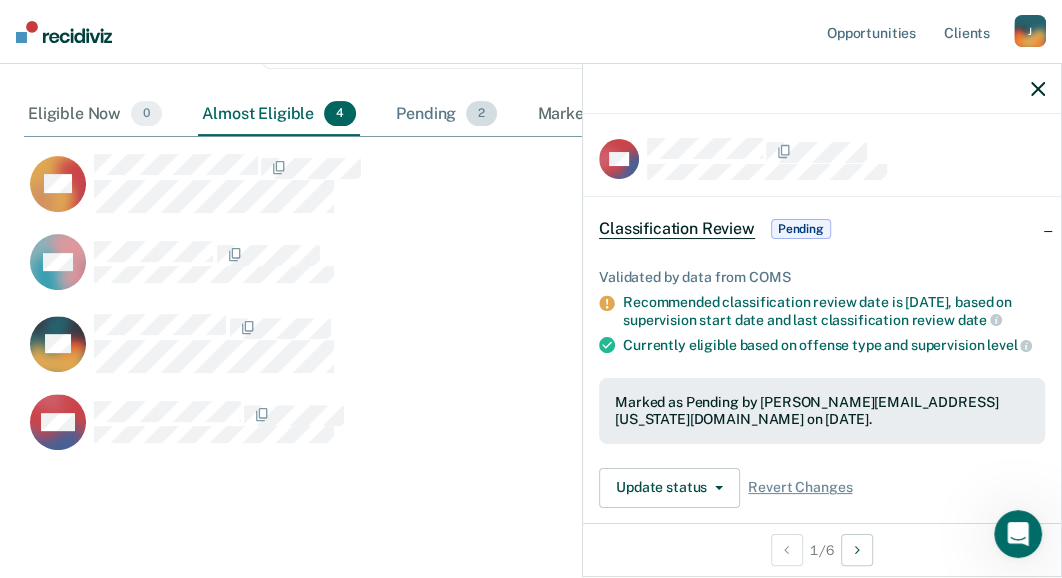 click on "Pending 2" at bounding box center (446, 115) 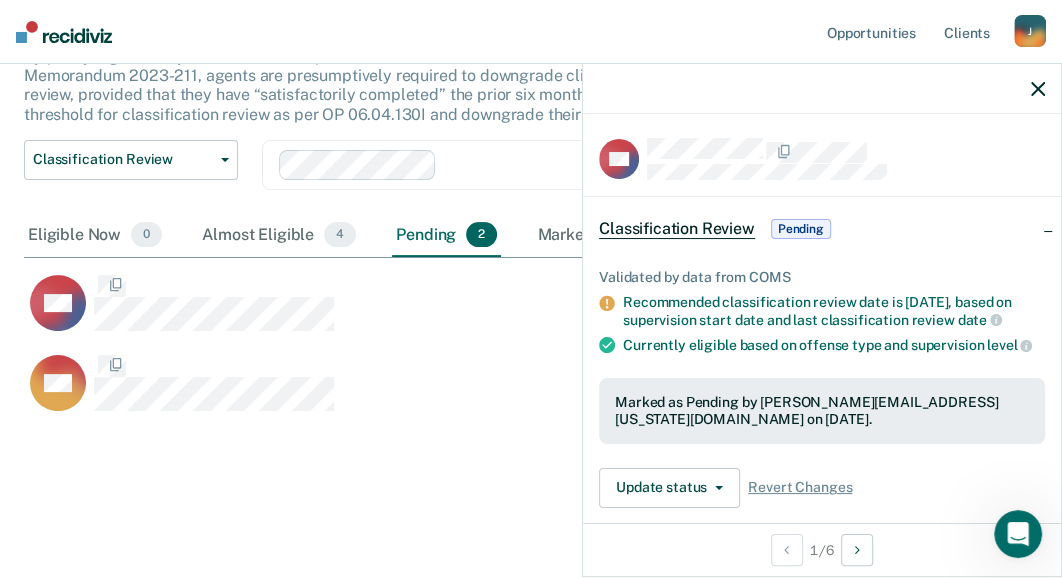 scroll, scrollTop: 183, scrollLeft: 0, axis: vertical 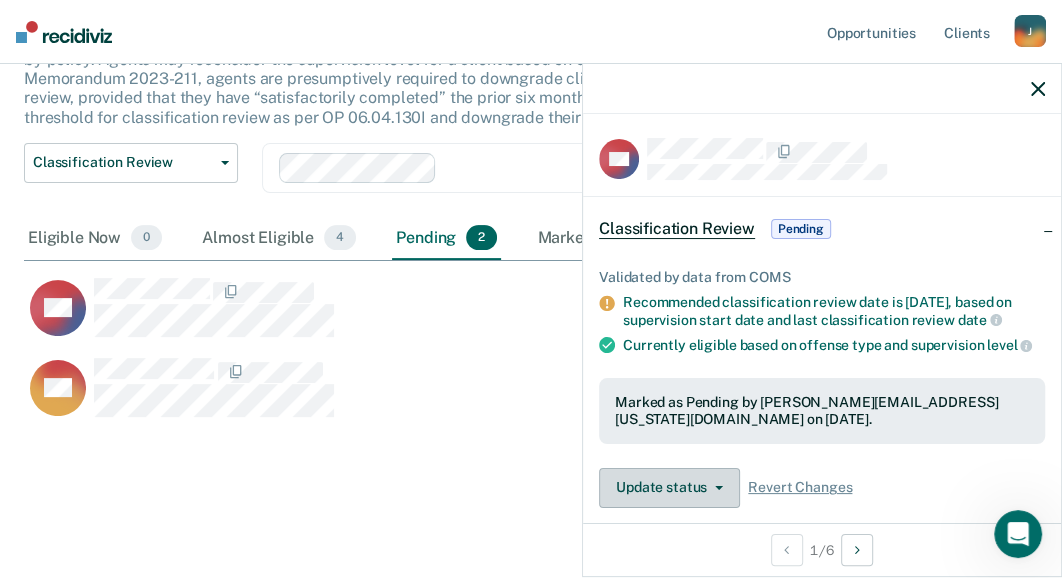 click on "Update status" at bounding box center [669, 488] 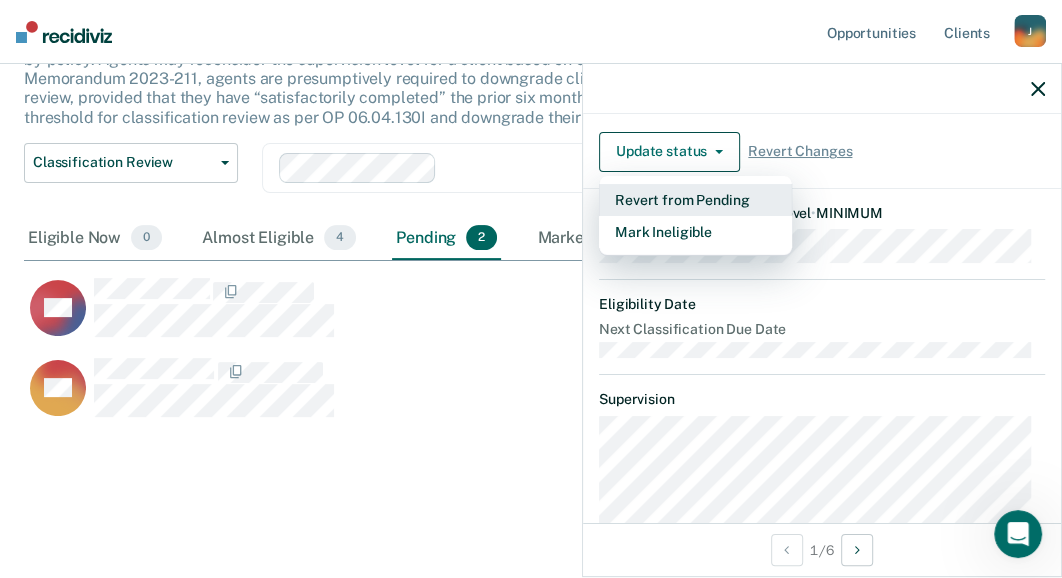 scroll, scrollTop: 305, scrollLeft: 0, axis: vertical 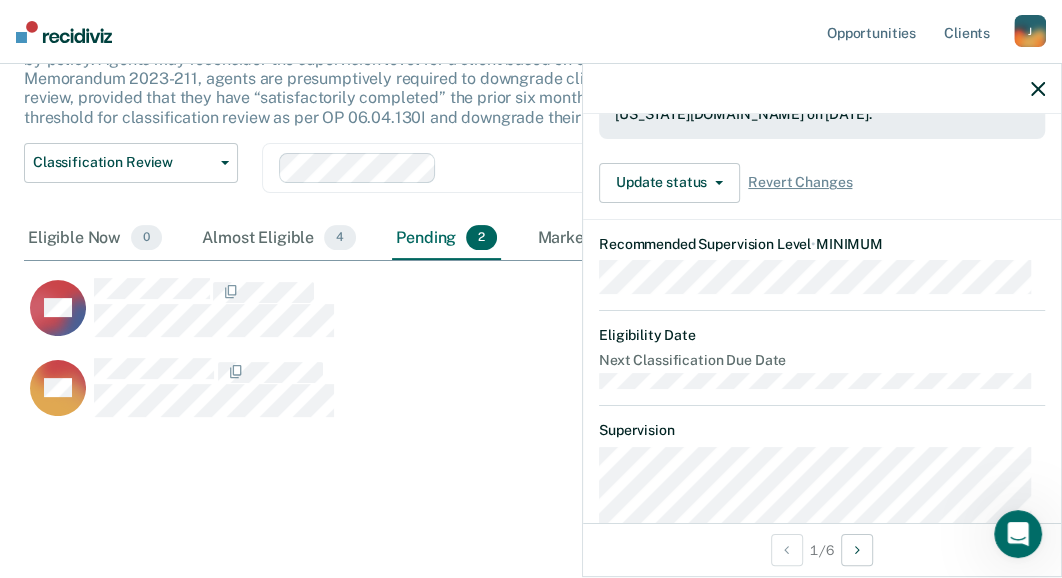 click on "DN   Classification Review Pending Validated by data from COMS Recommended classification review date is [DATE], based on supervision start date and last classification review date   Currently eligible based on offense type and supervision   level   Marked as Pending by [PERSON_NAME][EMAIL_ADDRESS][US_STATE][DOMAIN_NAME] on [DATE].   Update status Revert from Pending Mark Ineligible Revert Changes Recommended Supervision Level   •  MINIMUM Eligibility Date Next Classification Due Date Supervision Milestones Relevant Contact Notes" at bounding box center [822, 318] 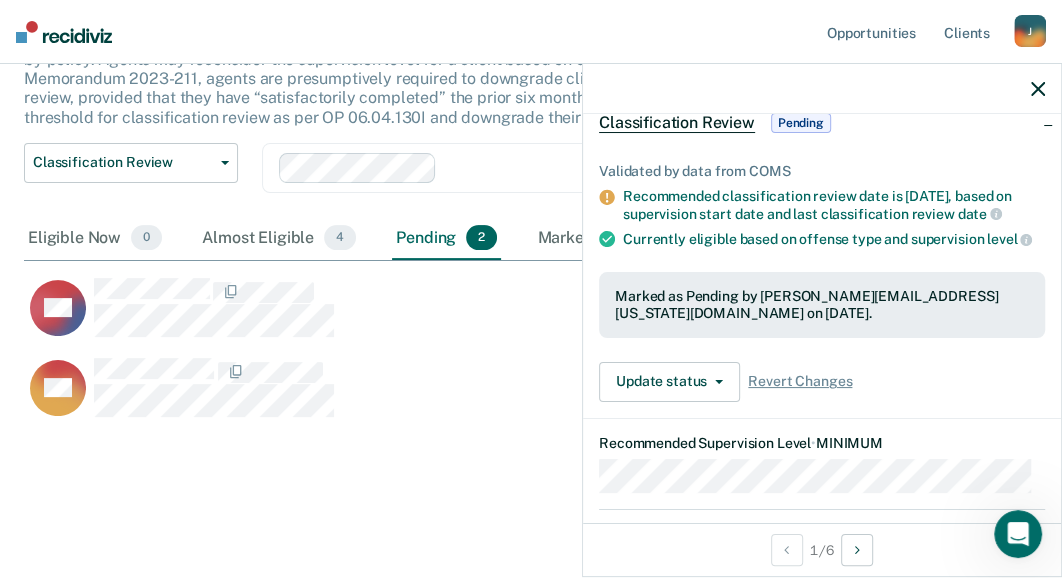 scroll, scrollTop: 6, scrollLeft: 0, axis: vertical 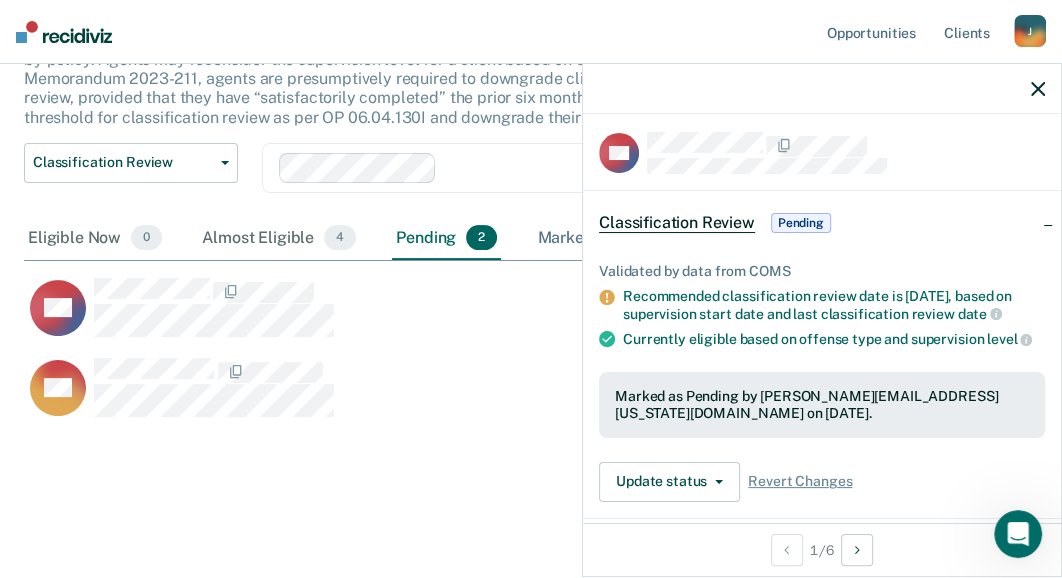 click on "Marked Ineligible 1" at bounding box center [621, 239] 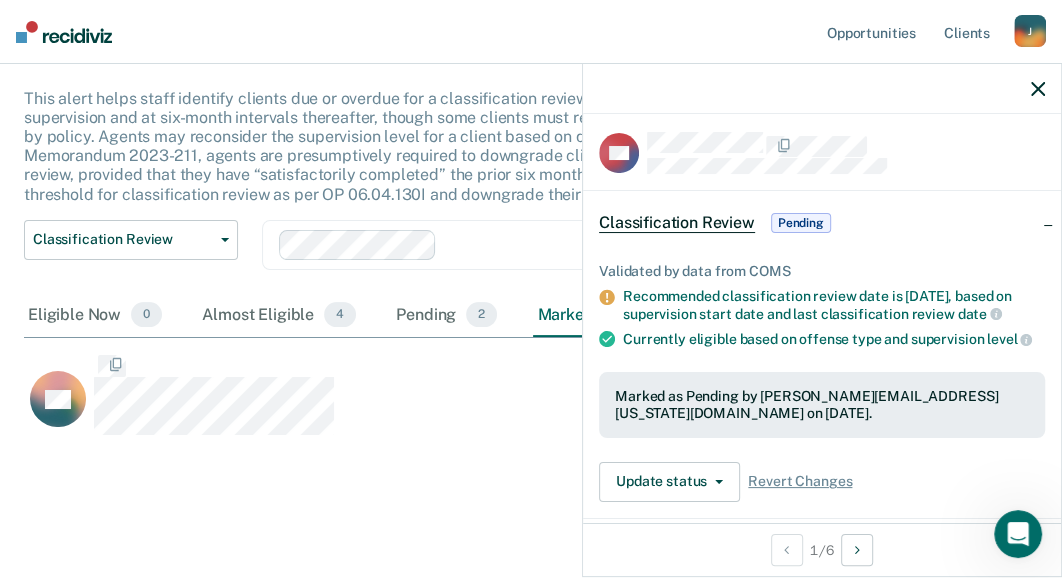 scroll, scrollTop: 379, scrollLeft: 999, axis: both 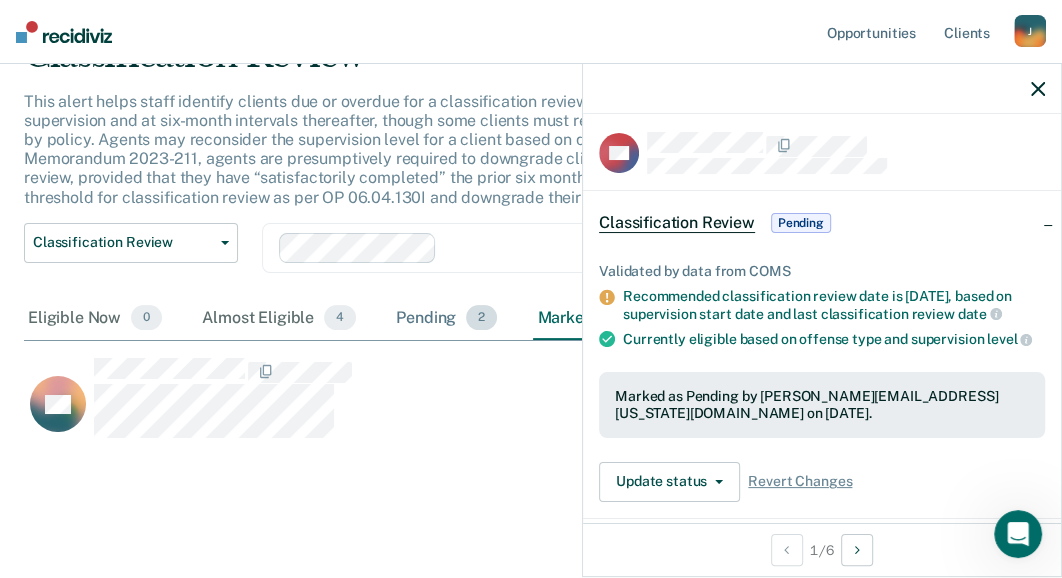 click on "Pending 2" at bounding box center (446, 319) 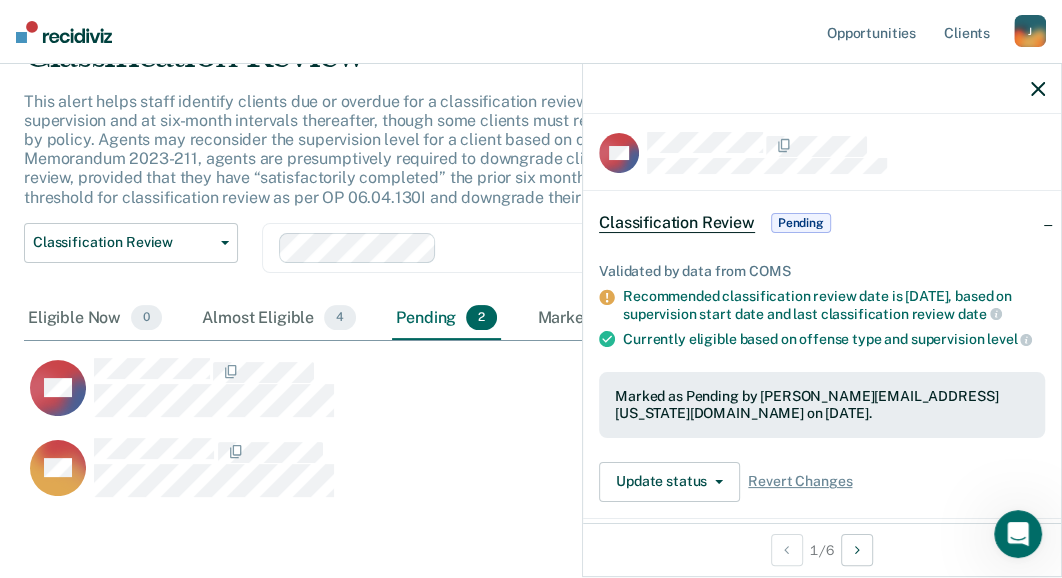 scroll, scrollTop: 15, scrollLeft: 16, axis: both 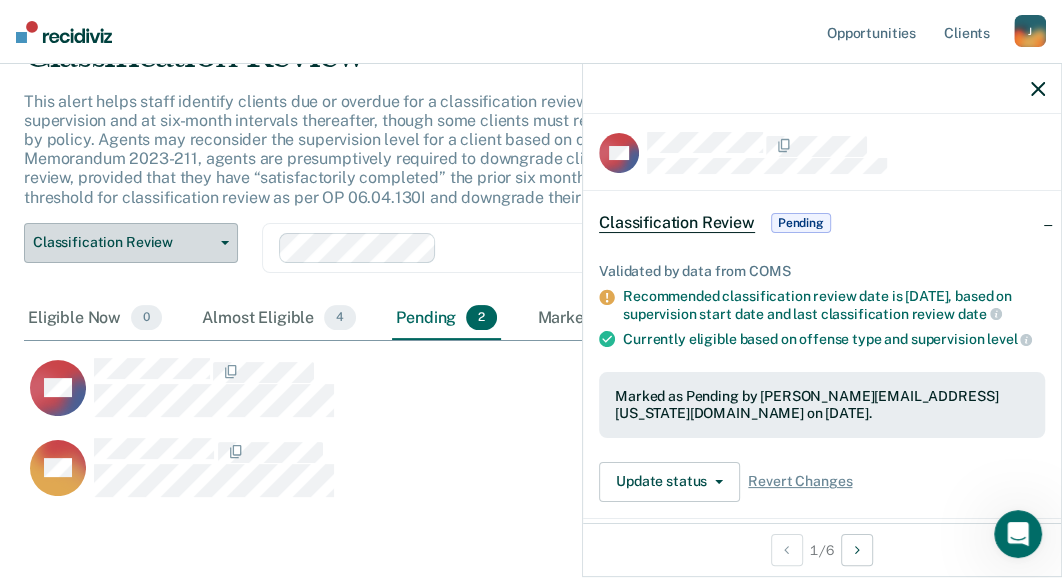 click on "Classification Review" at bounding box center (123, 242) 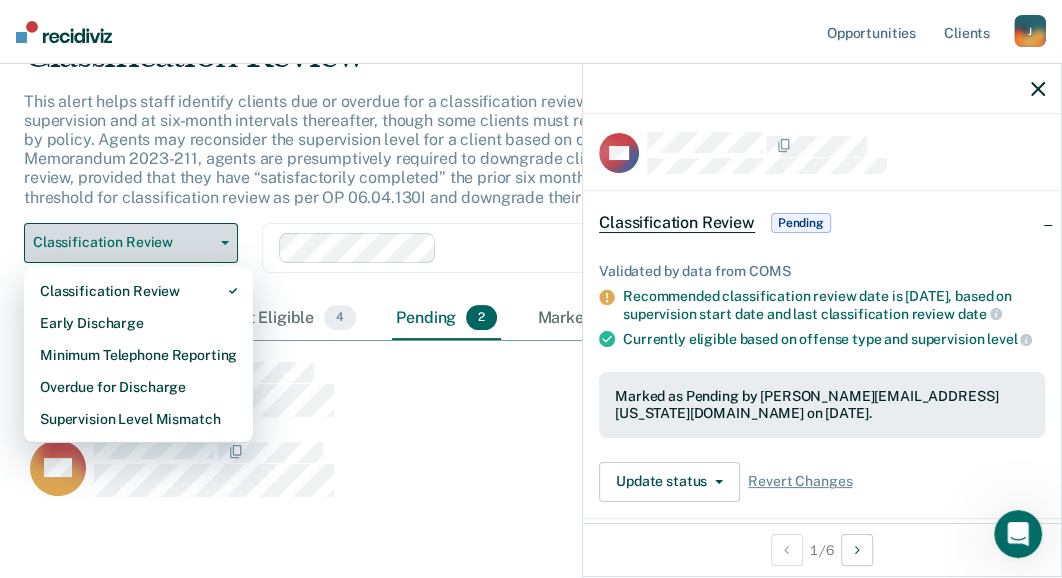 click on "Classification Review" at bounding box center (123, 242) 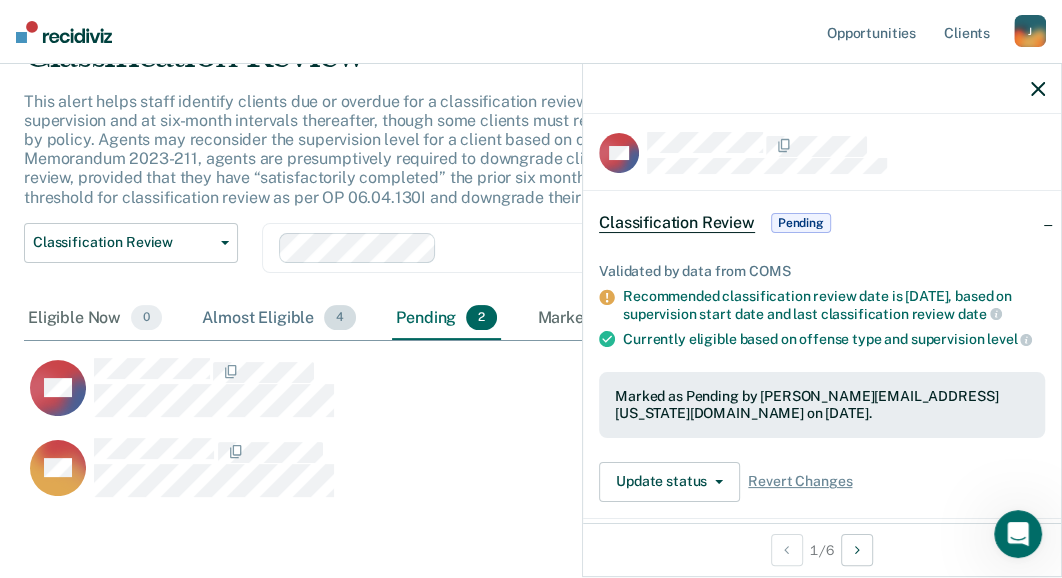 click on "Almost Eligible 4" at bounding box center [279, 319] 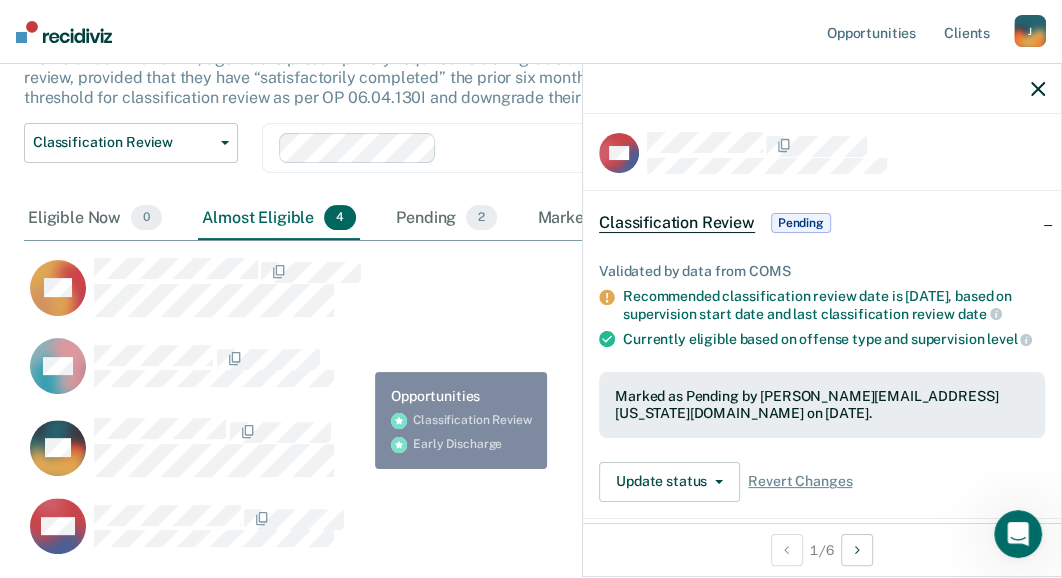 scroll, scrollTop: 303, scrollLeft: 0, axis: vertical 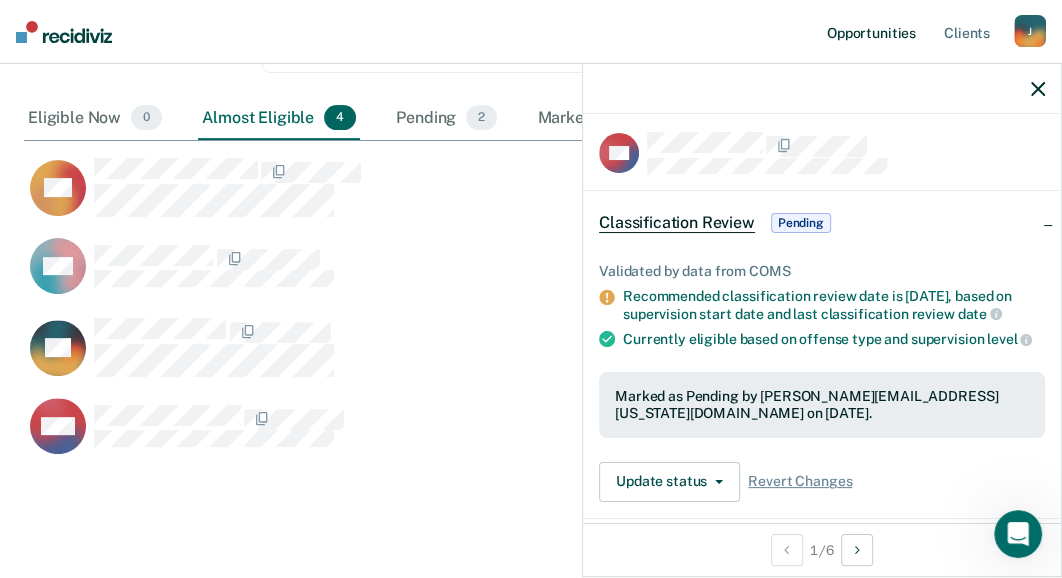 click on "Opportunities" at bounding box center [871, 32] 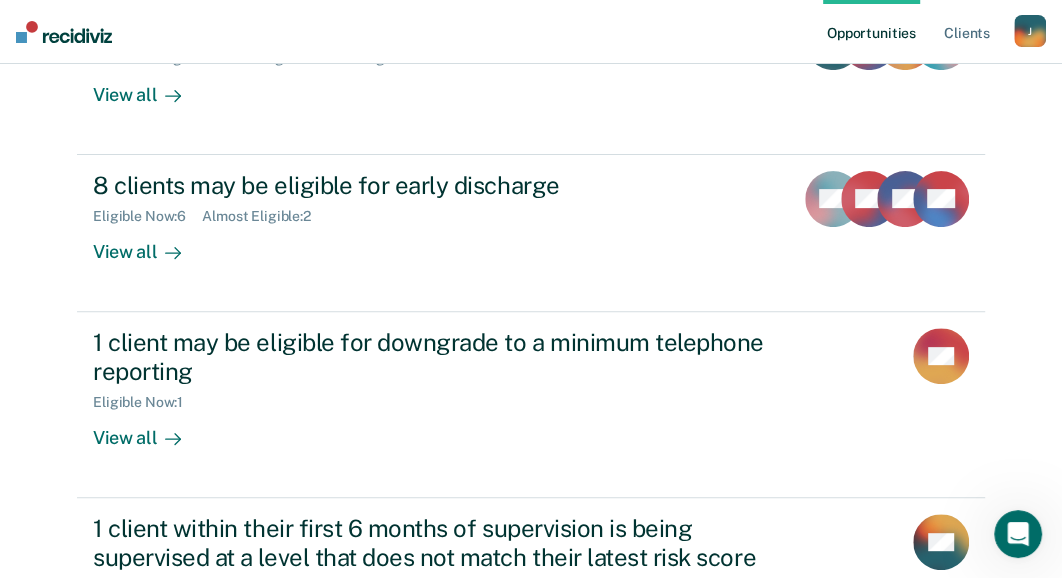 scroll, scrollTop: 0, scrollLeft: 0, axis: both 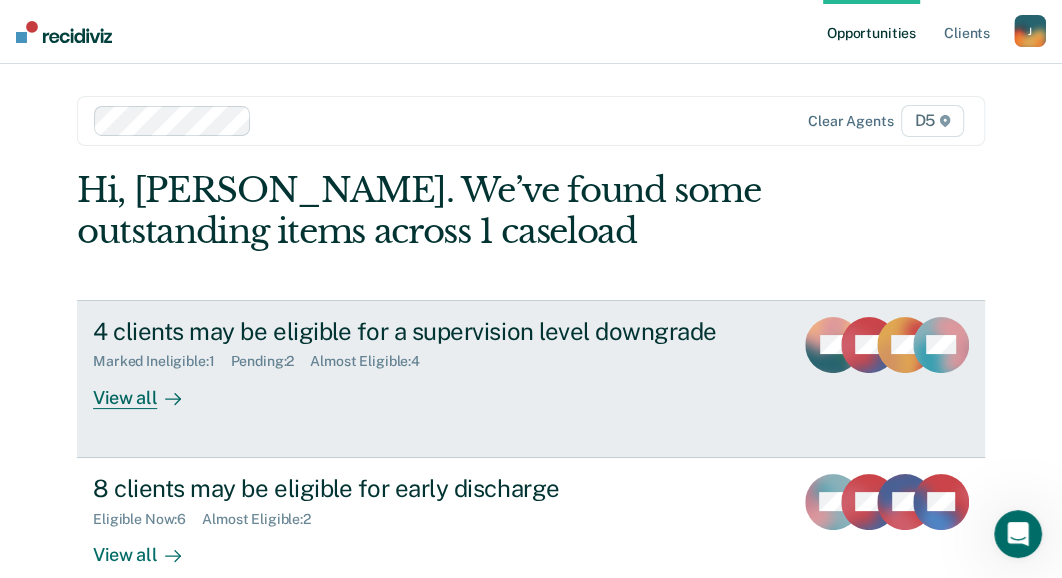 click on "View all" at bounding box center (149, 389) 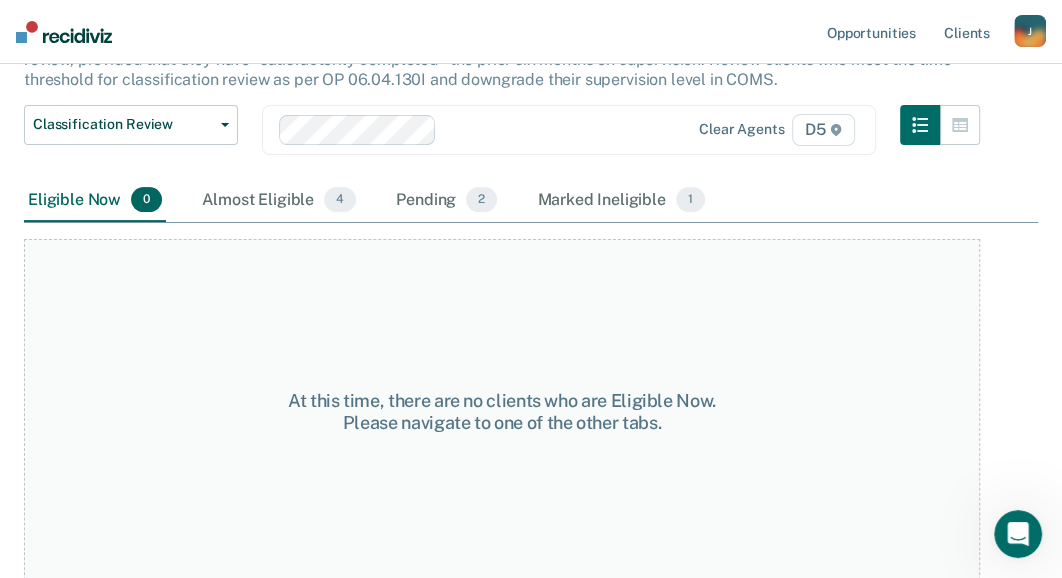 scroll, scrollTop: 222, scrollLeft: 0, axis: vertical 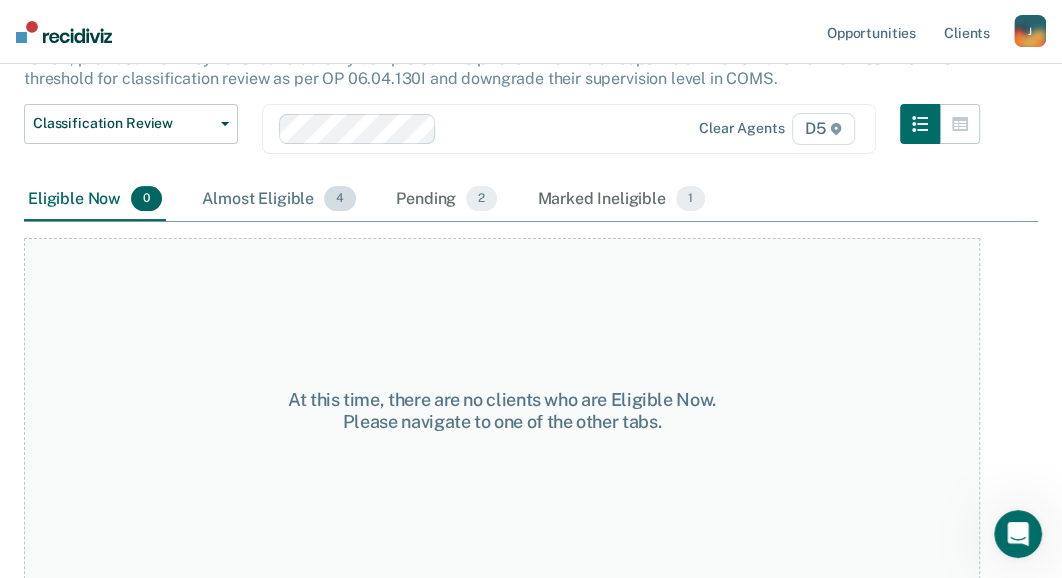 click on "Almost Eligible 4" at bounding box center (279, 200) 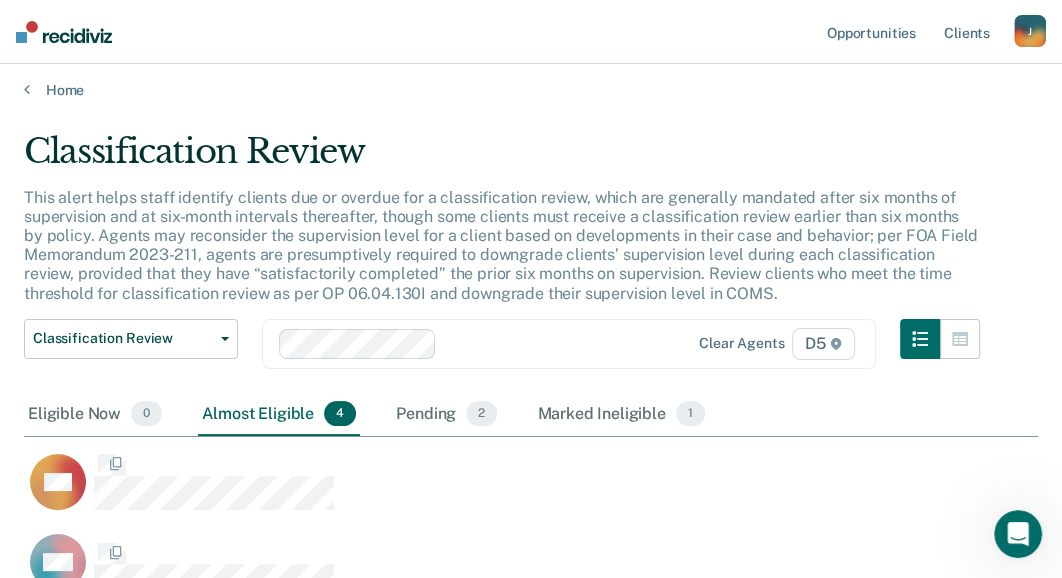 scroll, scrollTop: 15, scrollLeft: 16, axis: both 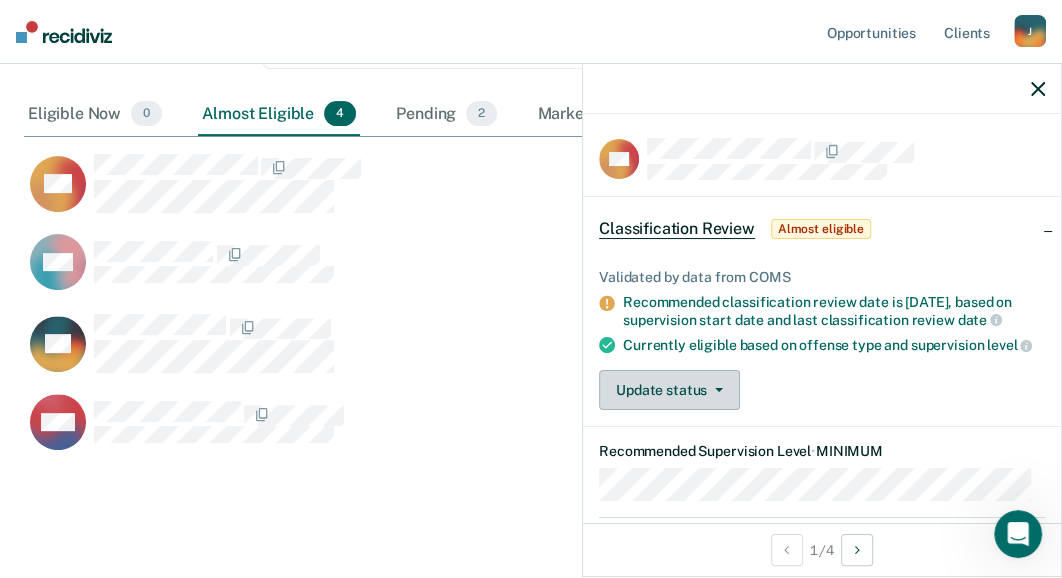 click on "Update status" at bounding box center (669, 390) 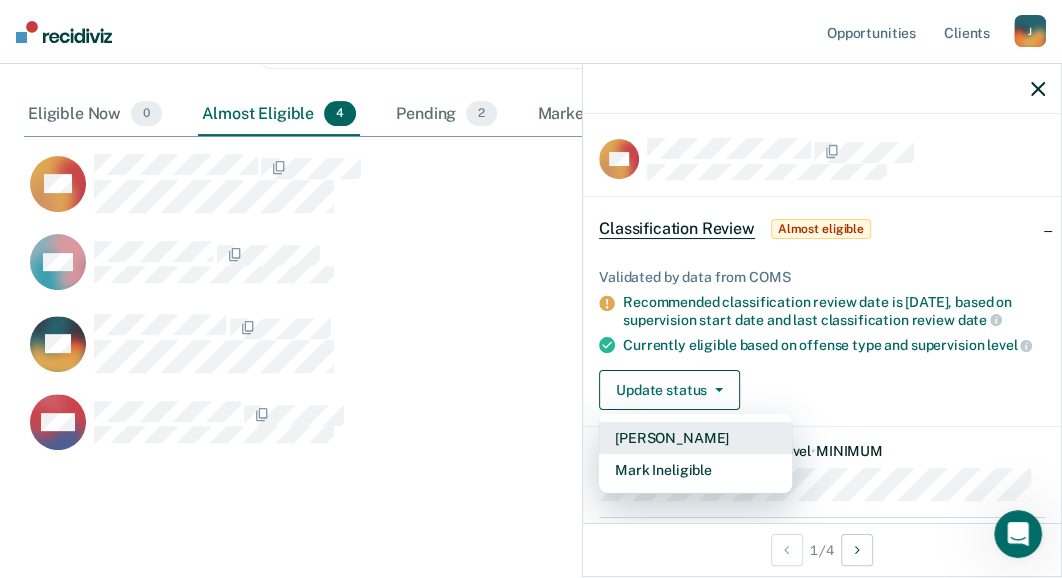 click on "[PERSON_NAME]" at bounding box center (695, 438) 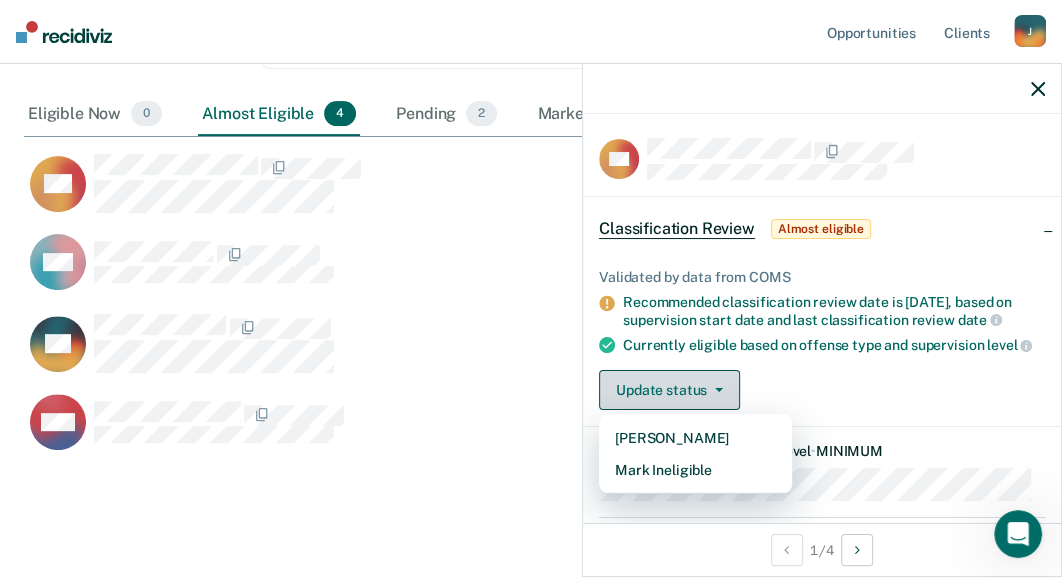scroll, scrollTop: 539, scrollLeft: 999, axis: both 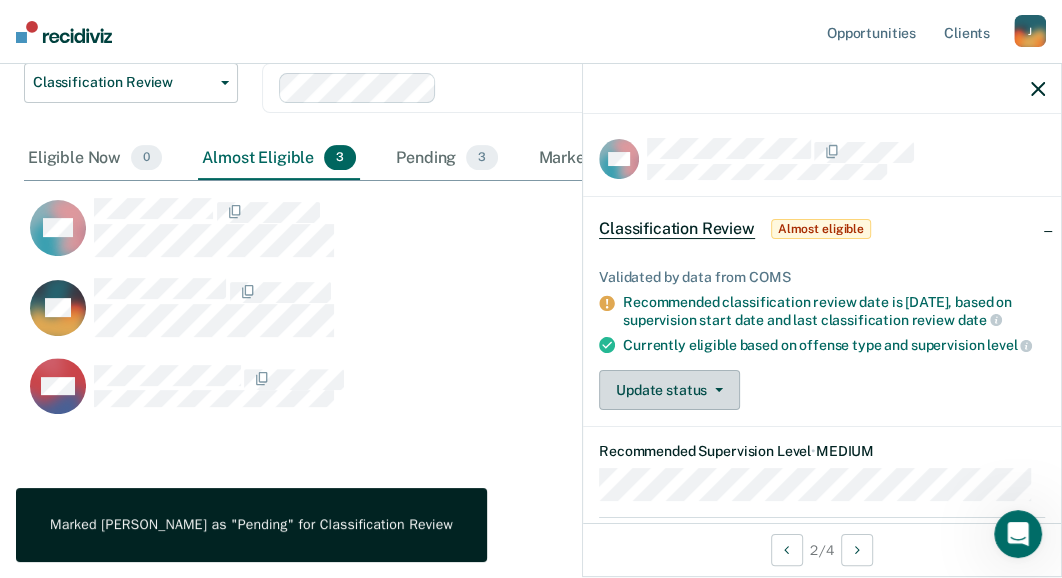 click on "Update status" at bounding box center (669, 390) 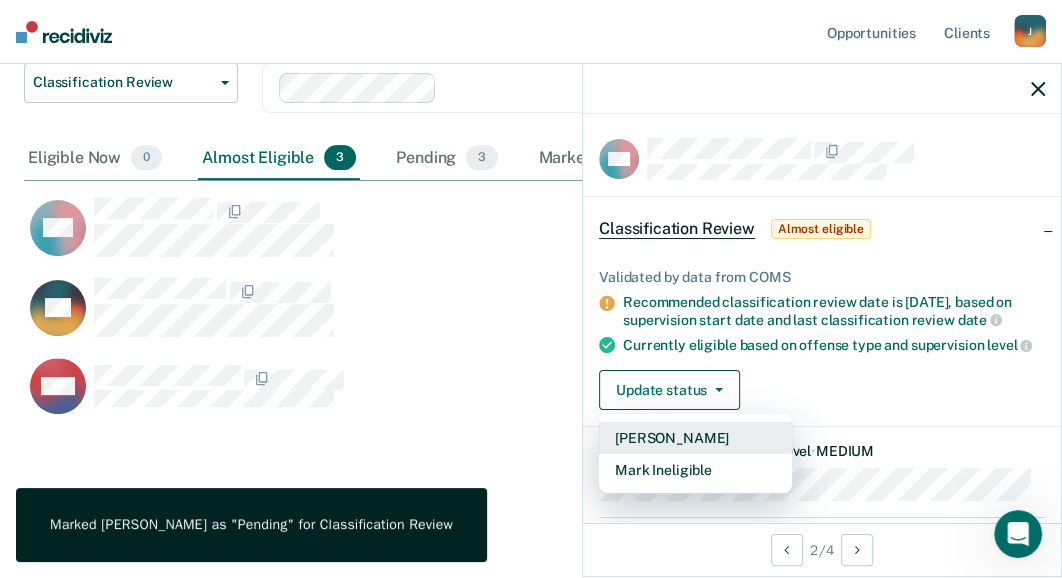 click on "[PERSON_NAME]" at bounding box center [695, 438] 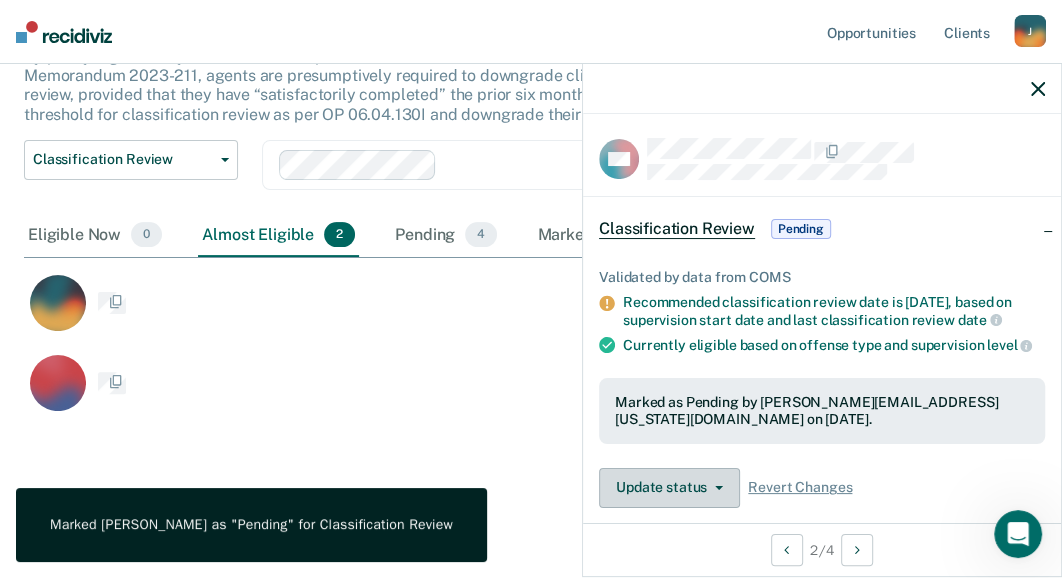 scroll, scrollTop: 183, scrollLeft: 0, axis: vertical 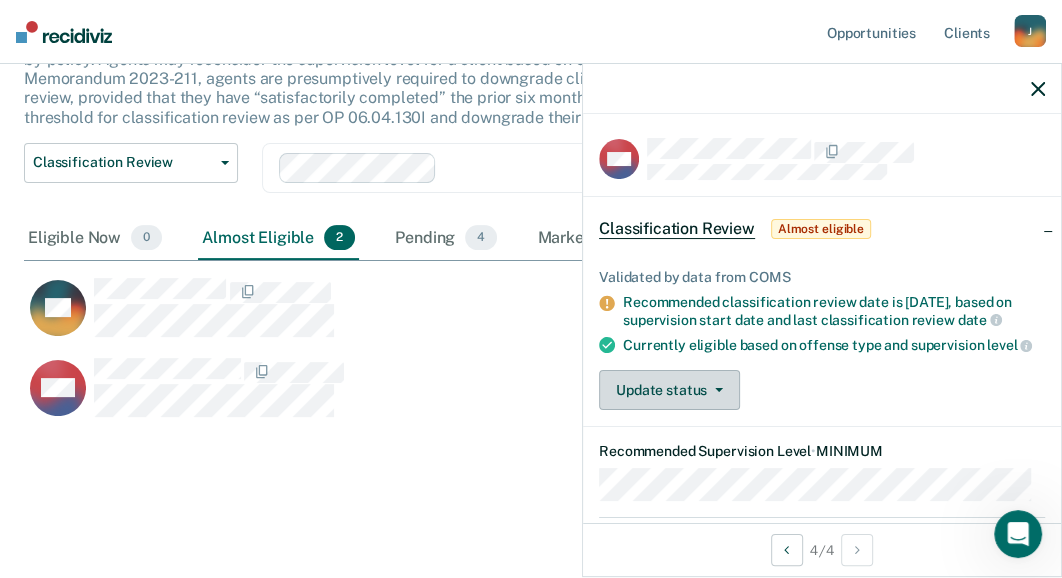 click on "Update status" at bounding box center [669, 390] 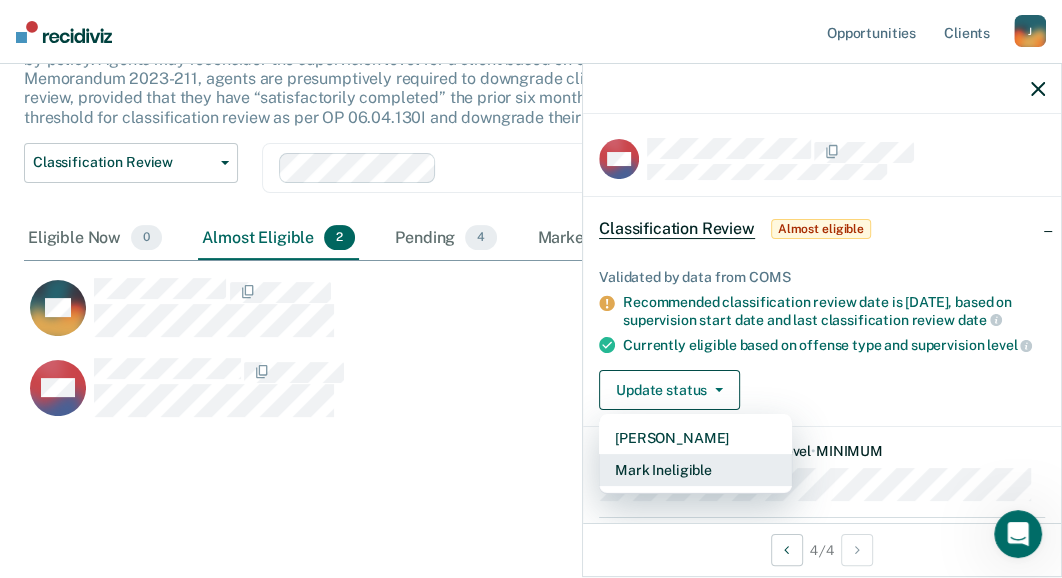 click on "Mark Ineligible" at bounding box center (695, 470) 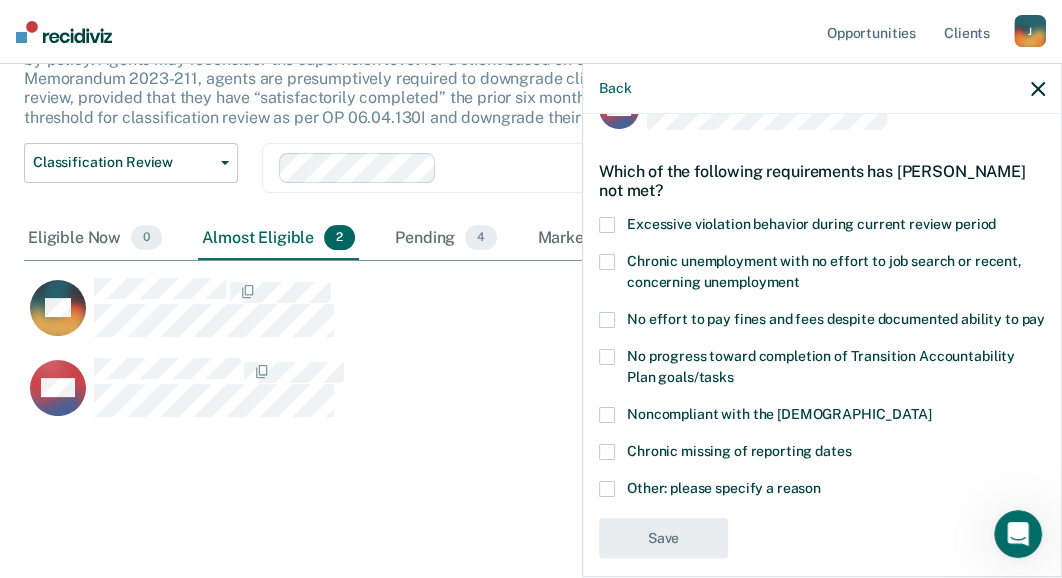 scroll, scrollTop: 88, scrollLeft: 0, axis: vertical 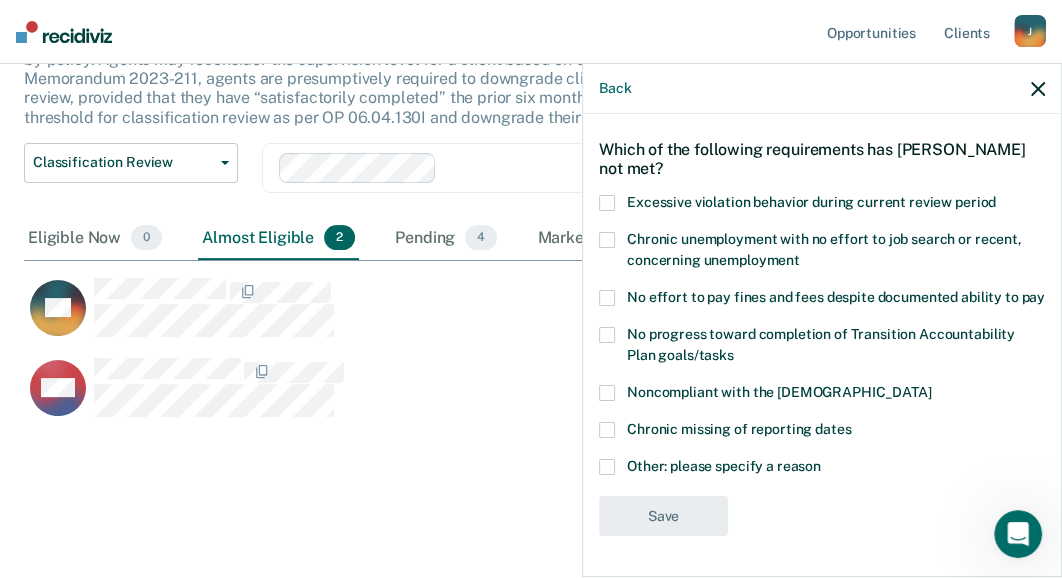 click at bounding box center [607, 467] 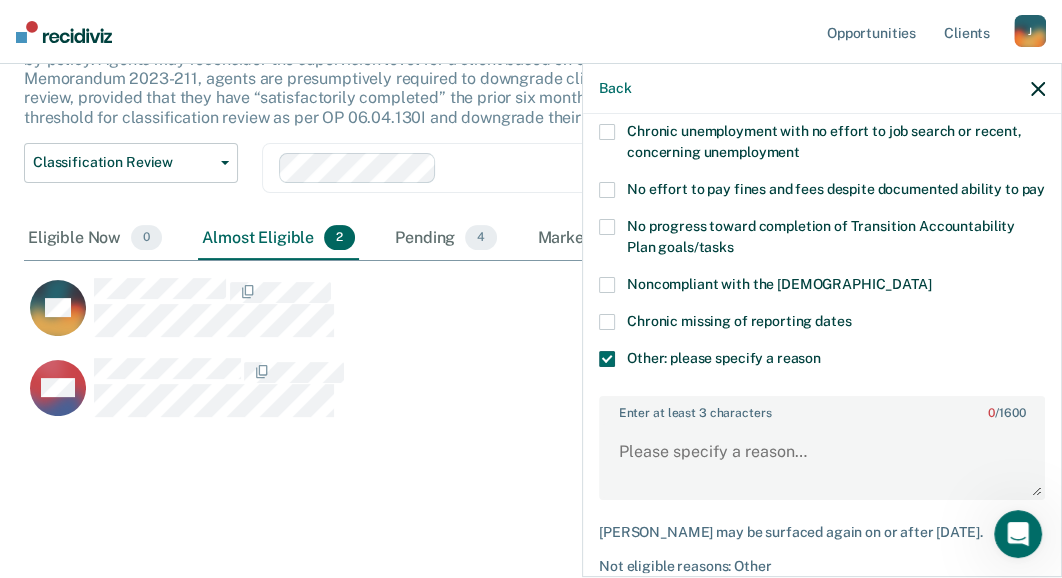scroll, scrollTop: 289, scrollLeft: 0, axis: vertical 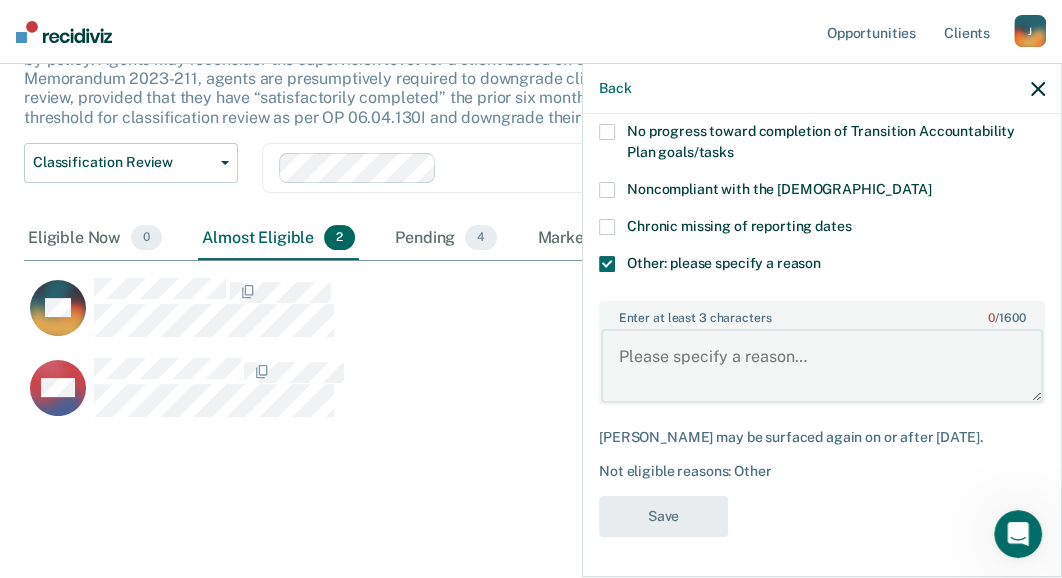 click on "Enter at least 3 characters 0  /  1600" at bounding box center [822, 366] 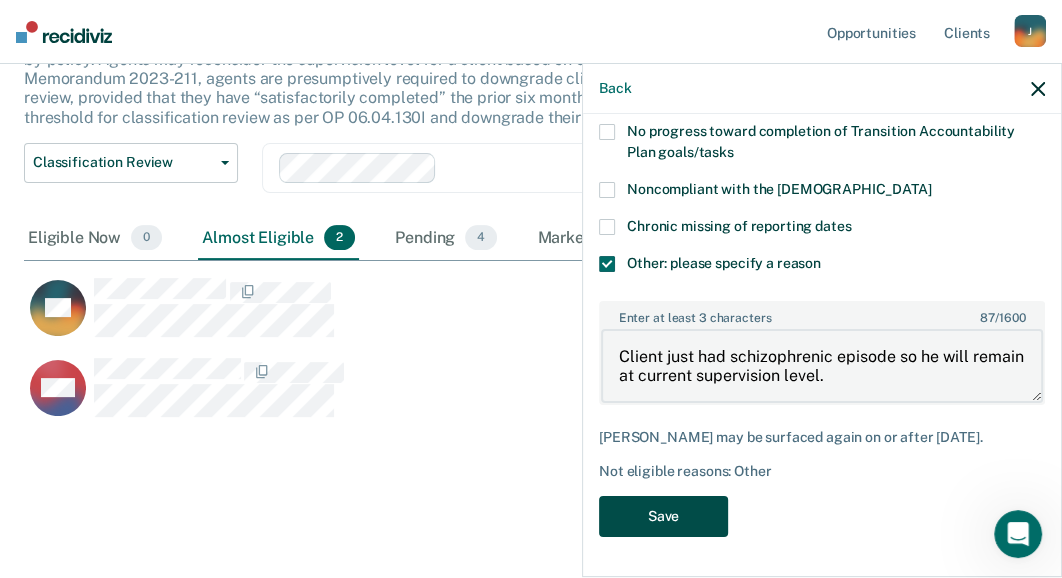 type on "Client just had schizophrenic episode so he will remain at current supervision level." 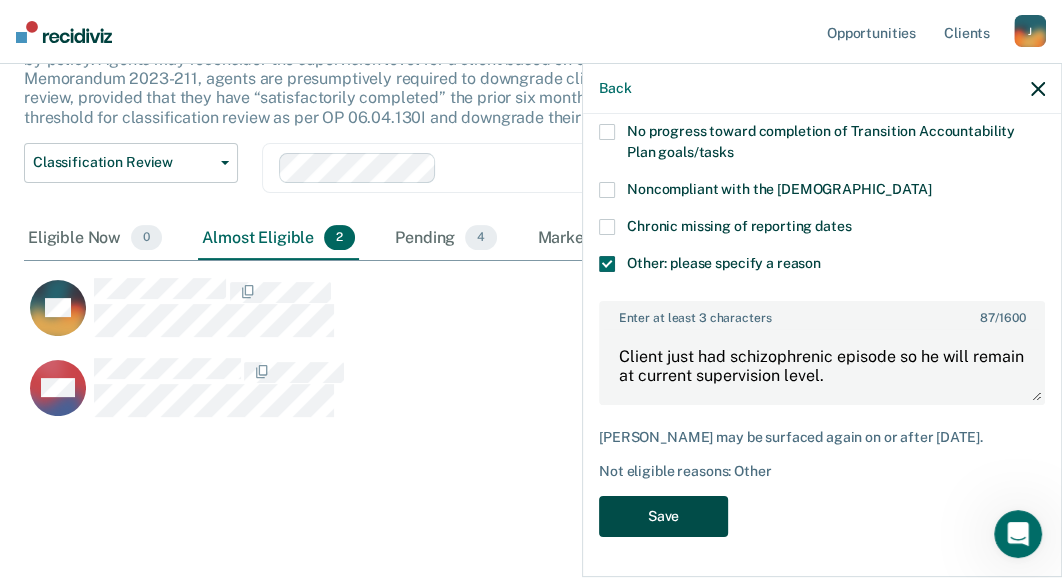 click on "Save" at bounding box center [663, 516] 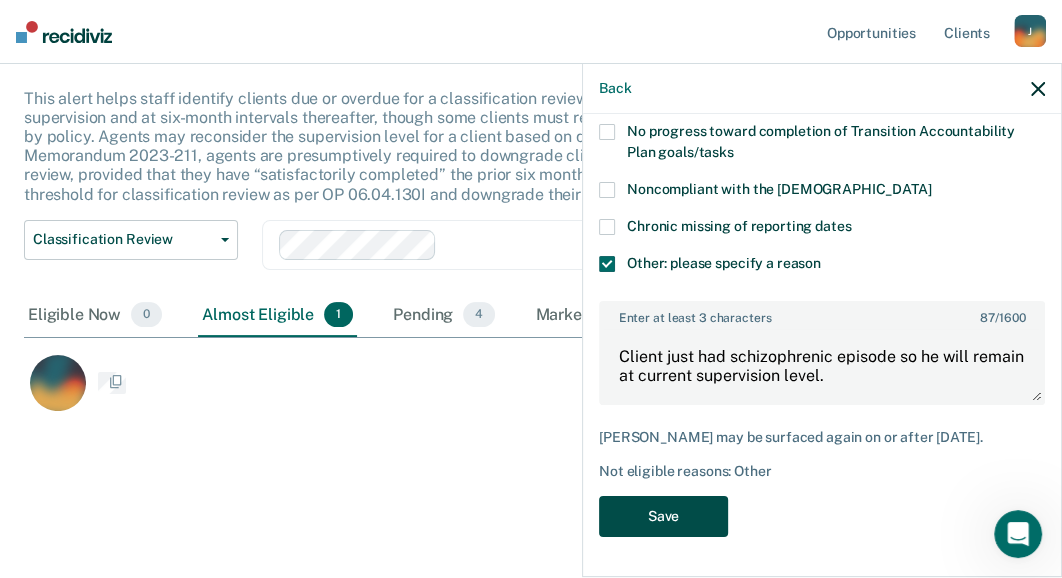 scroll, scrollTop: 379, scrollLeft: 999, axis: both 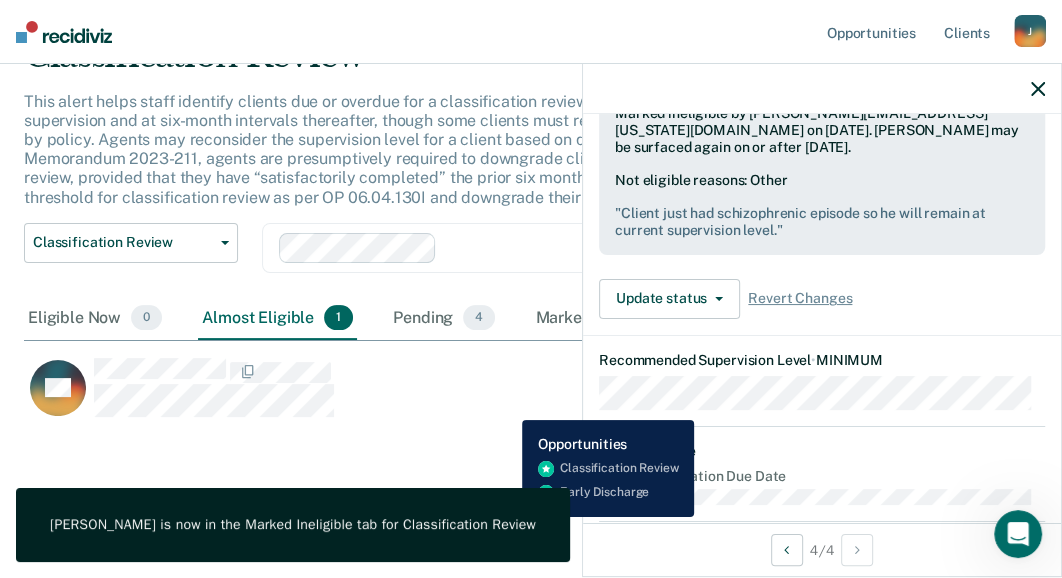 click on "BB" at bounding box center [455, 387] 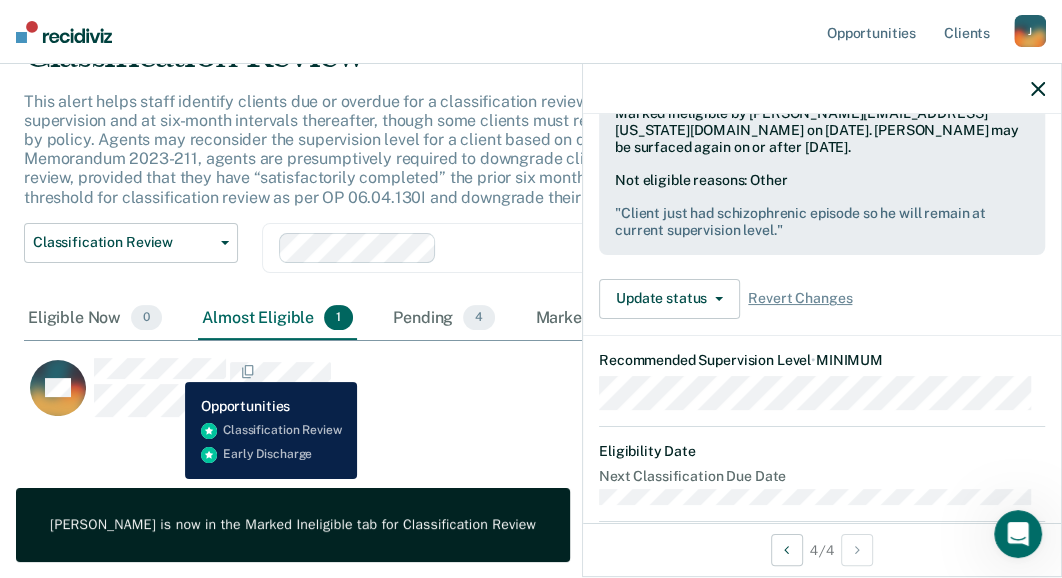 scroll, scrollTop: 74, scrollLeft: 0, axis: vertical 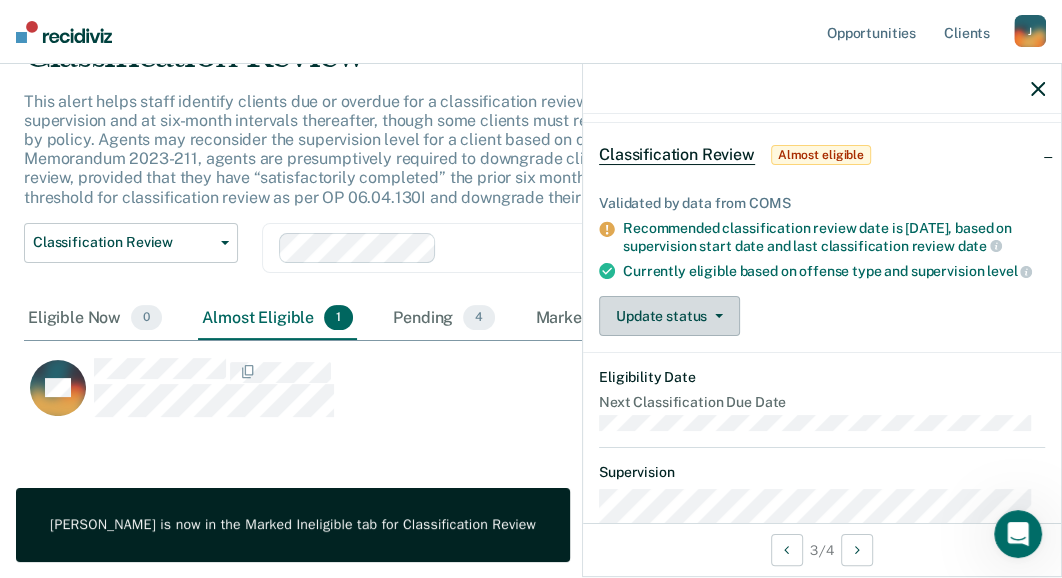 click on "Update status" at bounding box center (669, 316) 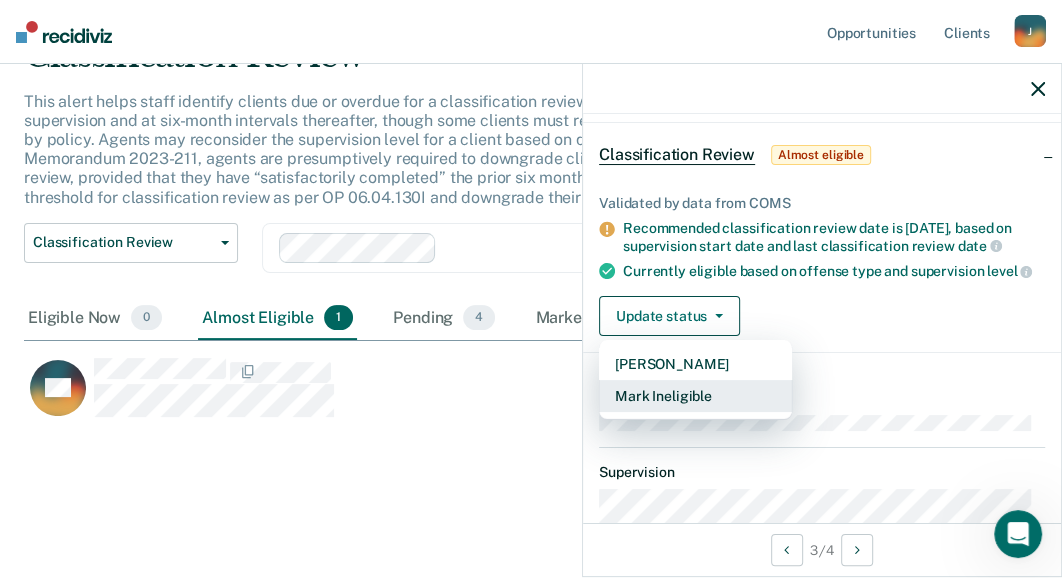 click on "Mark Ineligible" at bounding box center [695, 396] 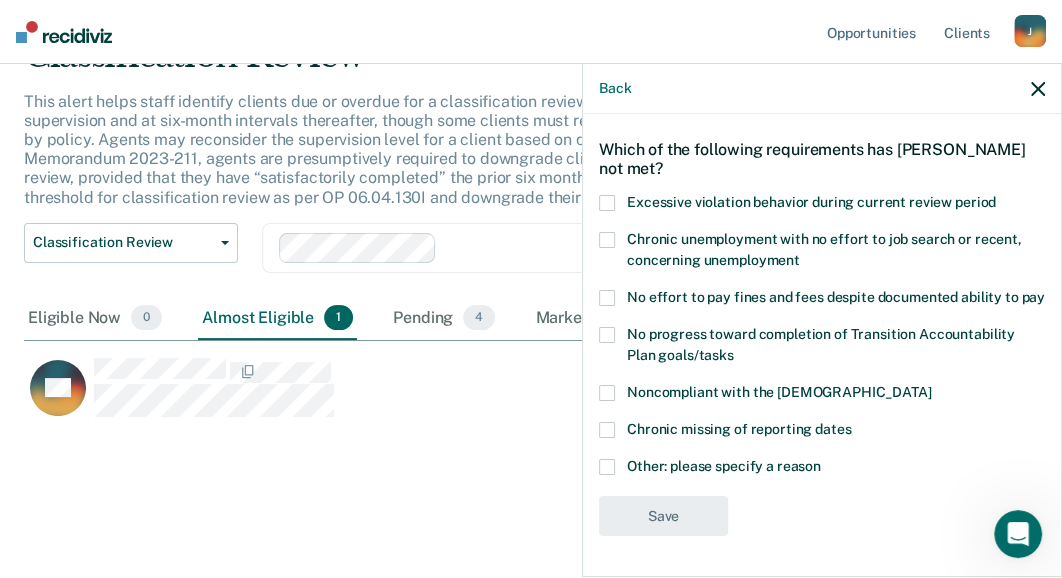 scroll, scrollTop: 88, scrollLeft: 0, axis: vertical 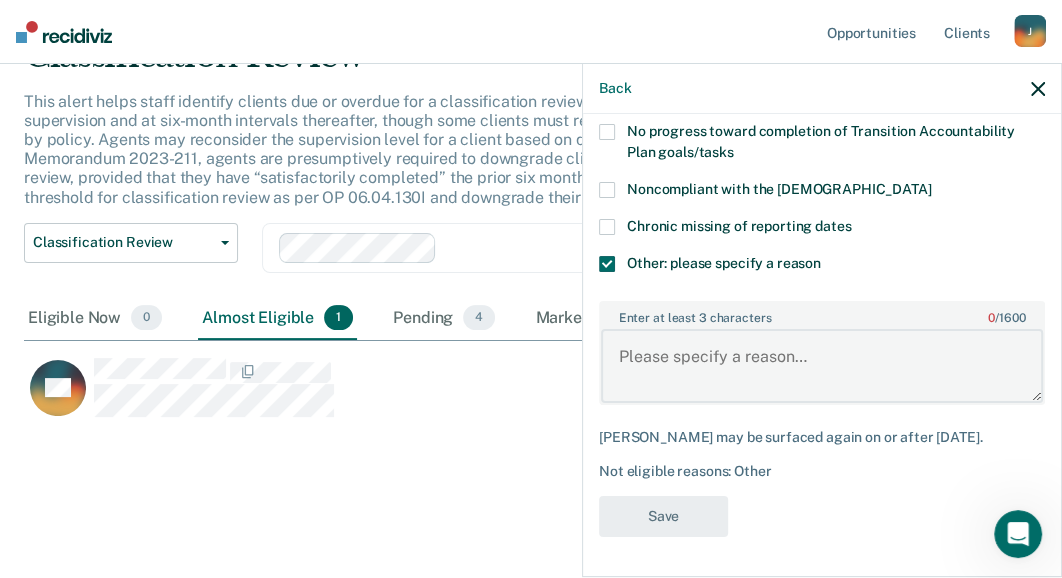 click on "Enter at least 3 characters 0  /  1600" at bounding box center (822, 366) 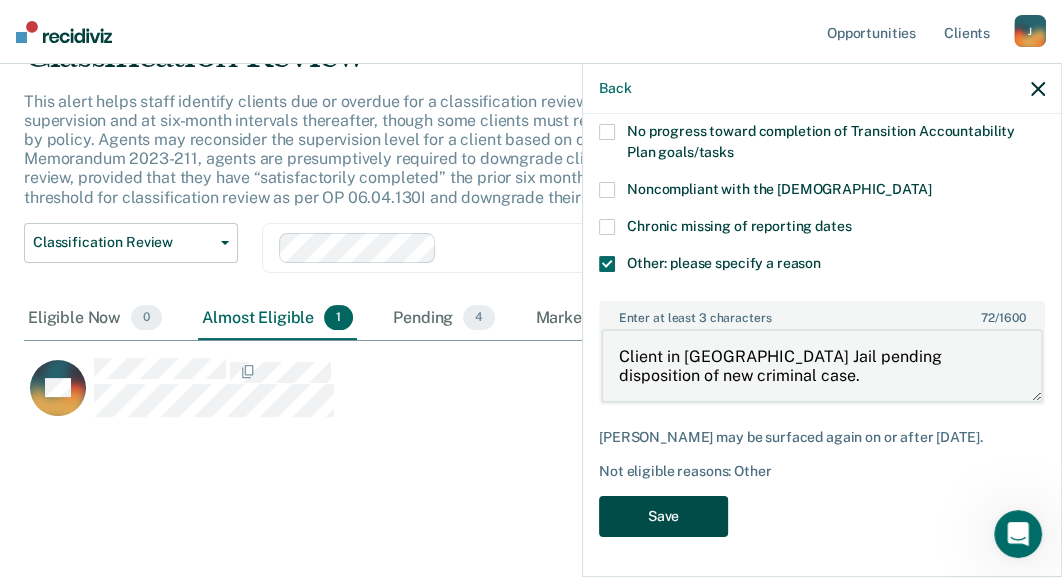 type on "Client in [GEOGRAPHIC_DATA] Jail pending disposition of new criminal case." 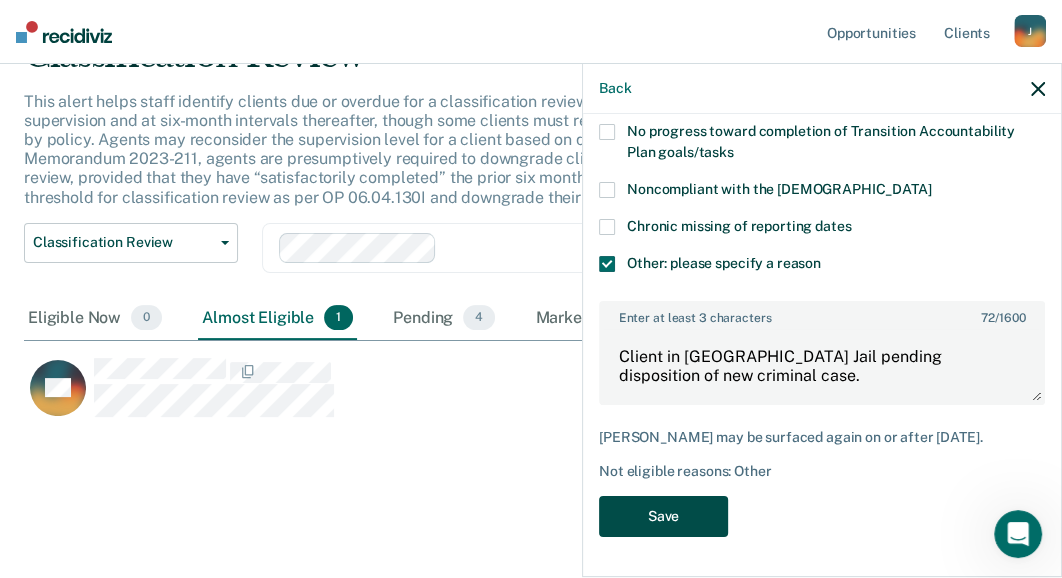 click on "Save" at bounding box center (663, 516) 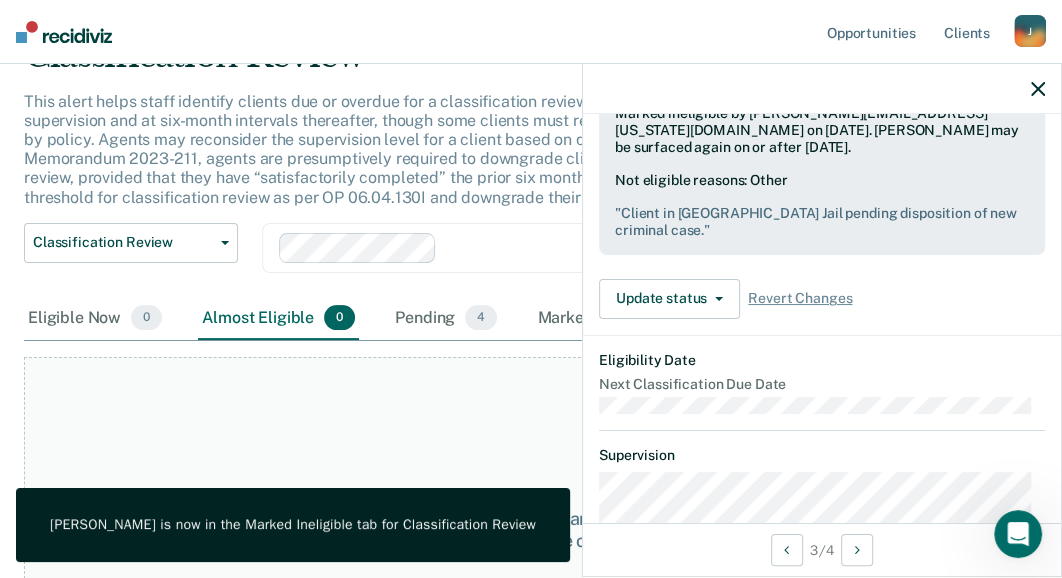 click on "At this time, there are no clients who are Almost Eligible. Please navigate to one of the other tabs." at bounding box center [502, 530] 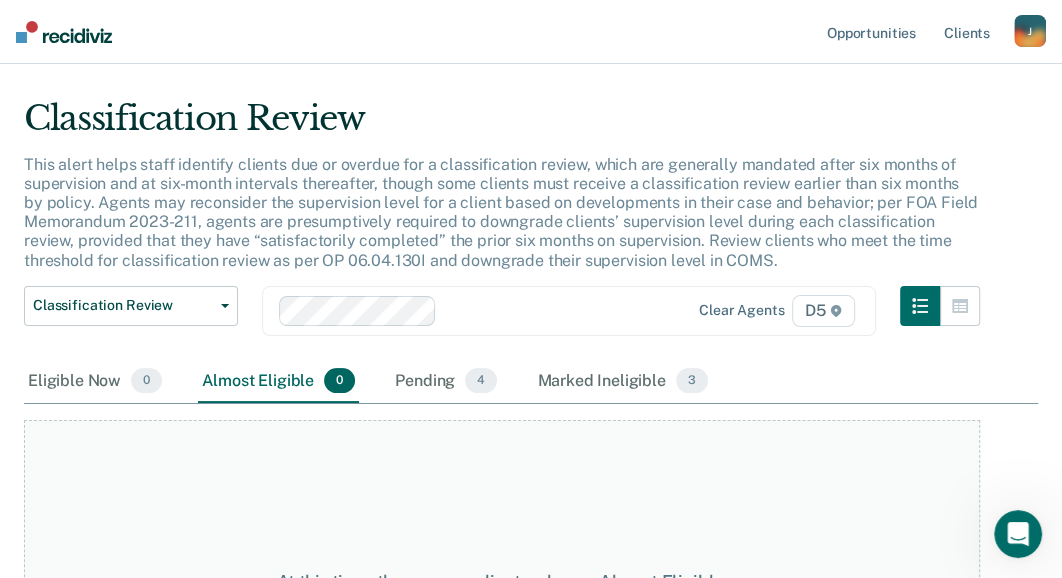 scroll, scrollTop: 0, scrollLeft: 0, axis: both 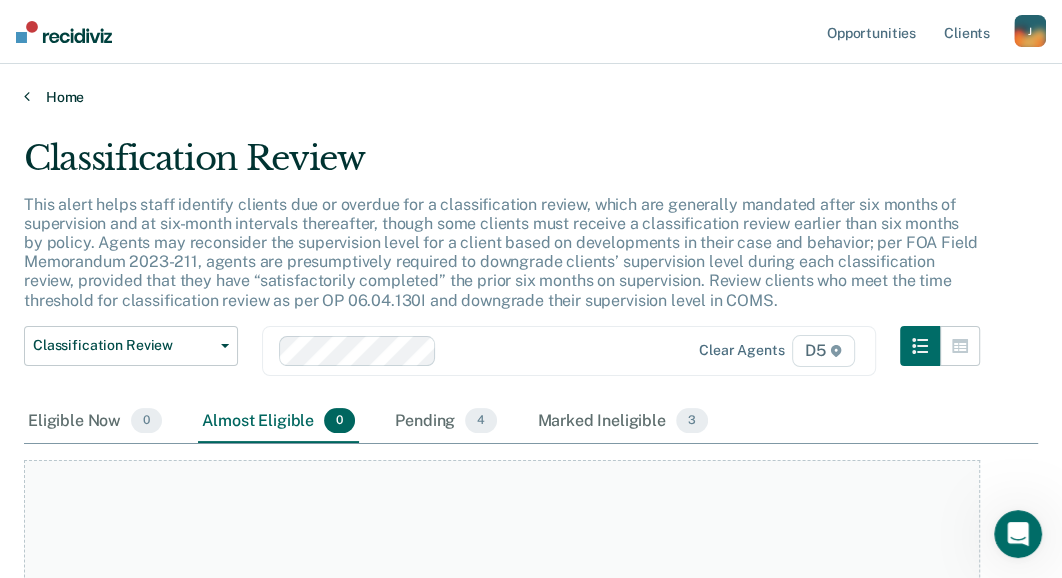 click on "Home" at bounding box center (531, 97) 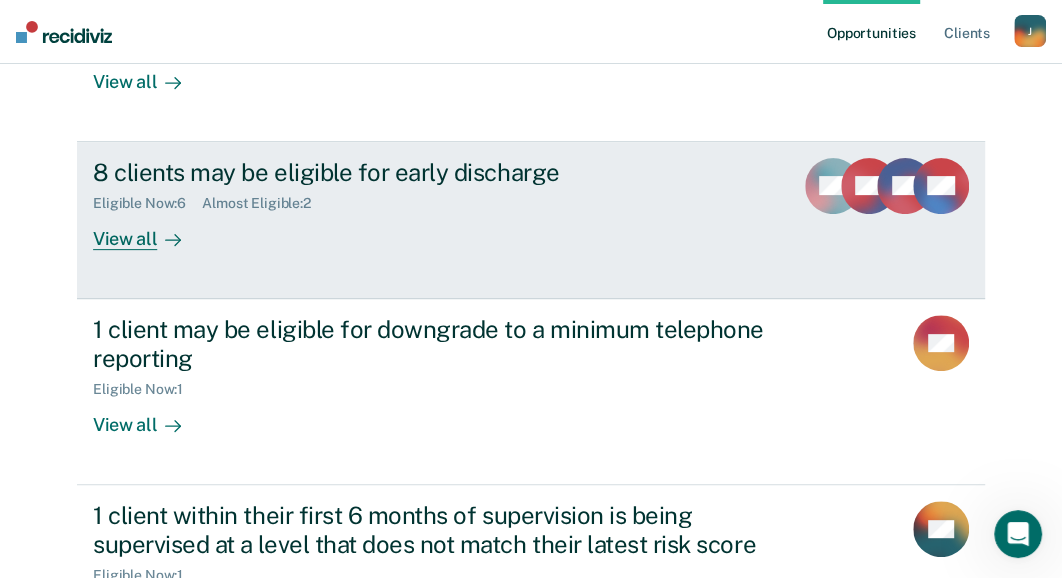 scroll, scrollTop: 200, scrollLeft: 0, axis: vertical 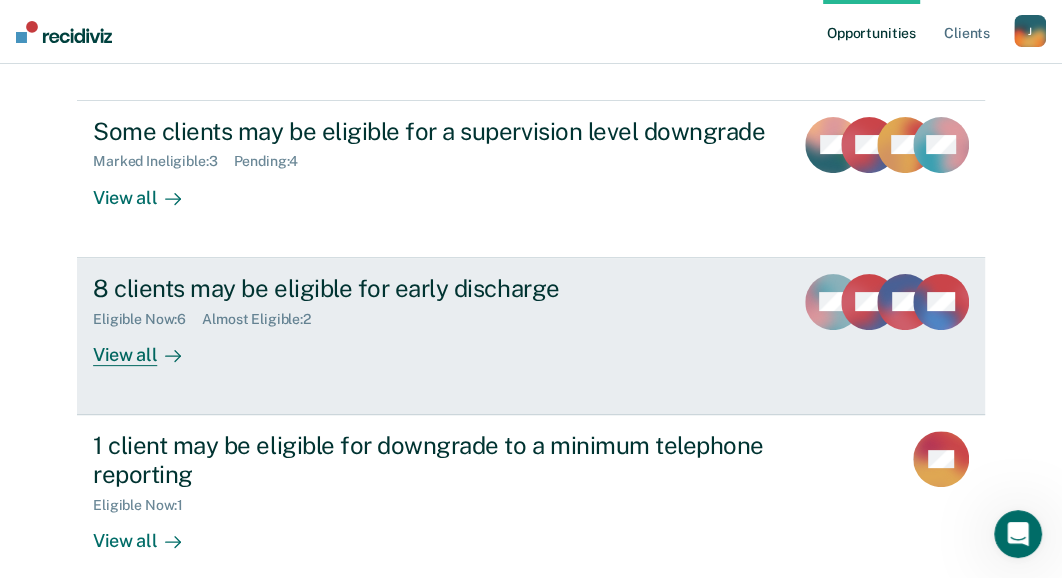 click on "View all" at bounding box center [149, 346] 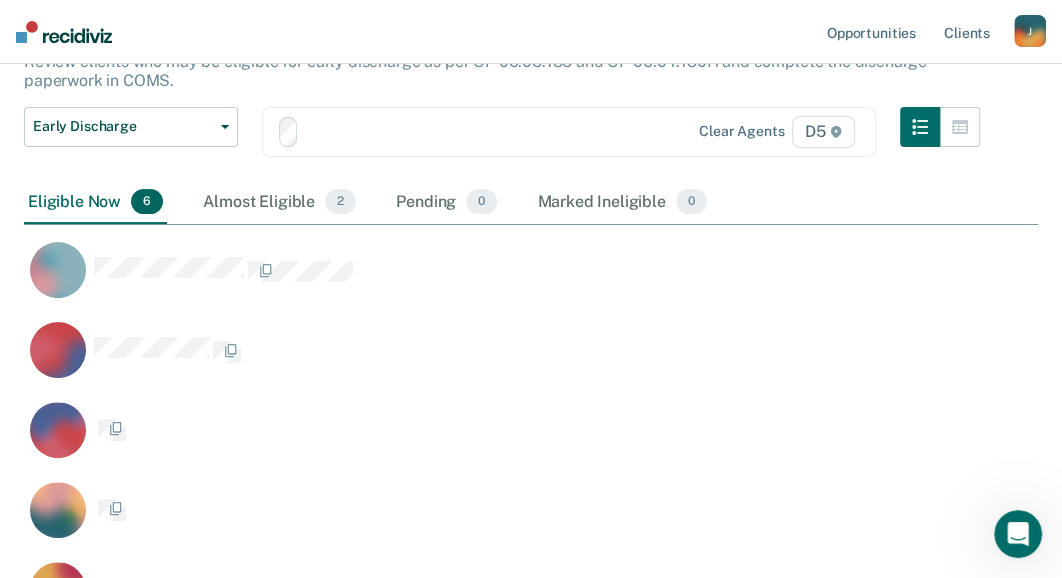 scroll, scrollTop: 0, scrollLeft: 0, axis: both 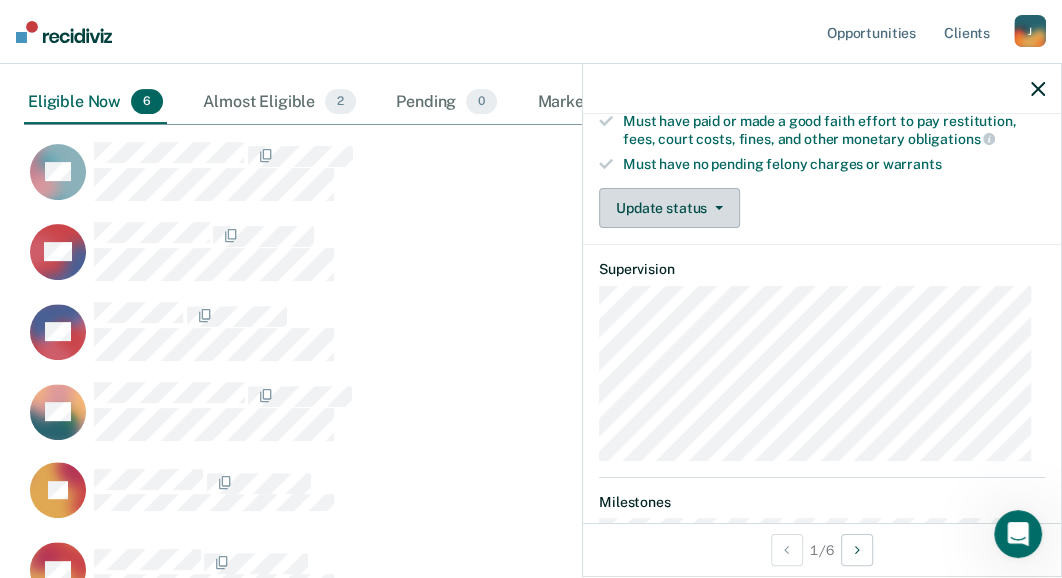 click on "Update status" at bounding box center [669, 208] 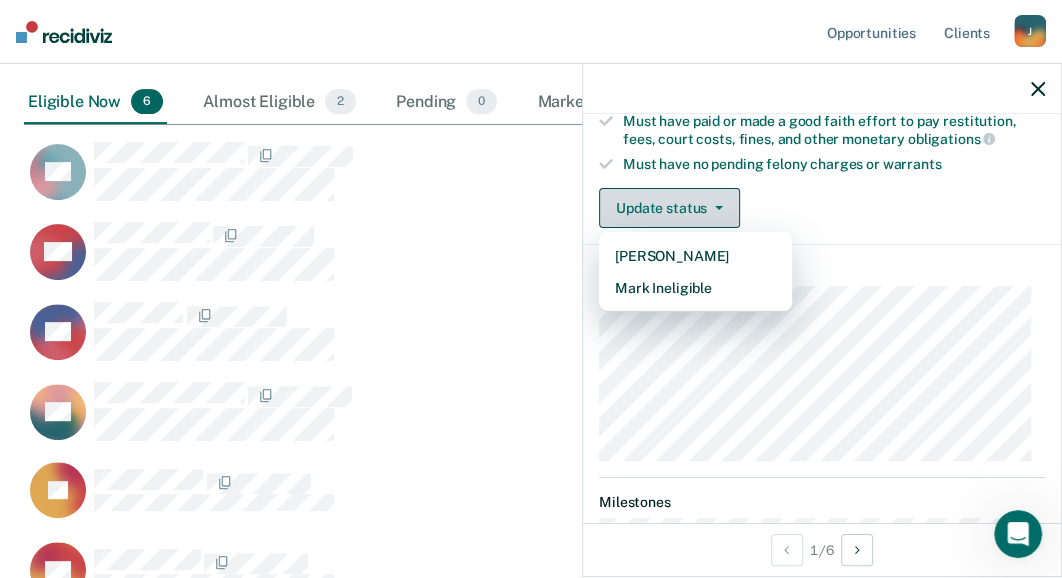 click on "Update status" at bounding box center (669, 208) 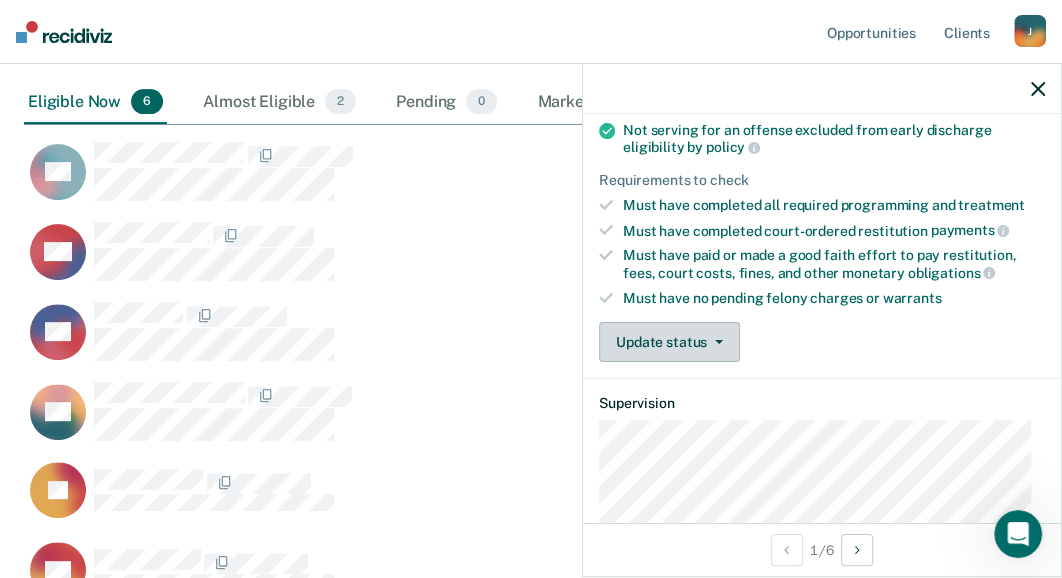scroll, scrollTop: 38, scrollLeft: 0, axis: vertical 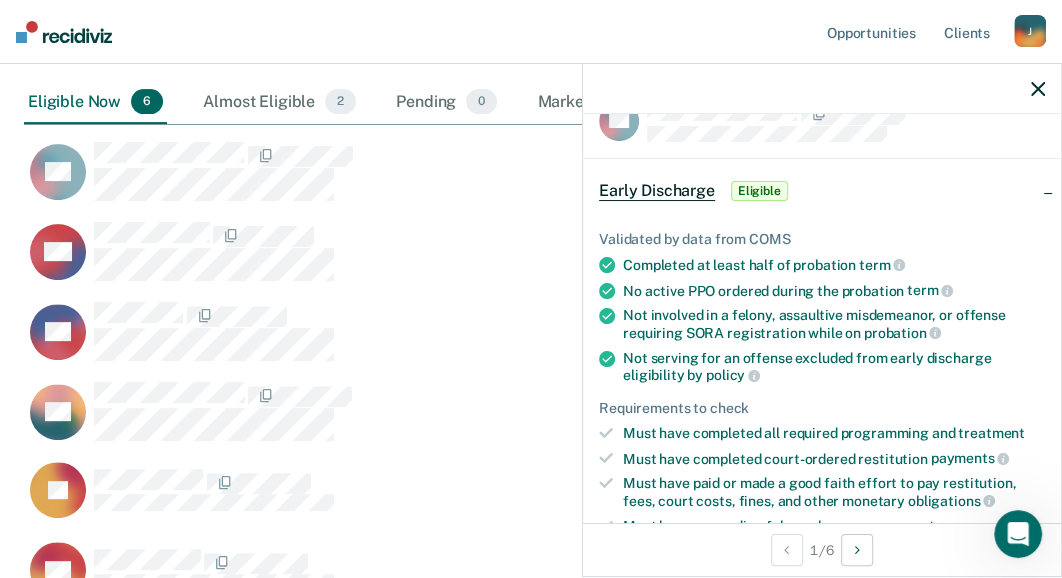 click on "Early Discharge" at bounding box center (657, 191) 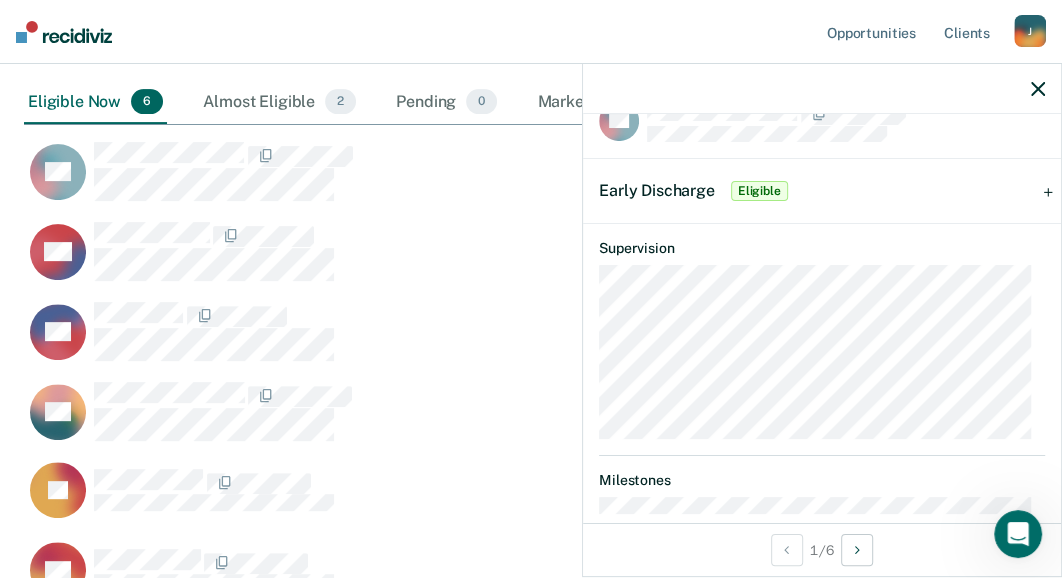 scroll, scrollTop: 0, scrollLeft: 0, axis: both 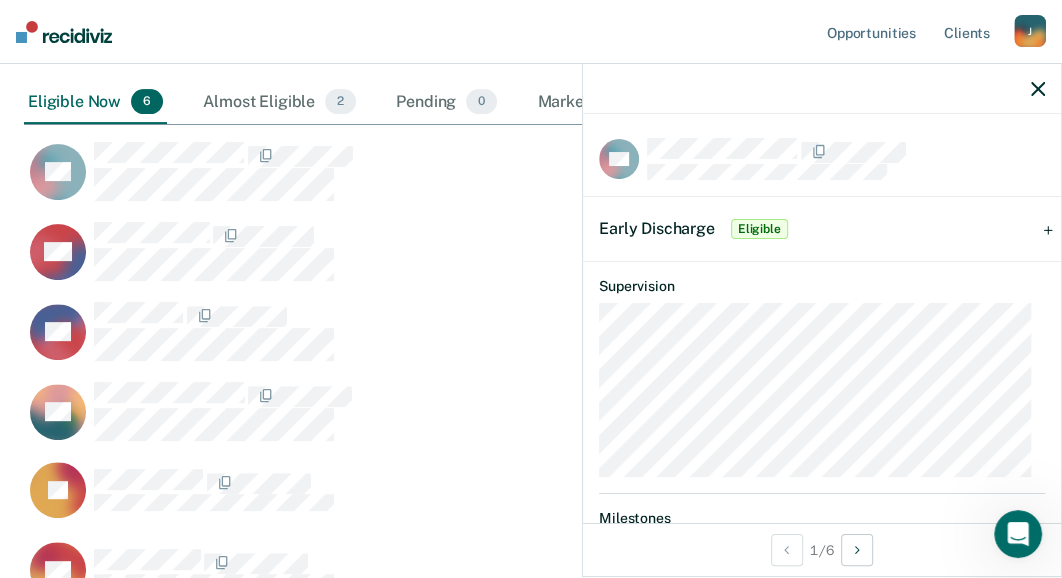 click on "Early Discharge" at bounding box center (657, 228) 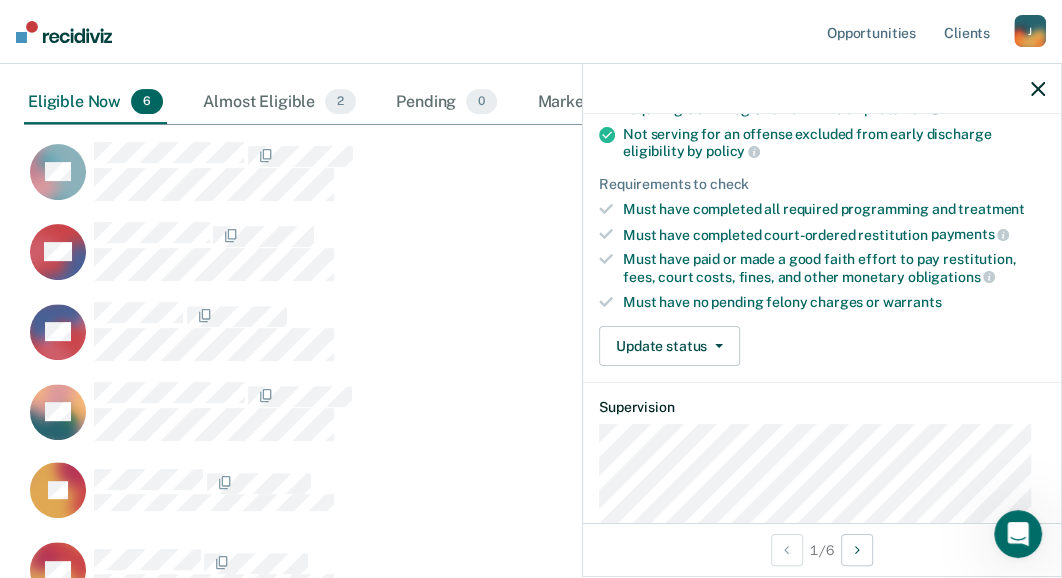 scroll, scrollTop: 300, scrollLeft: 0, axis: vertical 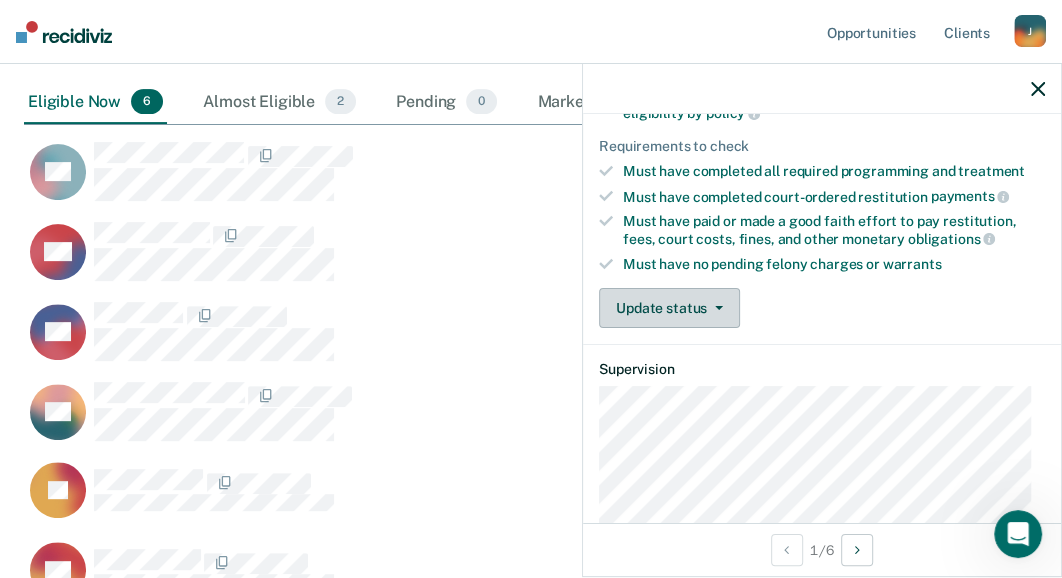 click on "Update status" at bounding box center [669, 308] 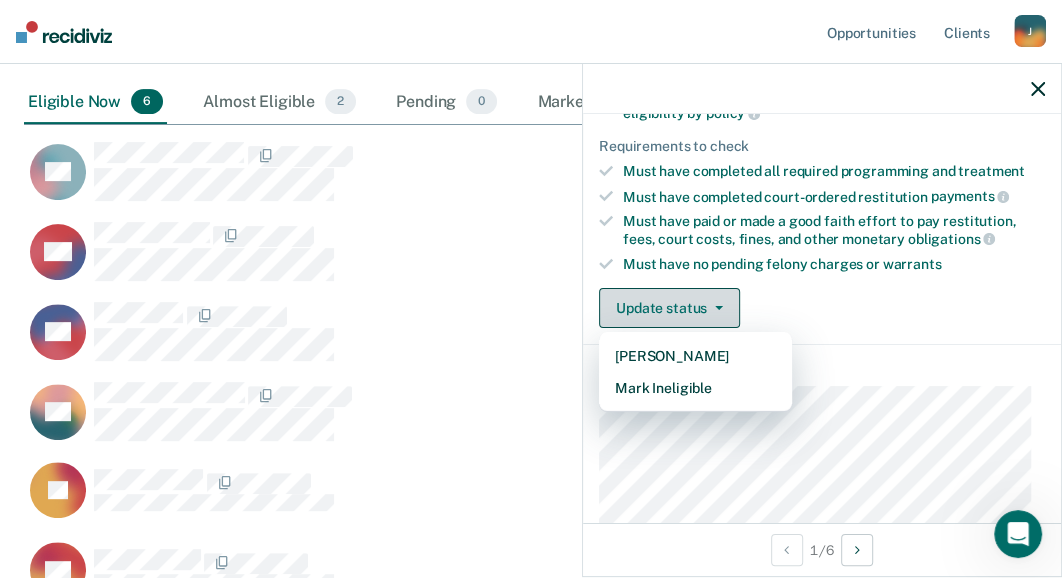 click on "Update status" at bounding box center (669, 308) 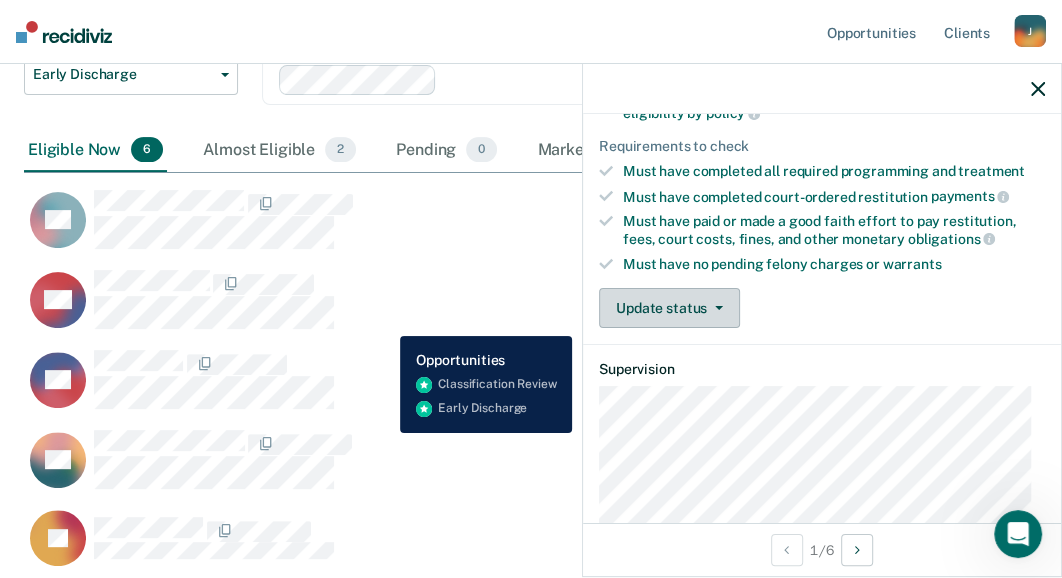 scroll, scrollTop: 200, scrollLeft: 0, axis: vertical 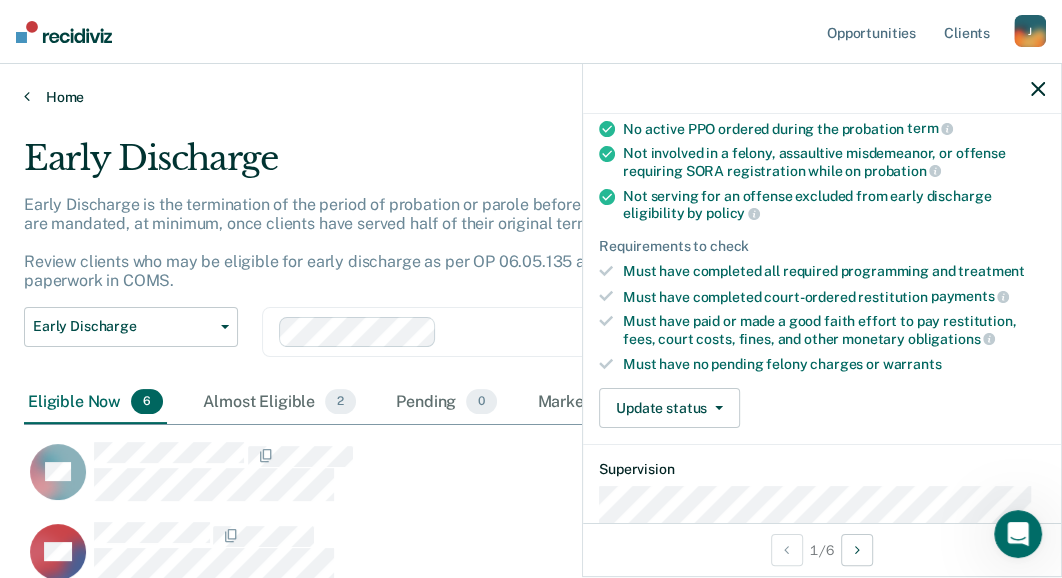 click on "Home" at bounding box center (531, 97) 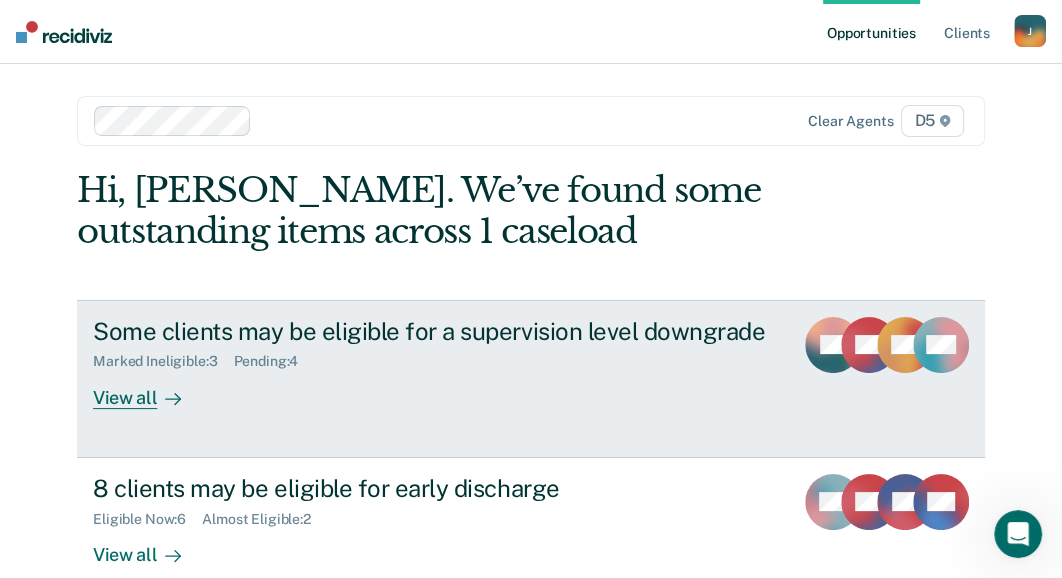 click on "View all" at bounding box center [149, 389] 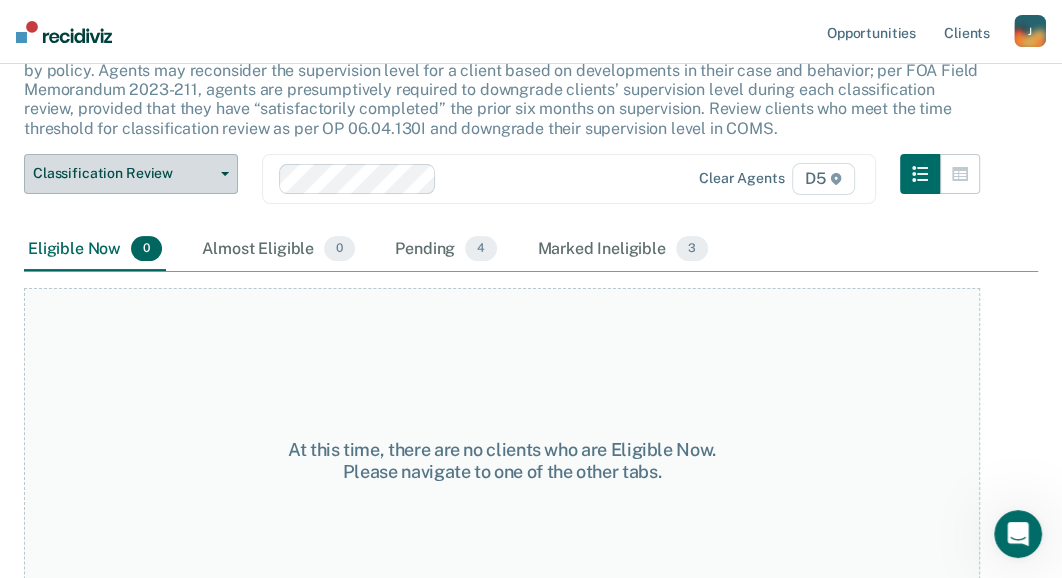 scroll, scrollTop: 200, scrollLeft: 0, axis: vertical 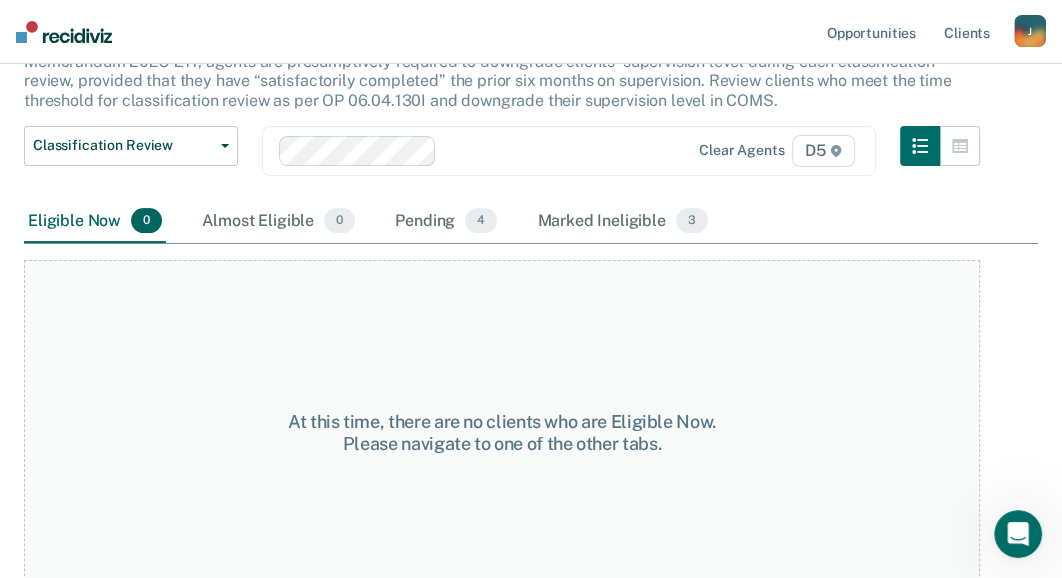 click on "Pending 4" at bounding box center [446, 222] 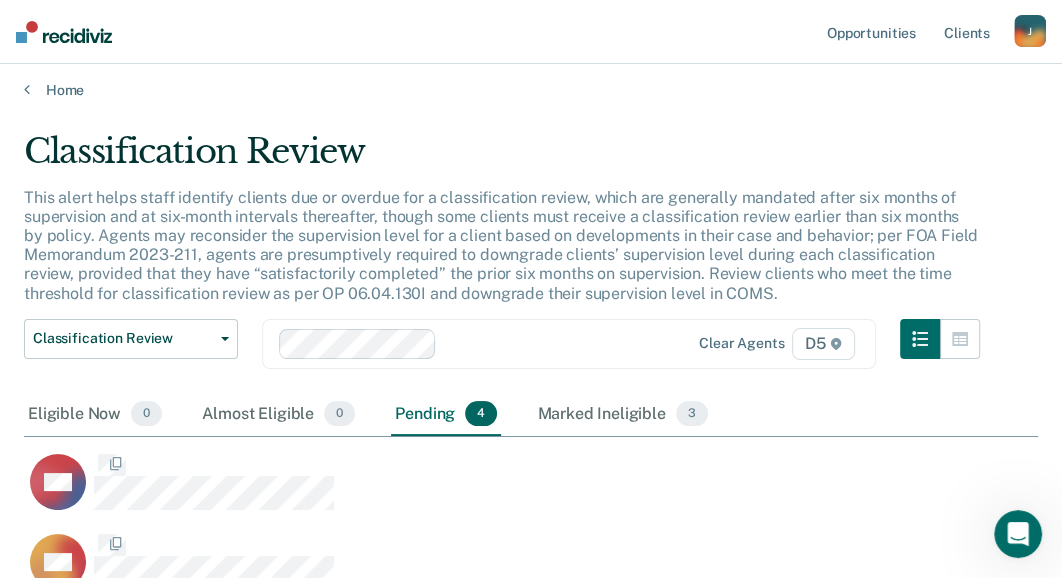 scroll, scrollTop: 15, scrollLeft: 16, axis: both 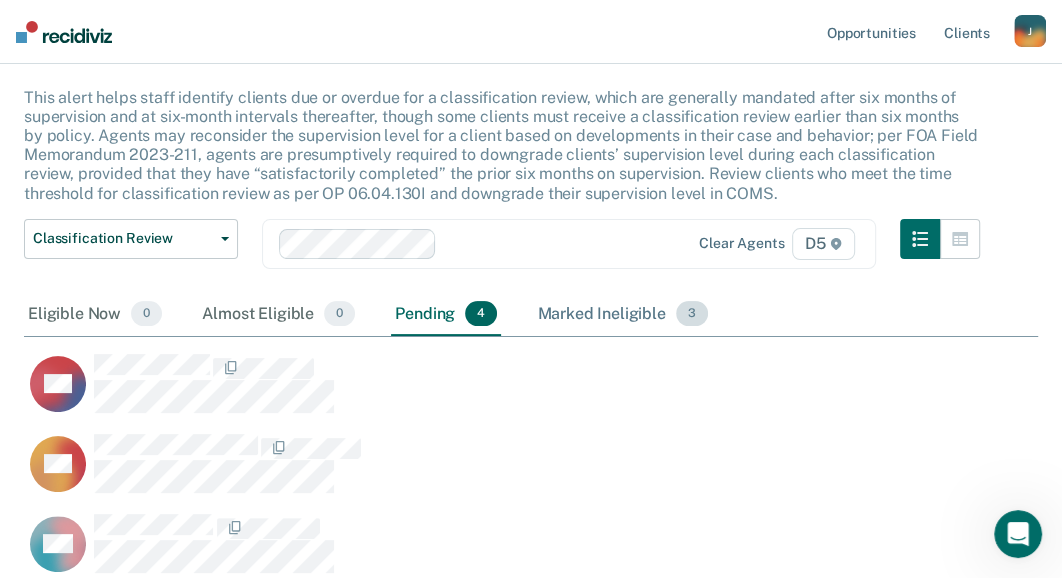 click on "Marked Ineligible 3" at bounding box center [622, 315] 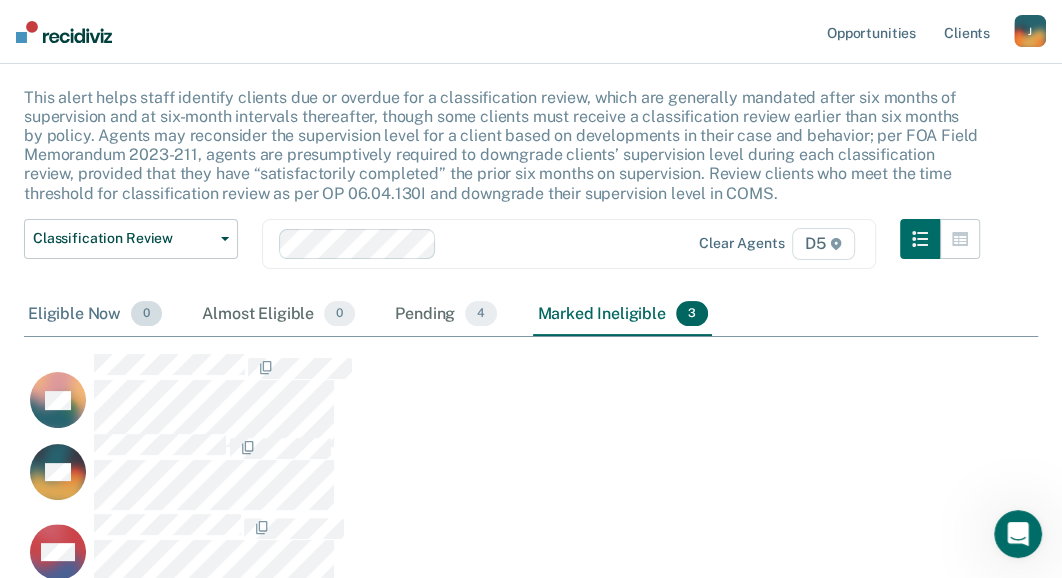 click on "Eligible Now 0" at bounding box center [95, 315] 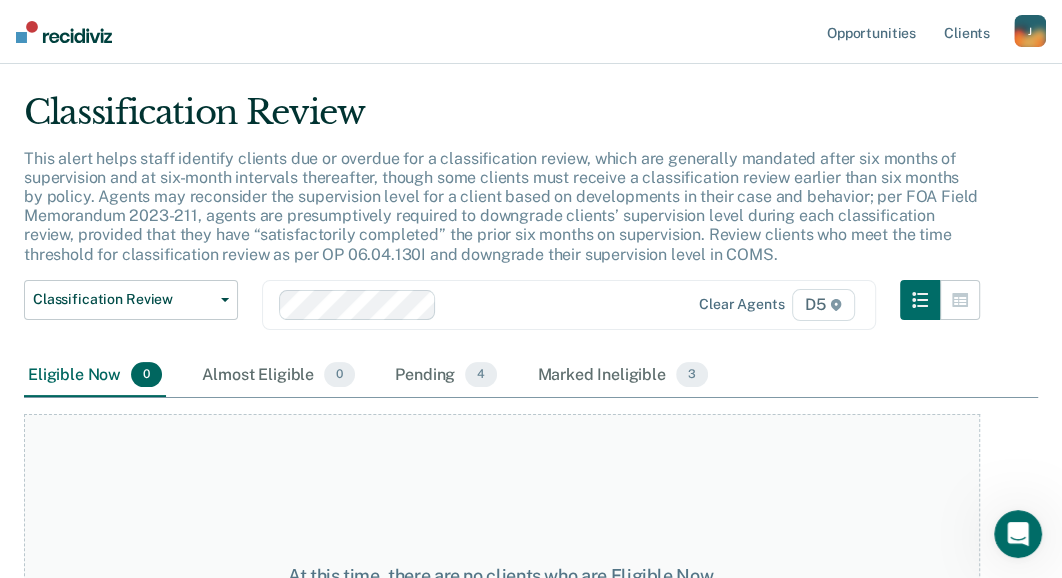 scroll, scrollTop: 0, scrollLeft: 0, axis: both 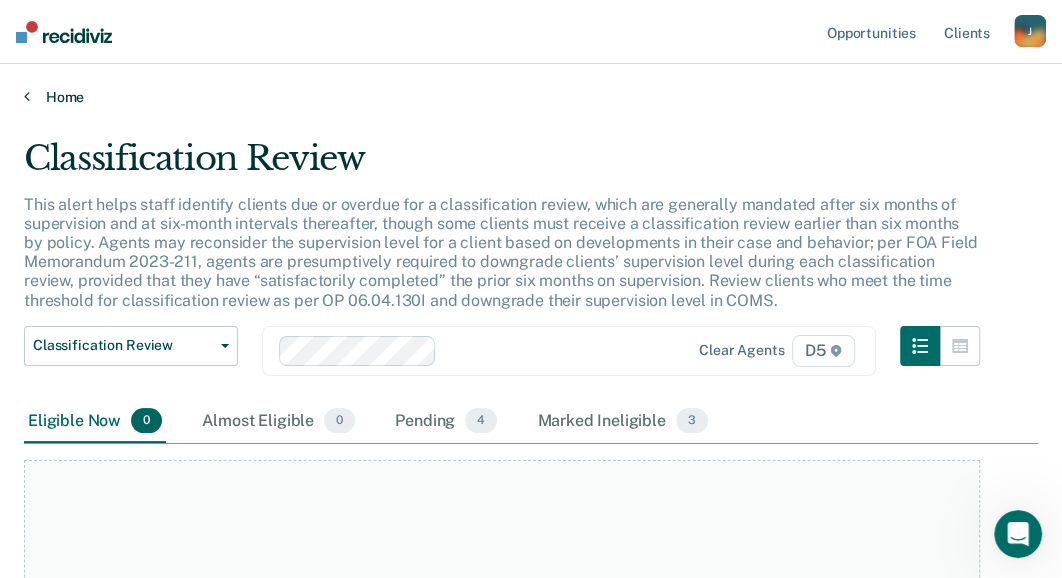 click on "Home" at bounding box center (531, 97) 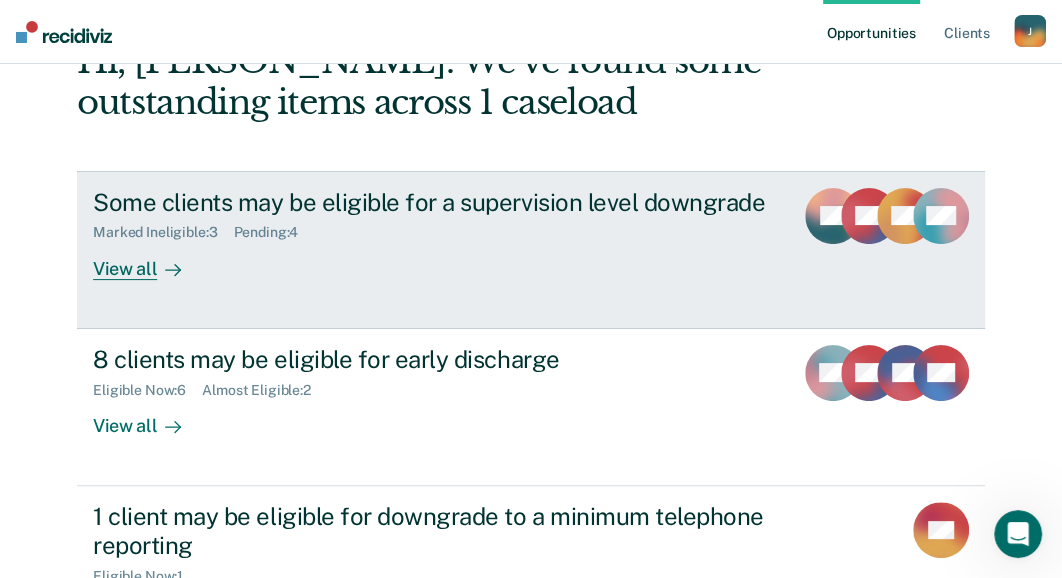 scroll, scrollTop: 200, scrollLeft: 0, axis: vertical 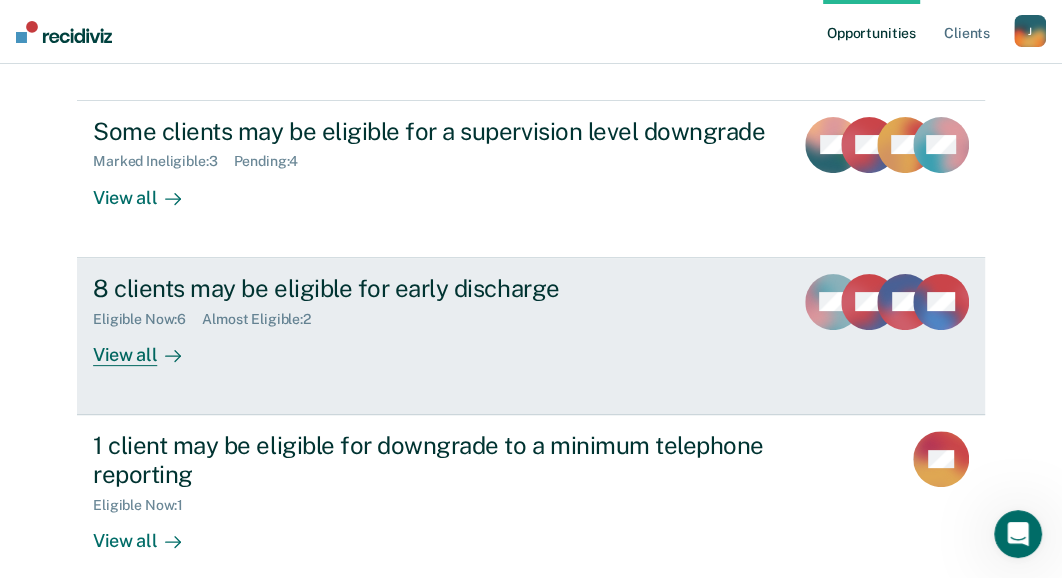 click on "8 clients may be eligible for early discharge" at bounding box center (435, 288) 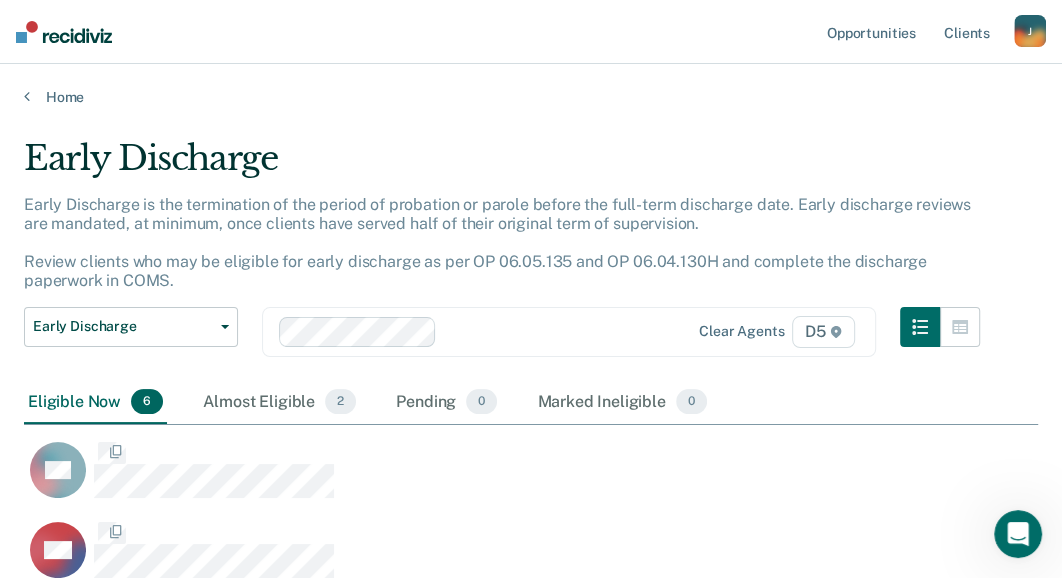 scroll, scrollTop: 16, scrollLeft: 16, axis: both 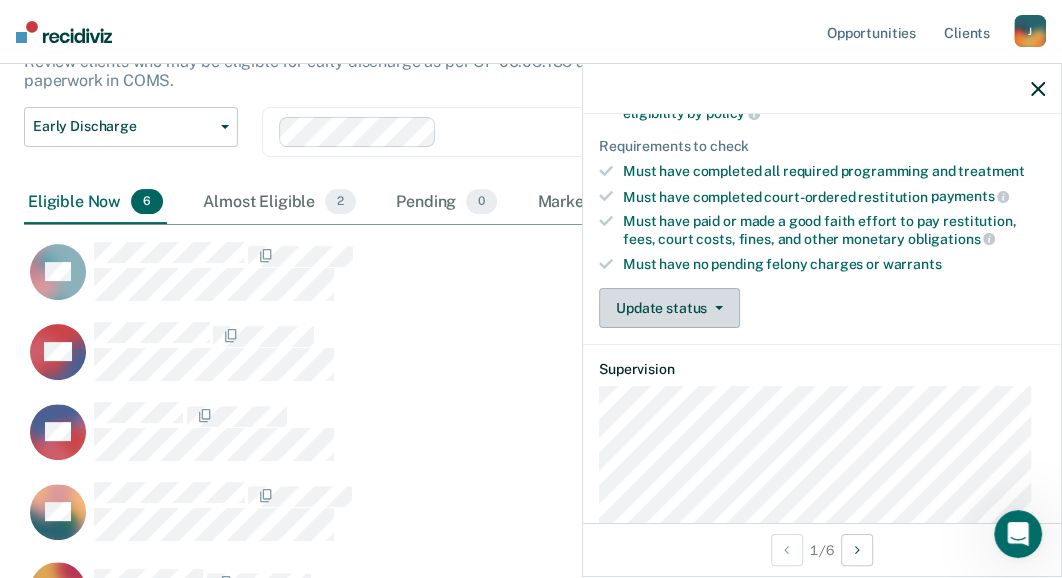 click on "Update status" at bounding box center [669, 308] 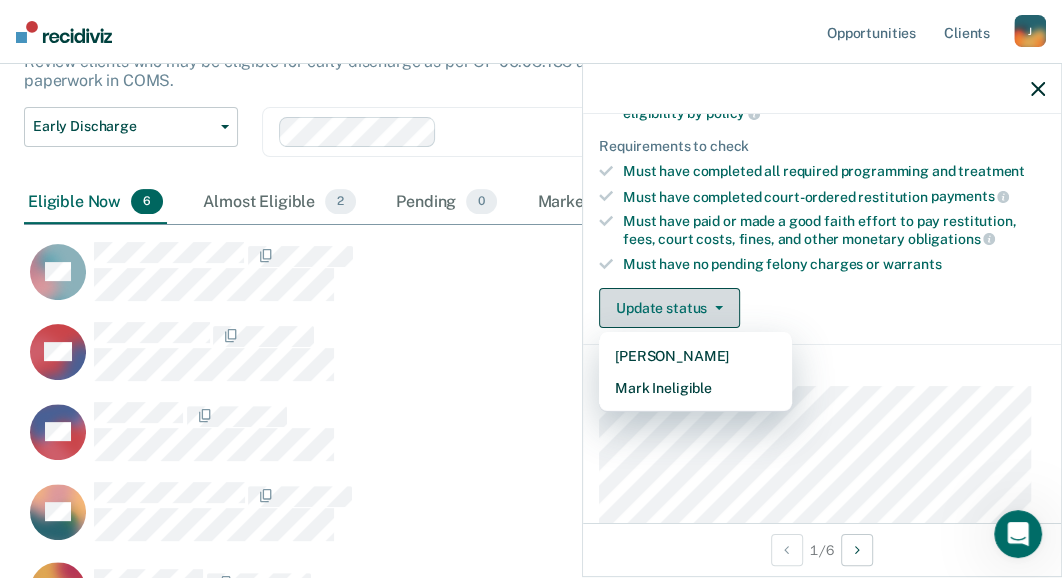 click on "Update status" at bounding box center [669, 308] 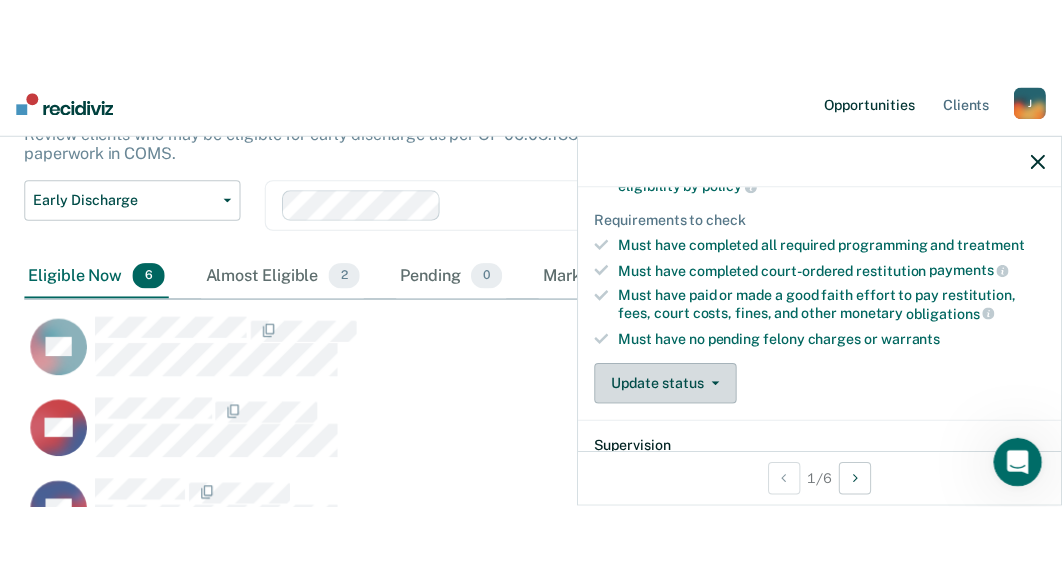 scroll, scrollTop: 760, scrollLeft: 988, axis: both 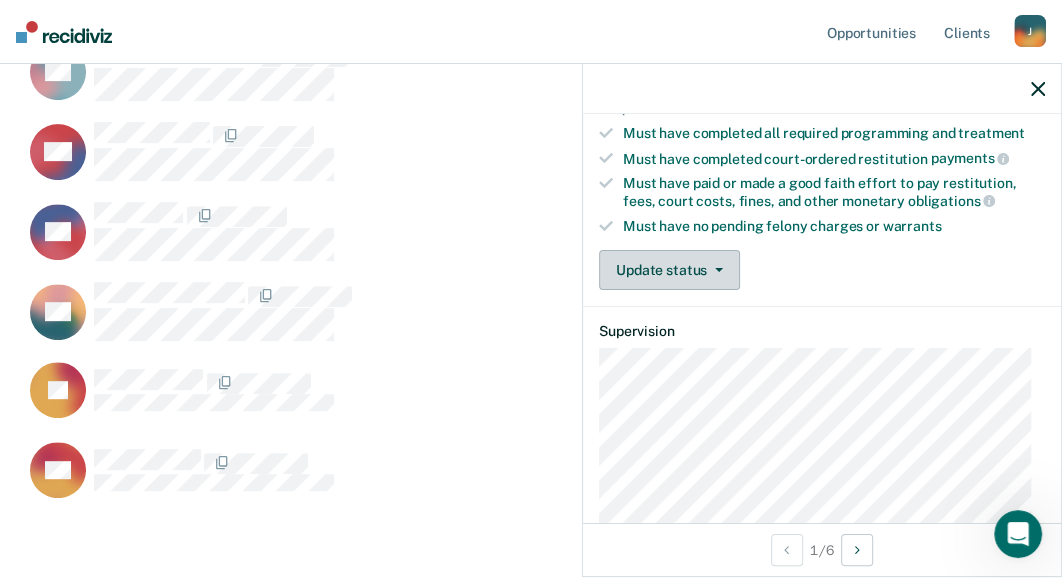 click on "Update status" at bounding box center [669, 270] 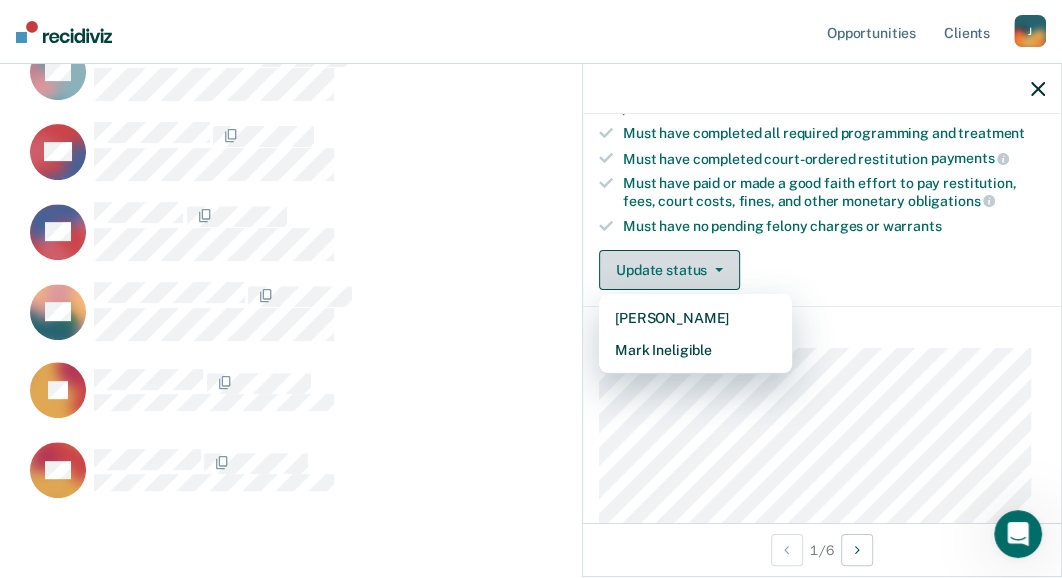 click on "Update status" at bounding box center [669, 270] 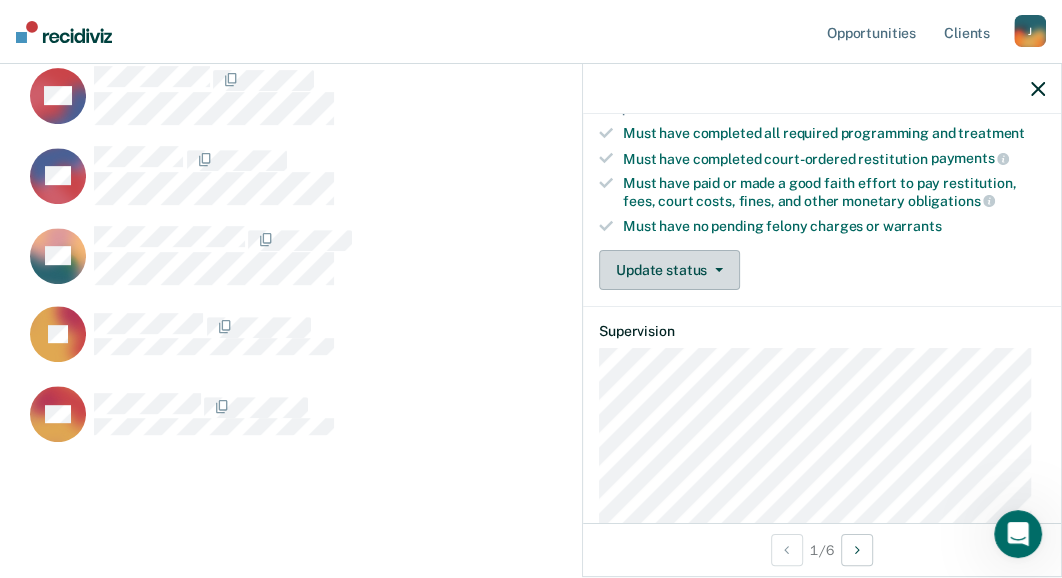 scroll, scrollTop: 484, scrollLeft: 0, axis: vertical 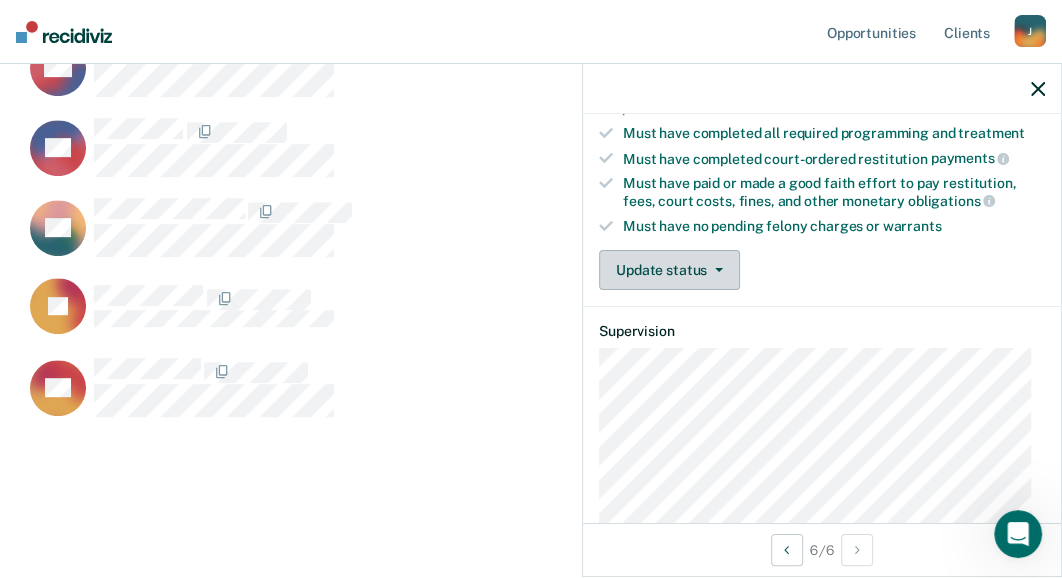 click on "Update status" at bounding box center [669, 270] 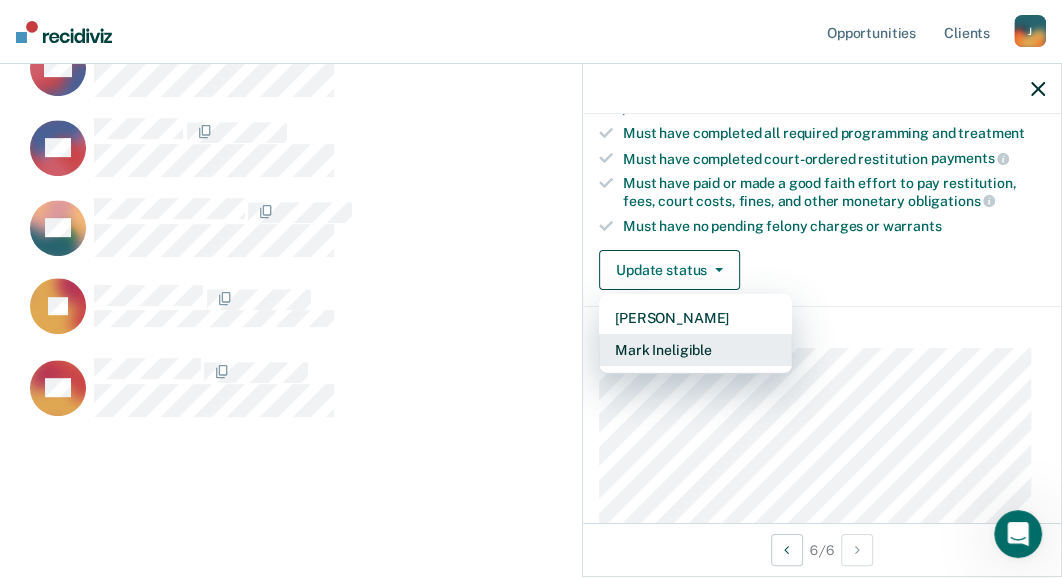click on "Mark Ineligible" at bounding box center [695, 350] 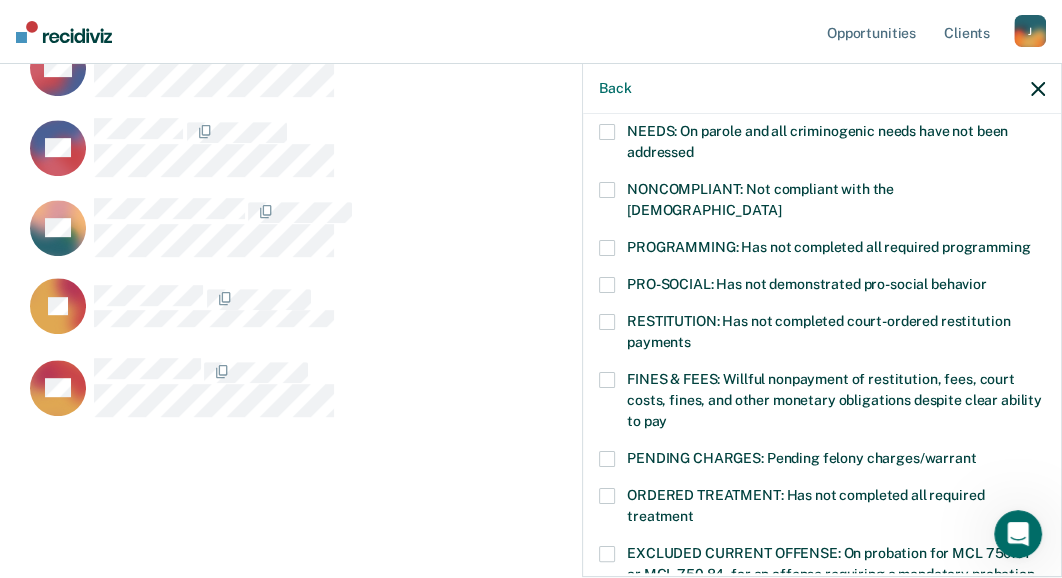 click on "FINES & FEES: Willful nonpayment of restitution, fees, court costs, fines, and other monetary obligations despite clear ability to pay" at bounding box center (822, 403) 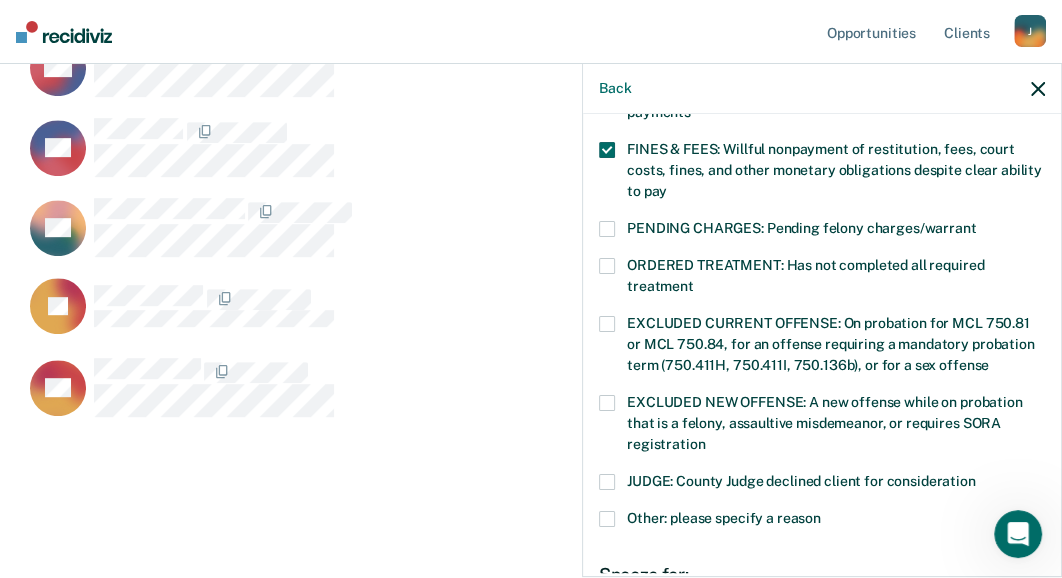 scroll, scrollTop: 798, scrollLeft: 0, axis: vertical 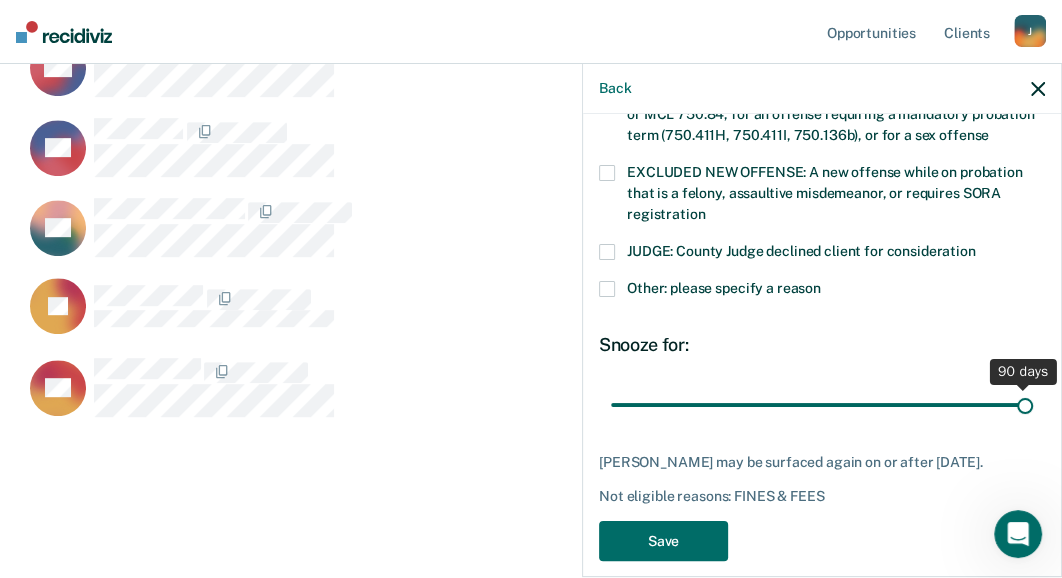 drag, startPoint x: 750, startPoint y: 384, endPoint x: 1018, endPoint y: 391, distance: 268.0914 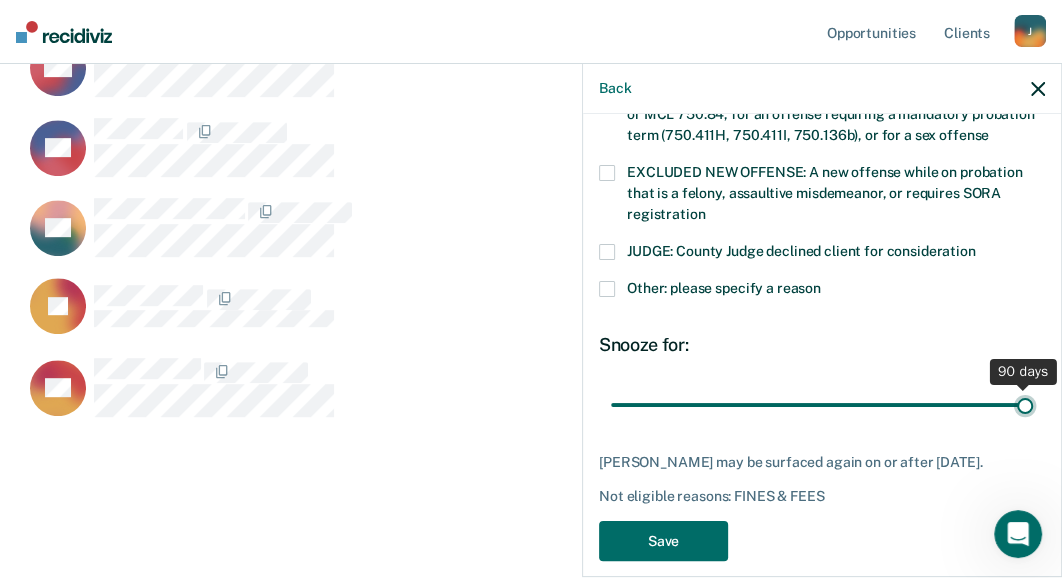 type on "90" 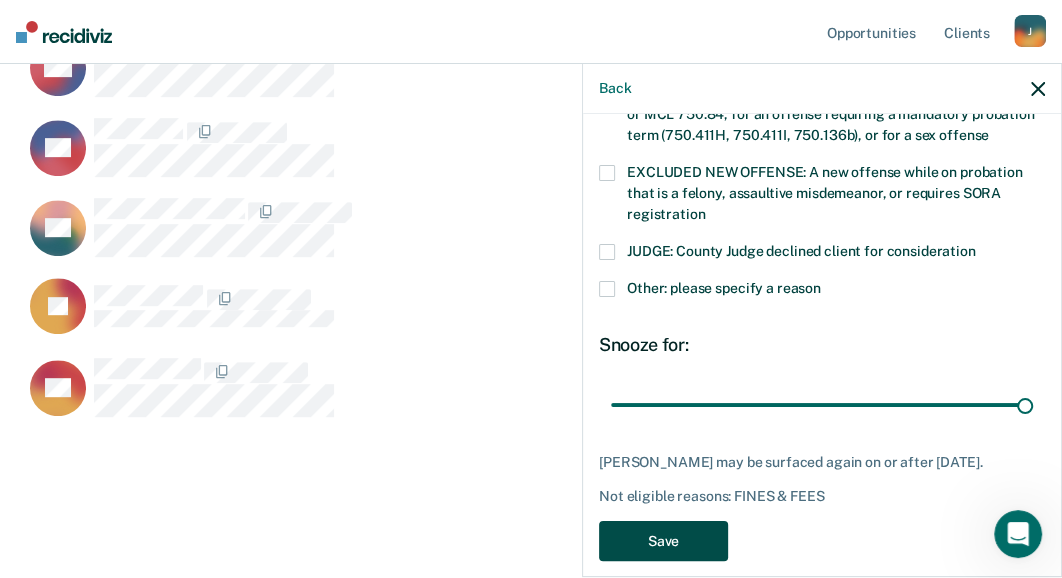 click on "Save" at bounding box center [663, 541] 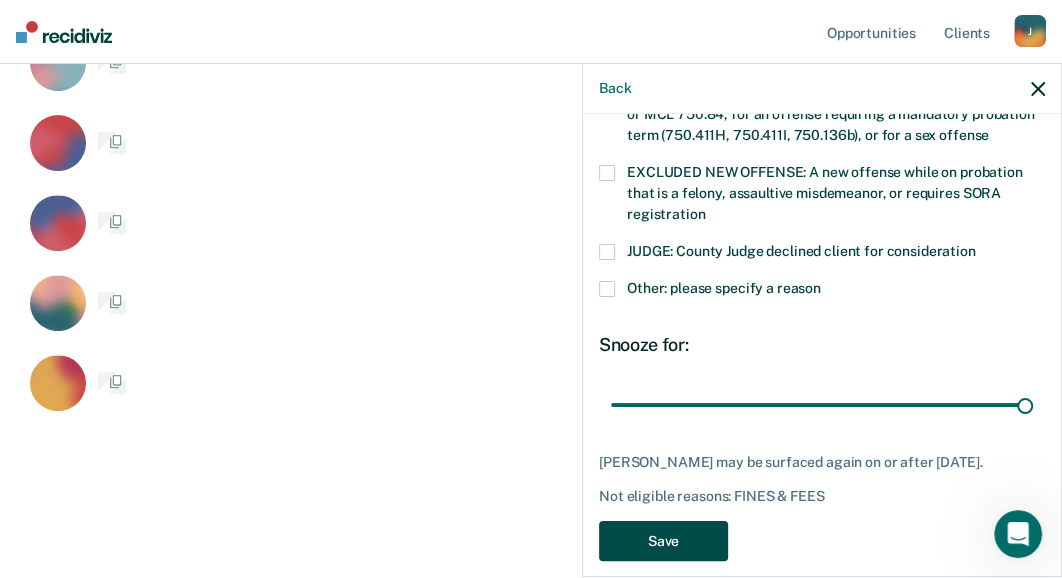 scroll, scrollTop: 404, scrollLeft: 0, axis: vertical 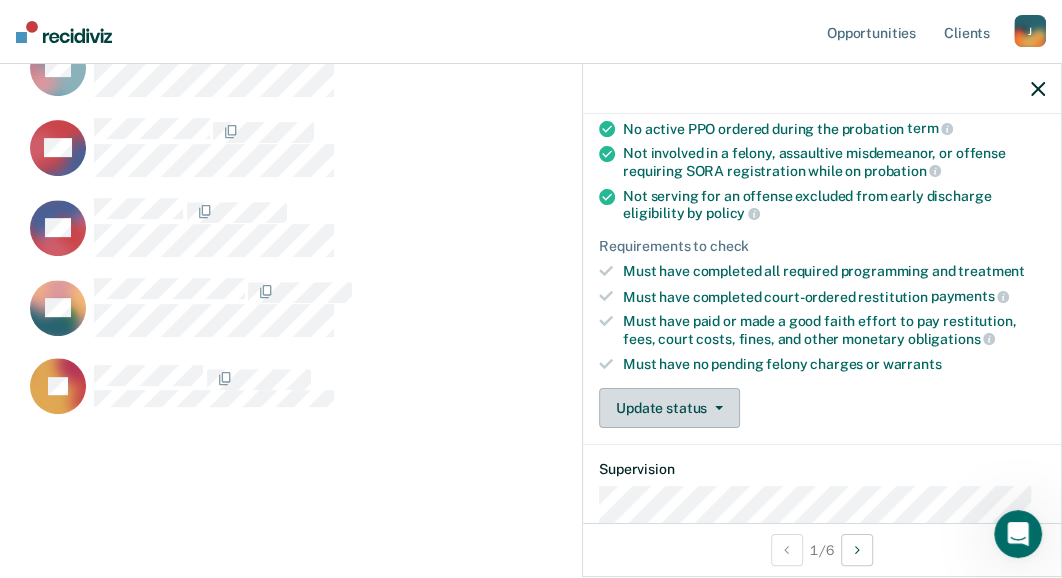 click on "Update status" at bounding box center [669, 408] 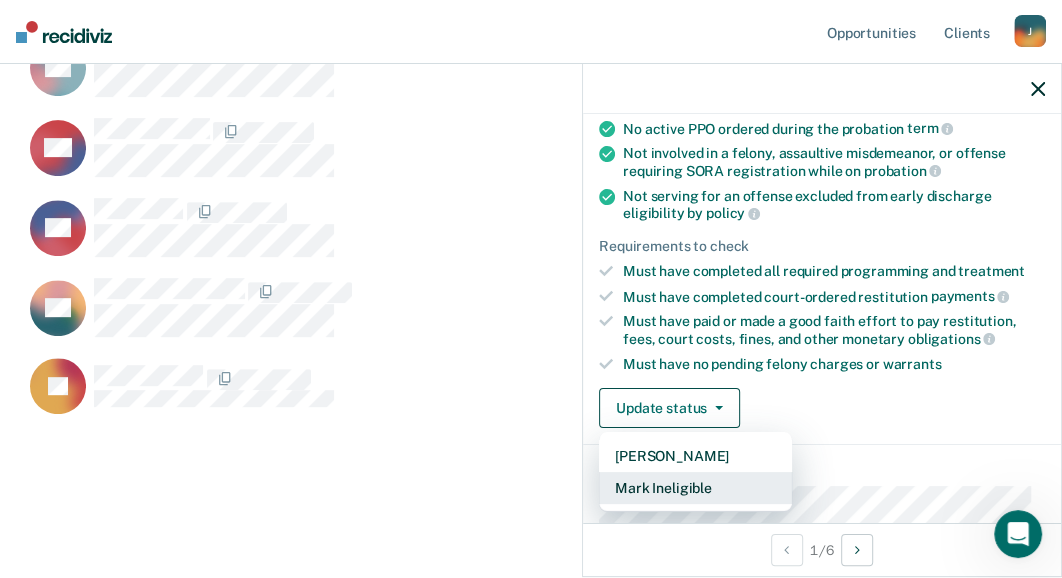 click on "Mark Ineligible" at bounding box center [695, 488] 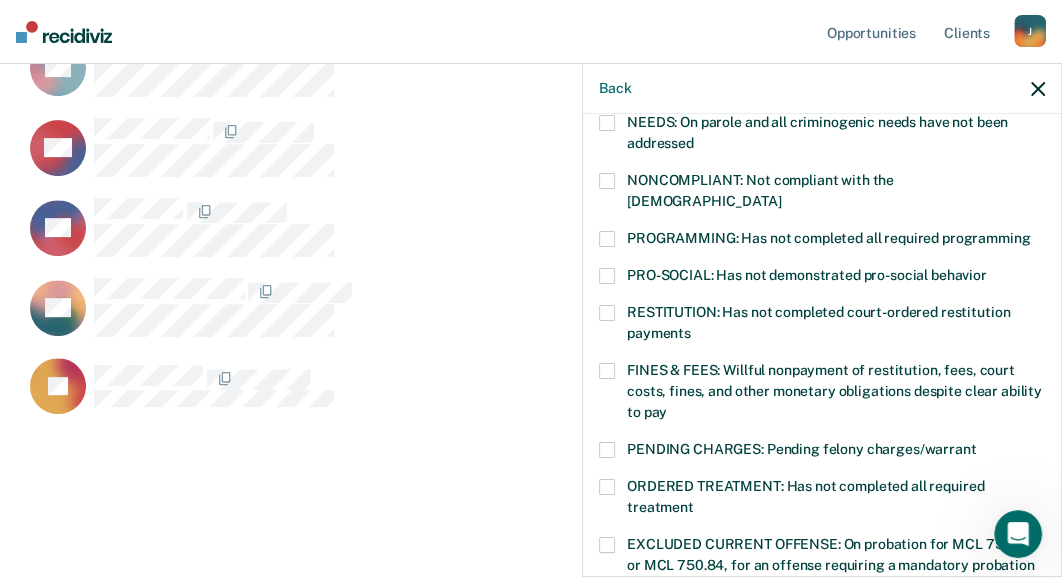scroll, scrollTop: 300, scrollLeft: 0, axis: vertical 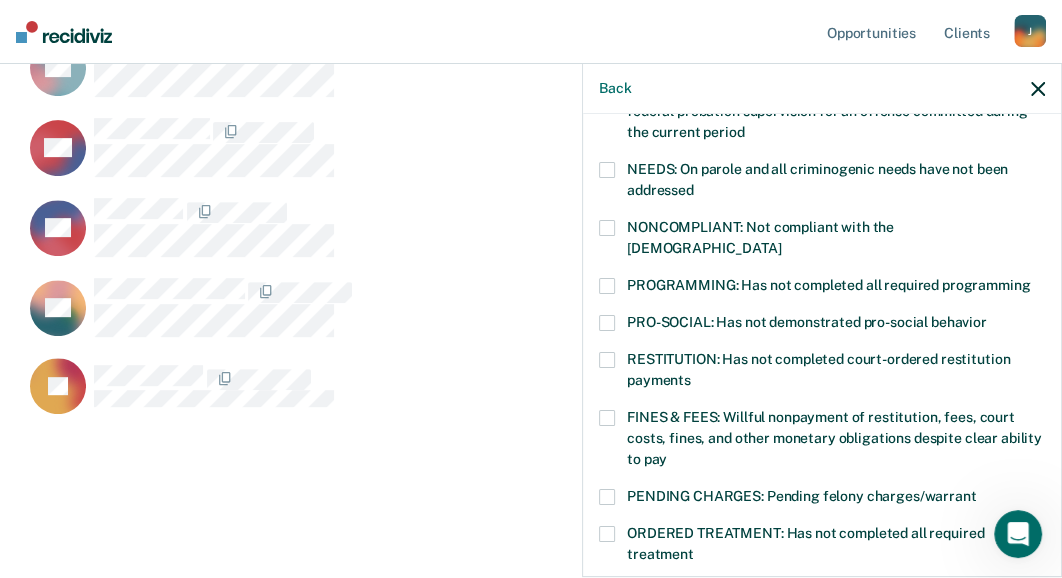click at bounding box center (607, 286) 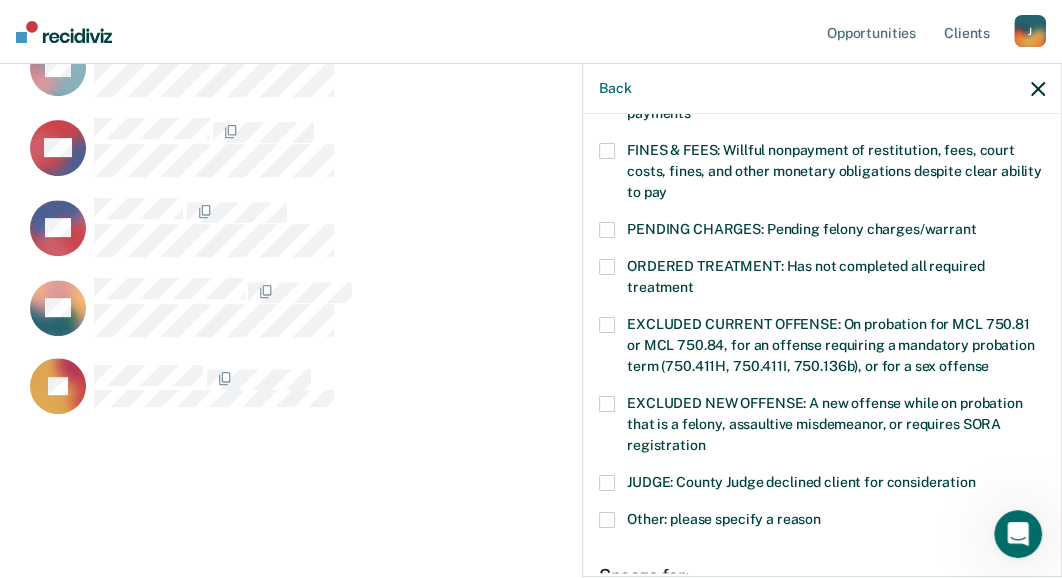 scroll, scrollTop: 700, scrollLeft: 0, axis: vertical 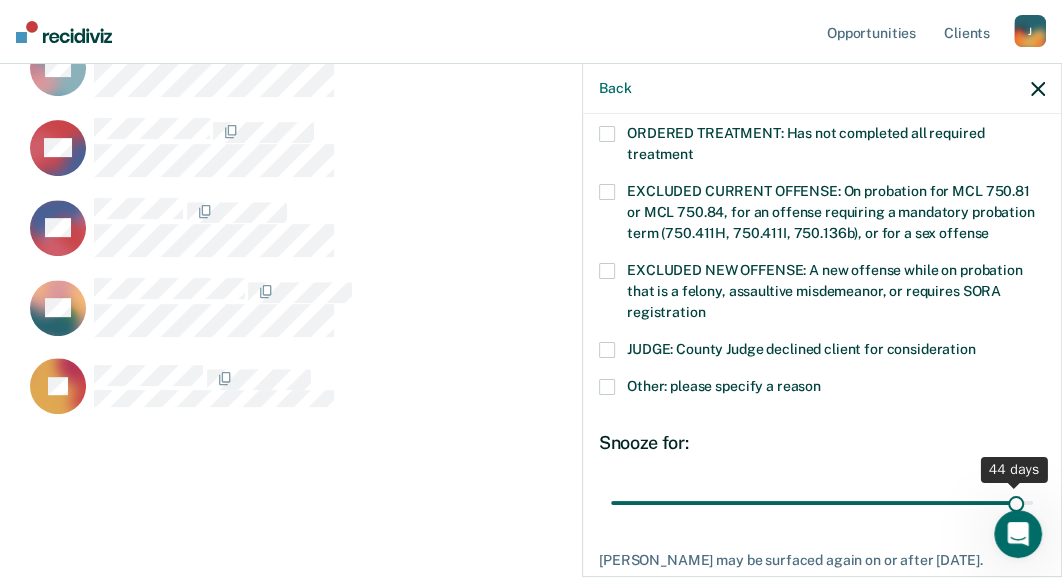 drag, startPoint x: 880, startPoint y: 479, endPoint x: 997, endPoint y: 480, distance: 117.00427 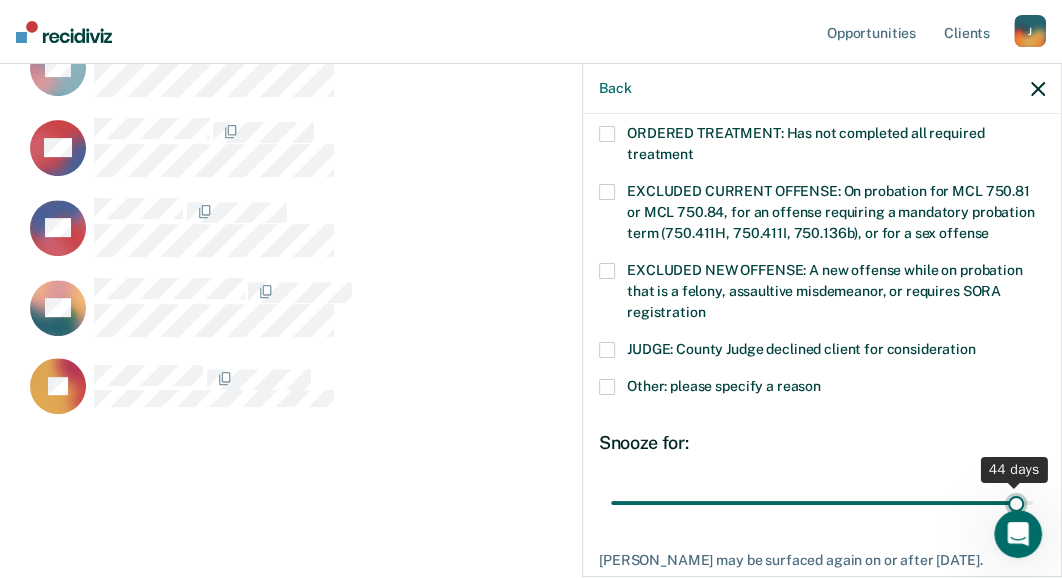 type on "44" 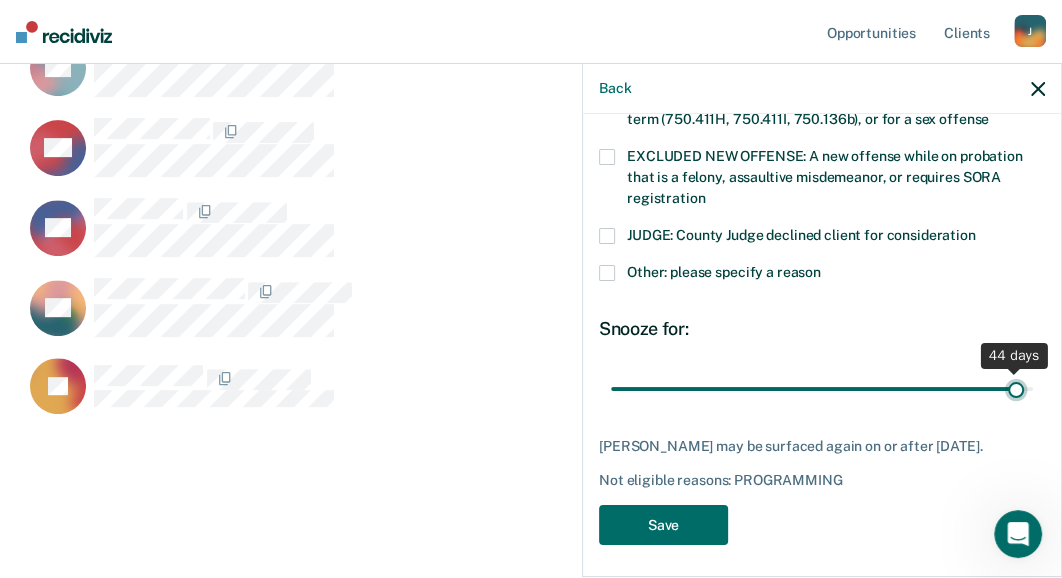 scroll, scrollTop: 814, scrollLeft: 0, axis: vertical 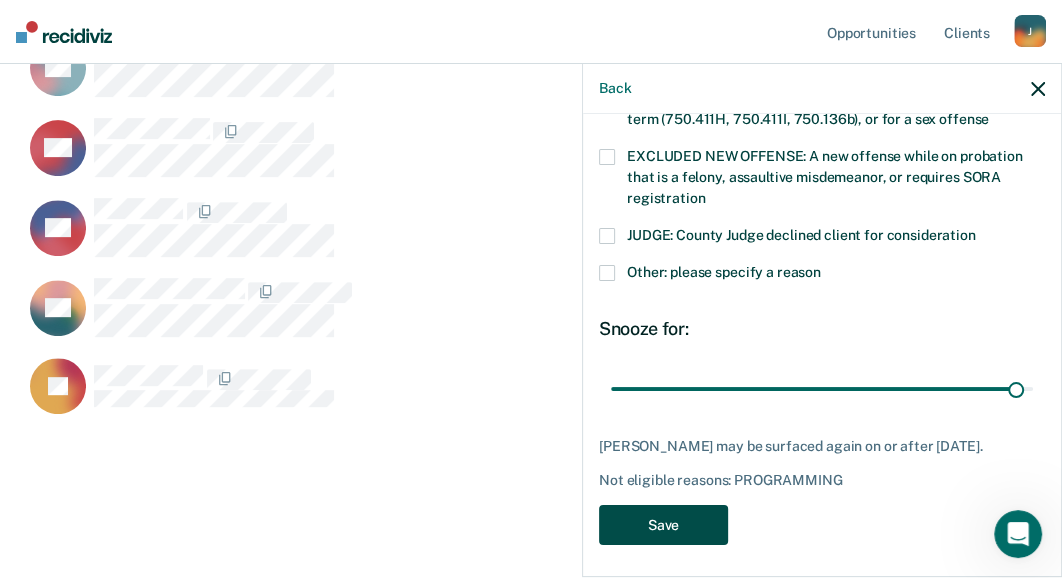 click on "Save" at bounding box center [663, 525] 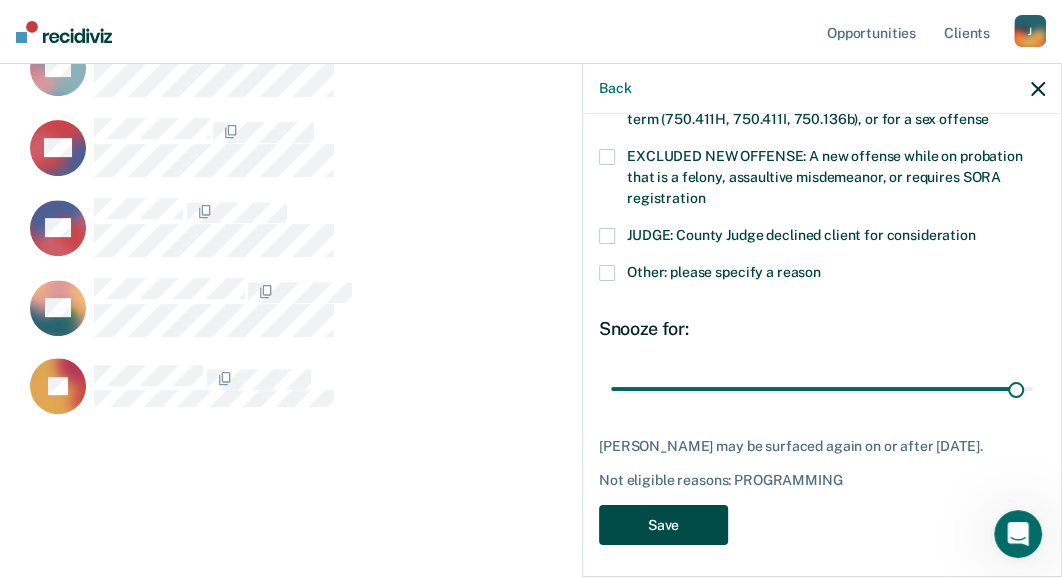 scroll, scrollTop: 324, scrollLeft: 0, axis: vertical 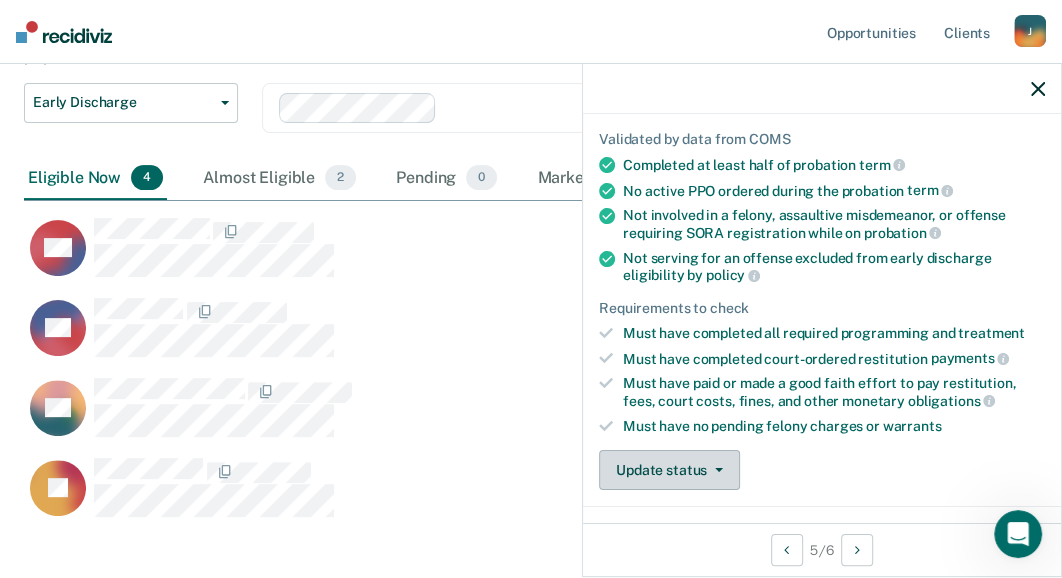 click on "Update status" at bounding box center (669, 470) 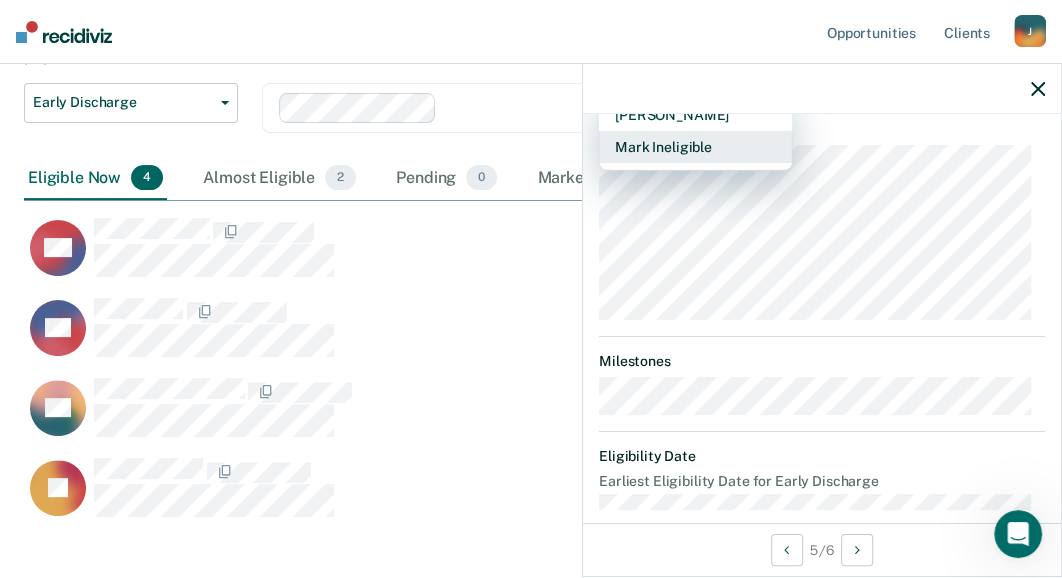 click on "Mark Ineligible" at bounding box center (695, 147) 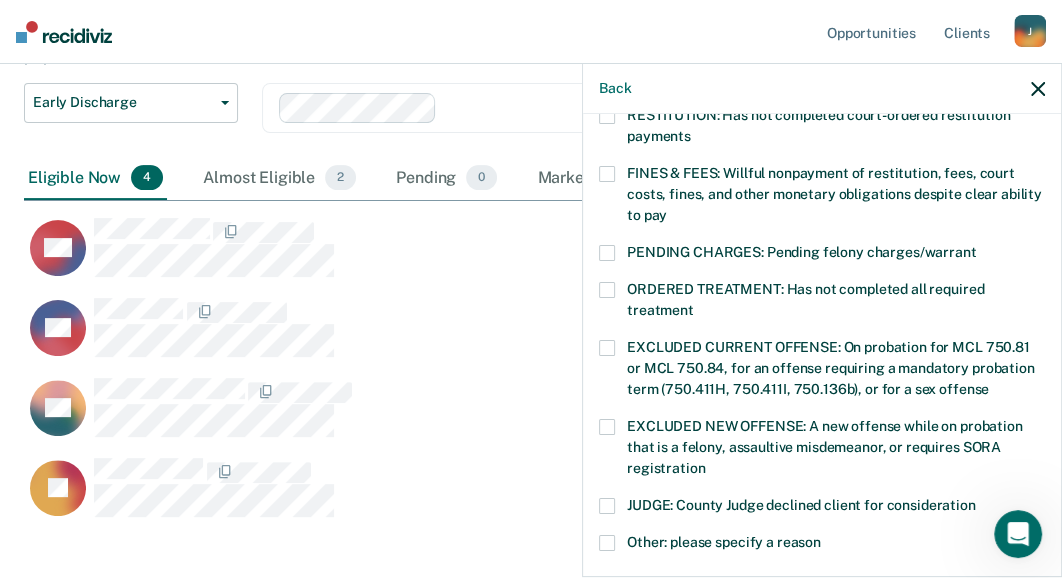 scroll, scrollTop: 282, scrollLeft: 0, axis: vertical 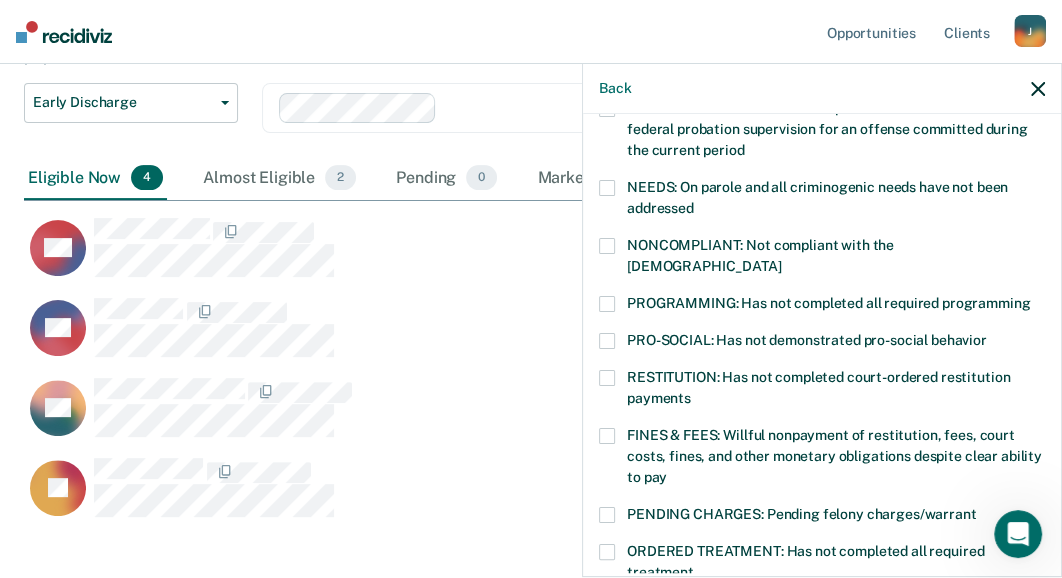 drag, startPoint x: 611, startPoint y: 354, endPoint x: 613, endPoint y: 364, distance: 10.198039 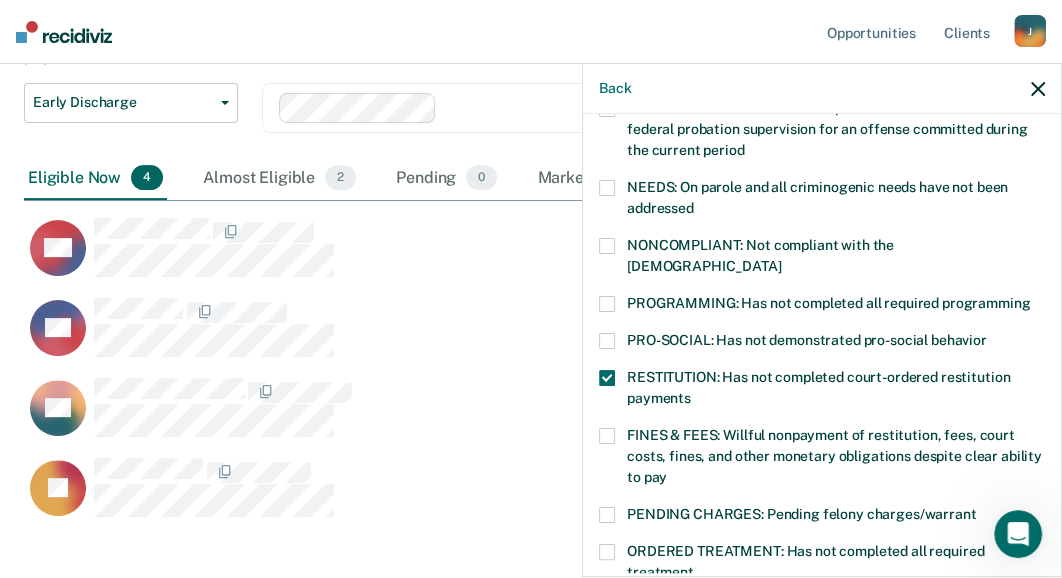 click at bounding box center [607, 436] 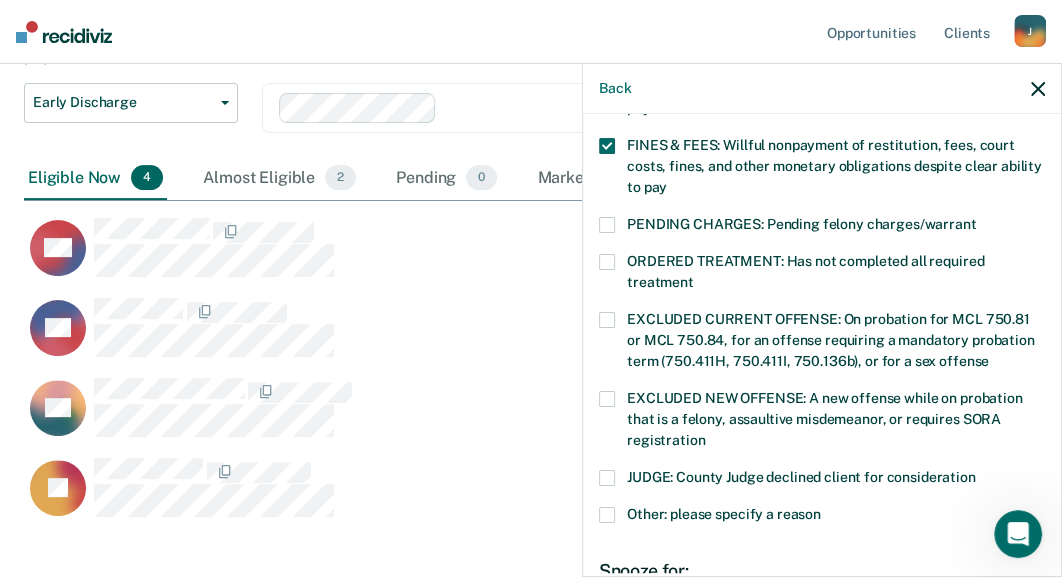 scroll, scrollTop: 782, scrollLeft: 0, axis: vertical 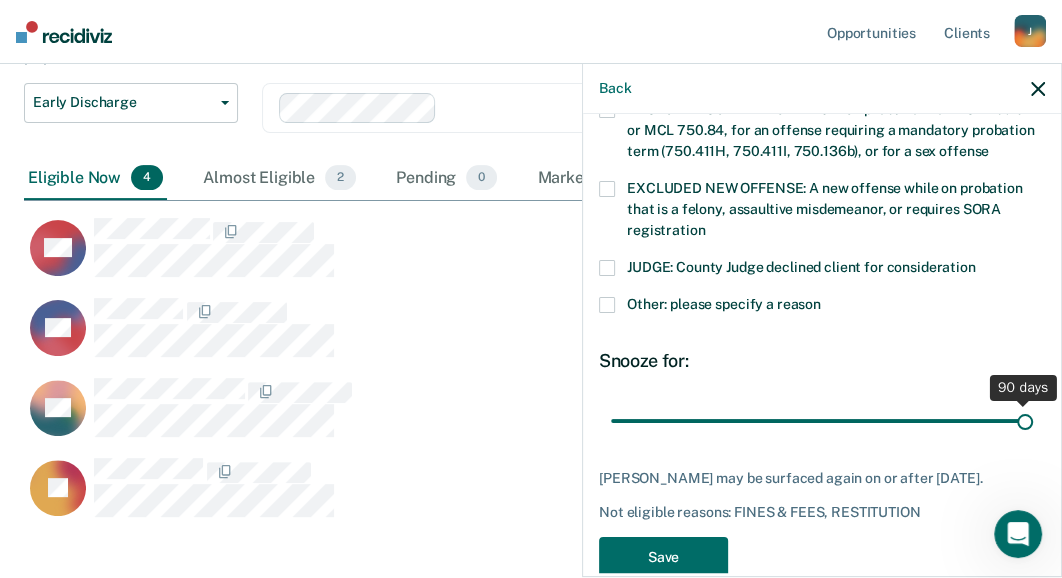 drag, startPoint x: 746, startPoint y: 396, endPoint x: 1027, endPoint y: 397, distance: 281.00177 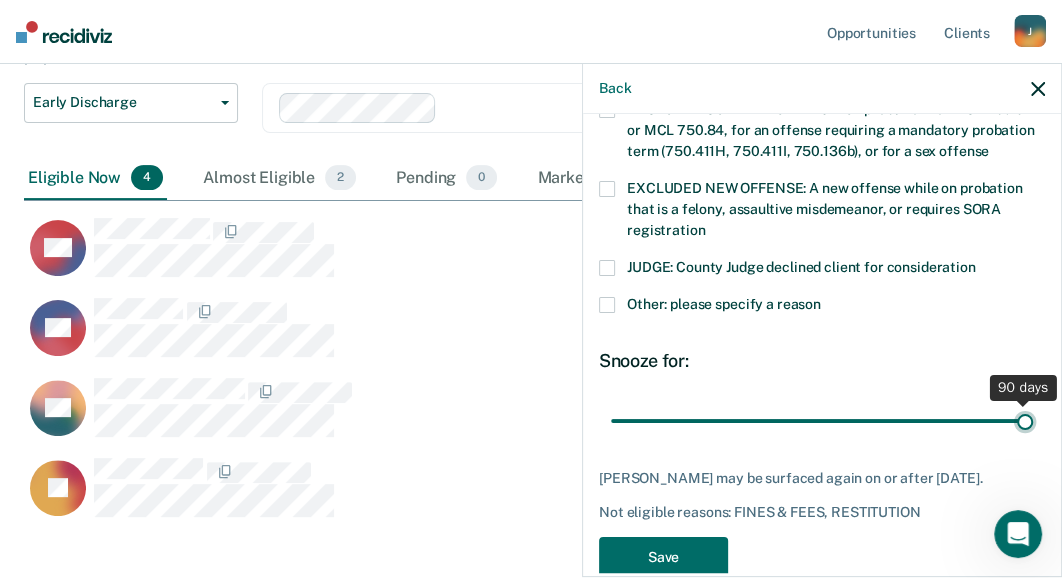 type on "90" 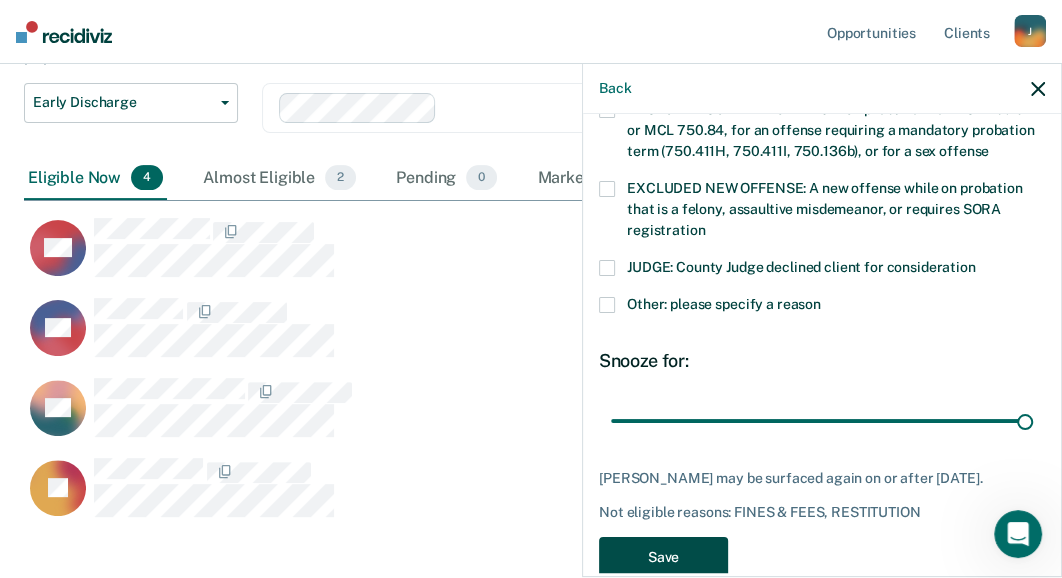 click on "Save" at bounding box center (663, 557) 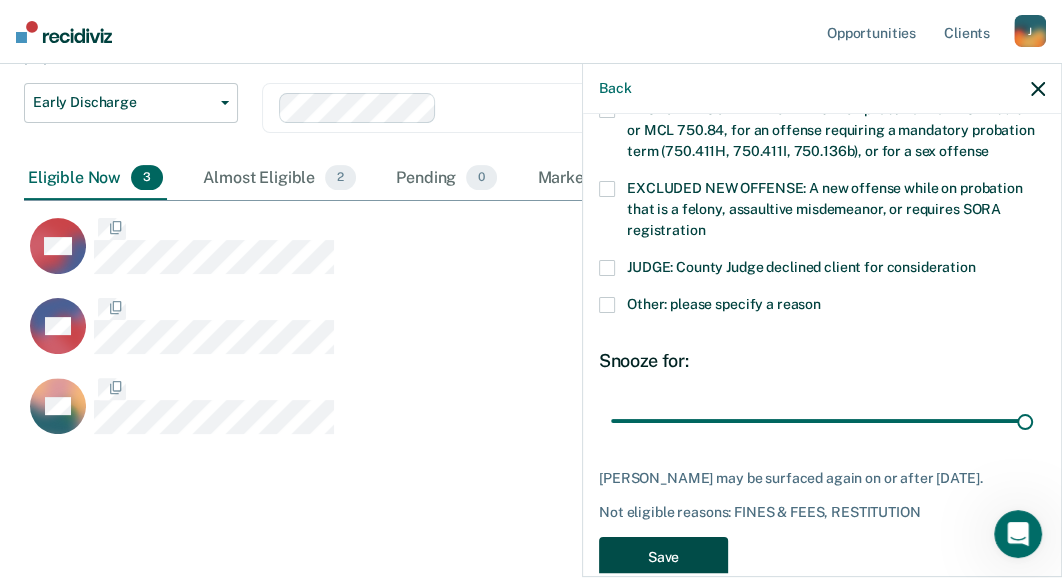 scroll, scrollTop: 520, scrollLeft: 999, axis: both 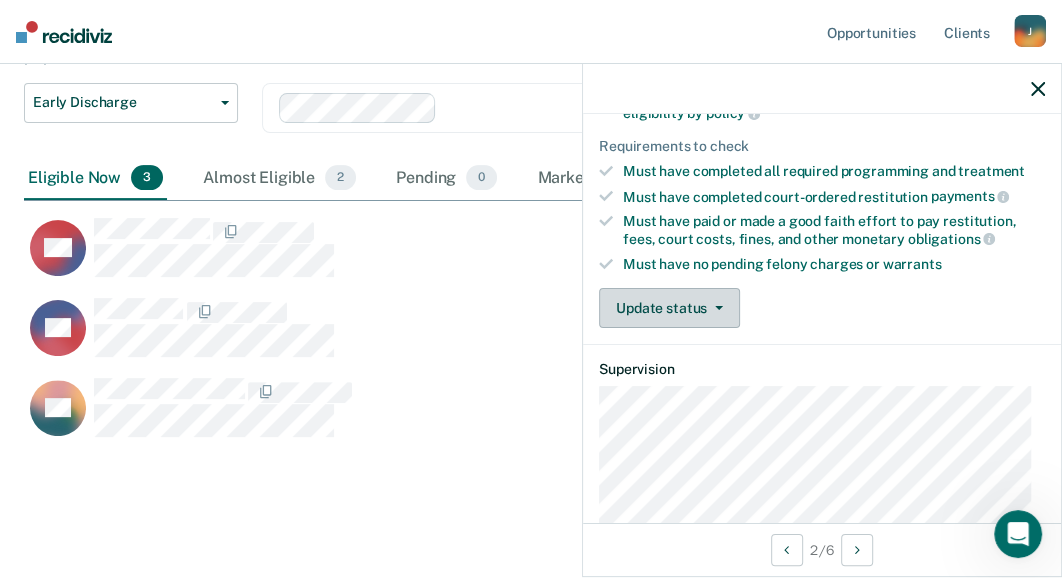 click on "Update status" at bounding box center [669, 308] 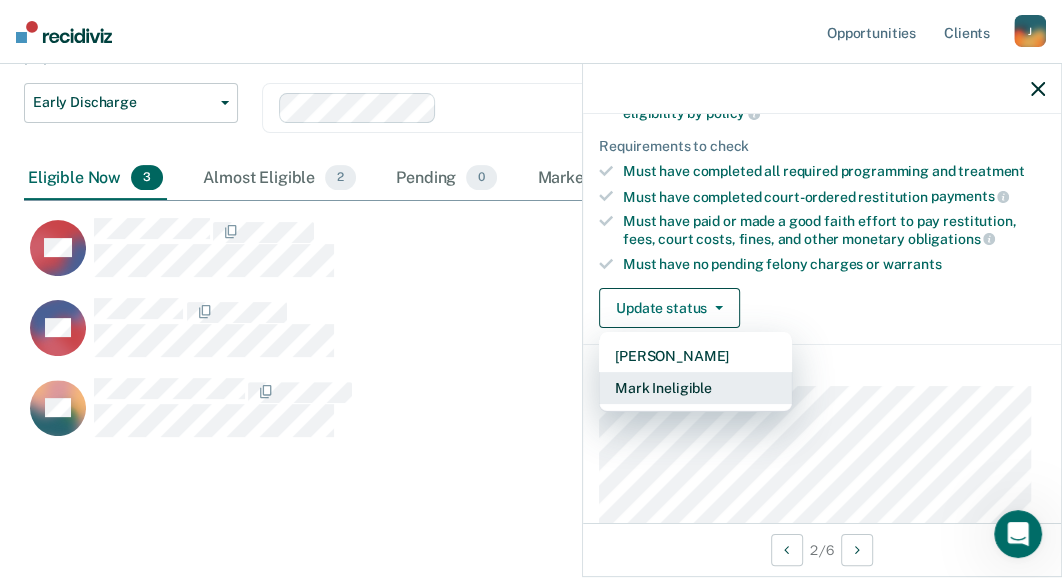 click on "Mark Ineligible" at bounding box center (695, 388) 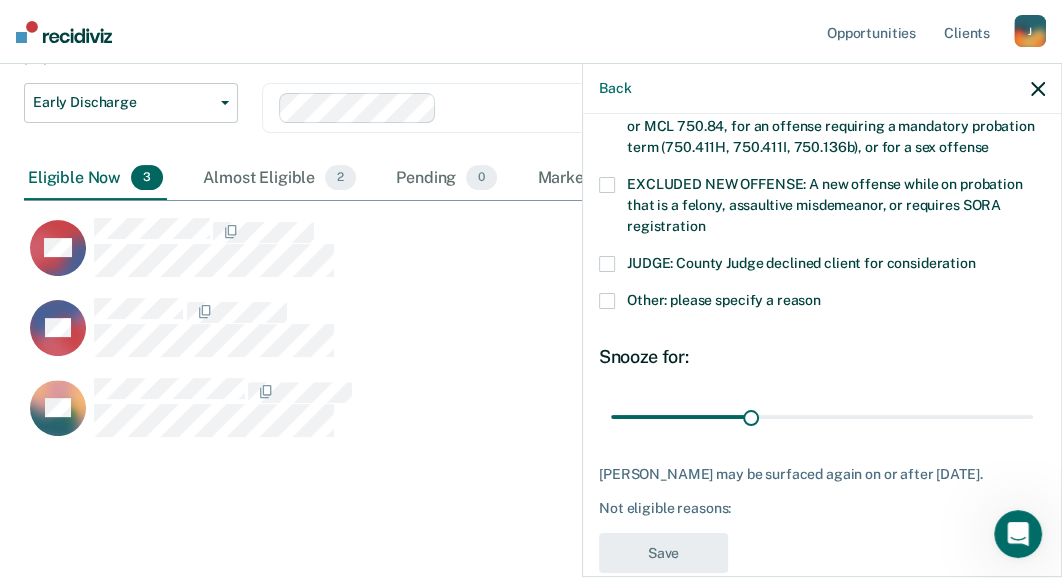 scroll, scrollTop: 798, scrollLeft: 0, axis: vertical 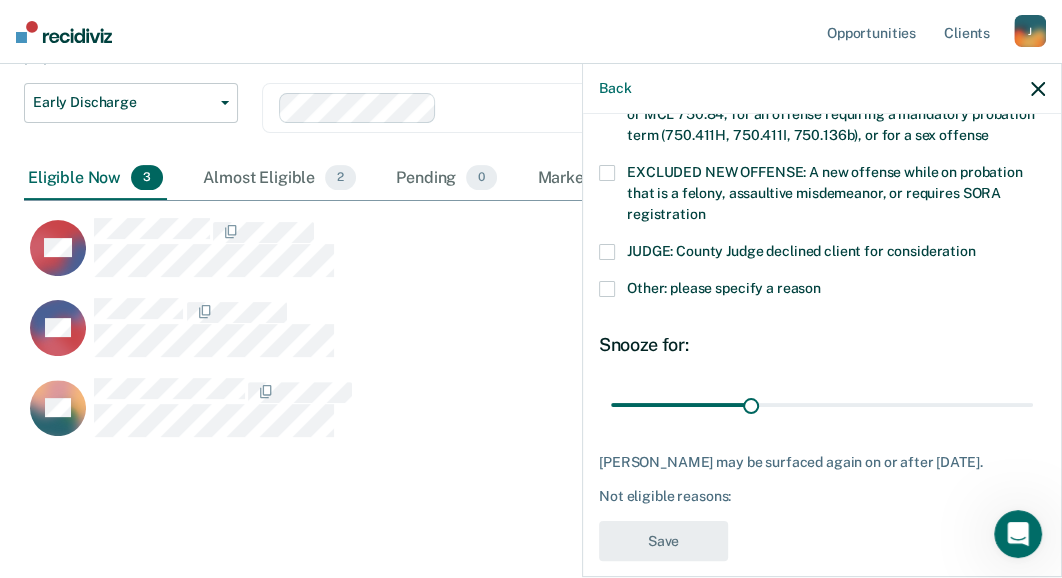 click at bounding box center [607, 289] 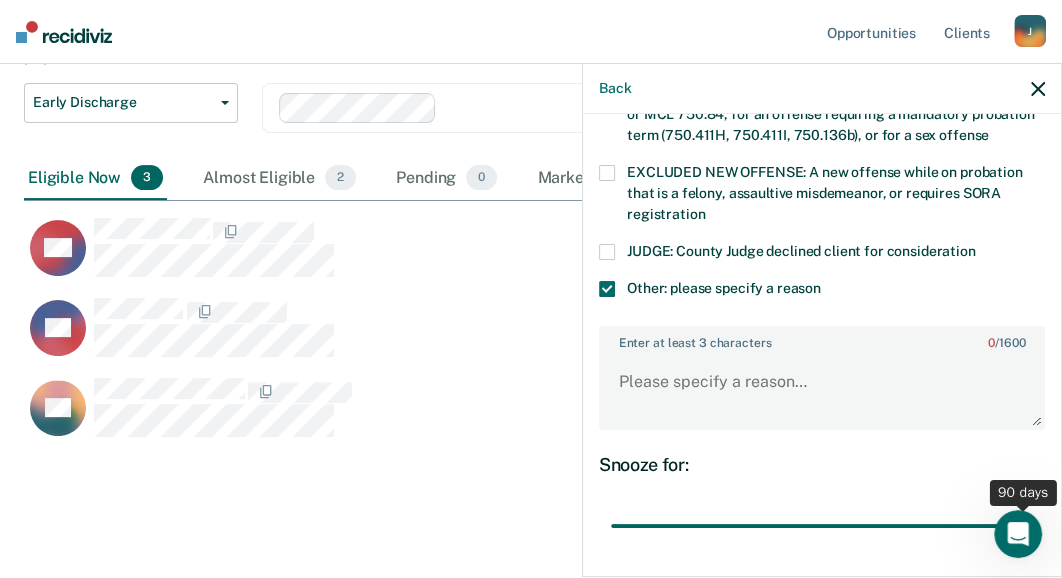 drag, startPoint x: 753, startPoint y: 501, endPoint x: 1044, endPoint y: 503, distance: 291.00687 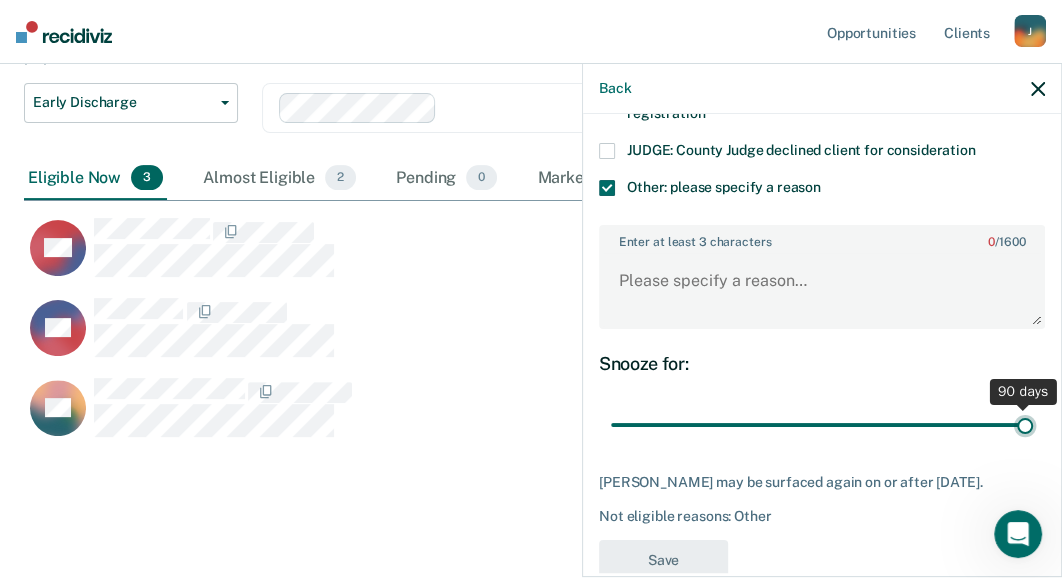 scroll, scrollTop: 918, scrollLeft: 0, axis: vertical 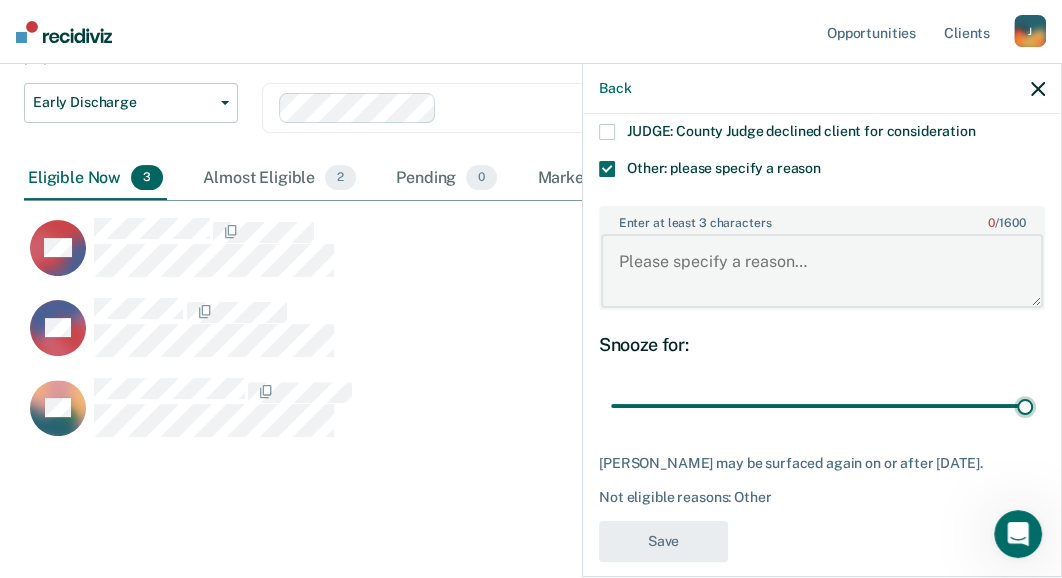 click on "Enter at least 3 characters 0  /  1600" at bounding box center (822, 271) 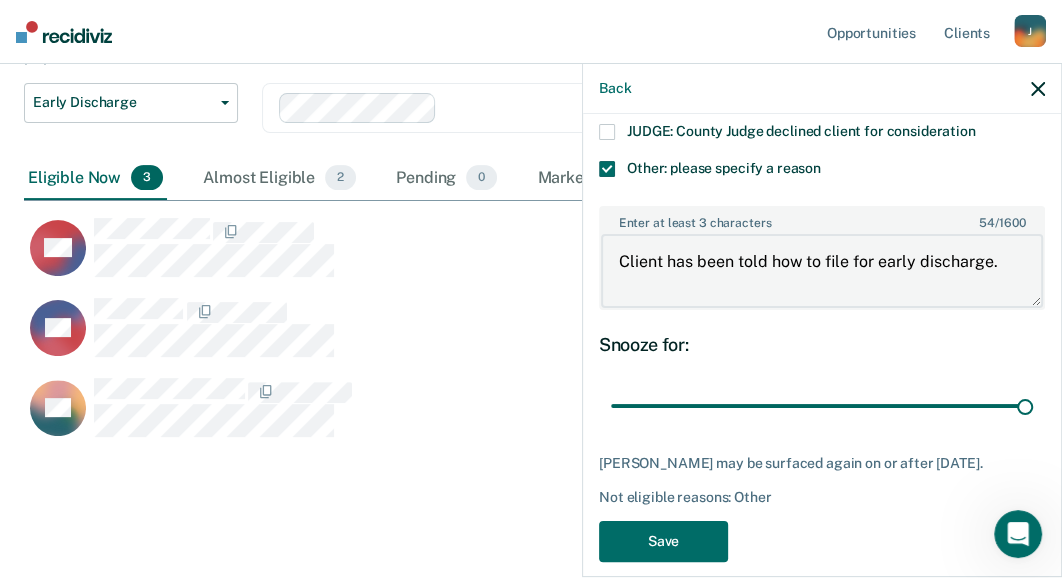 drag, startPoint x: 615, startPoint y: 237, endPoint x: 1005, endPoint y: 264, distance: 390.9335 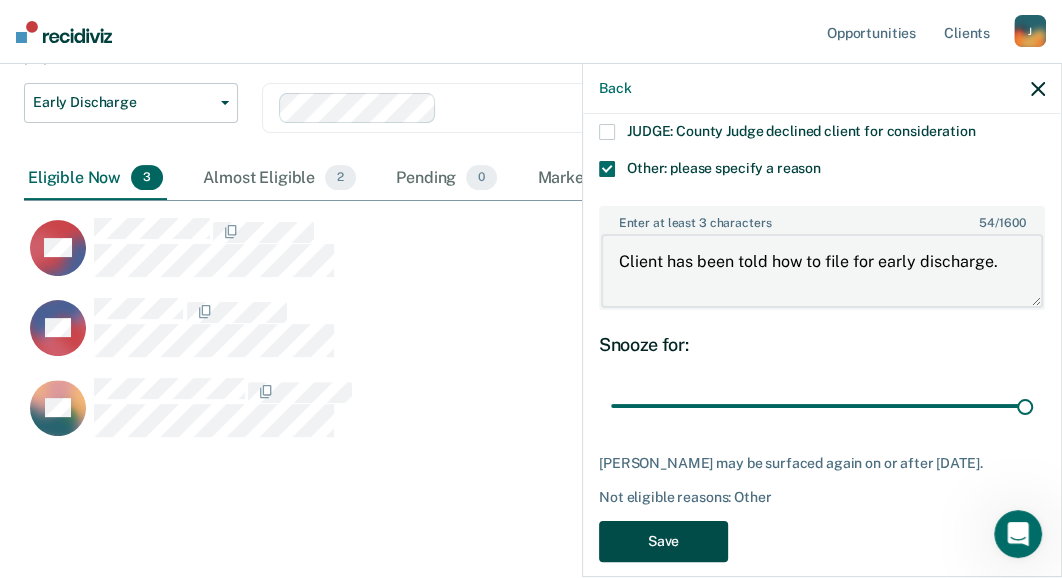 type on "Client has been told how to file for early discharge." 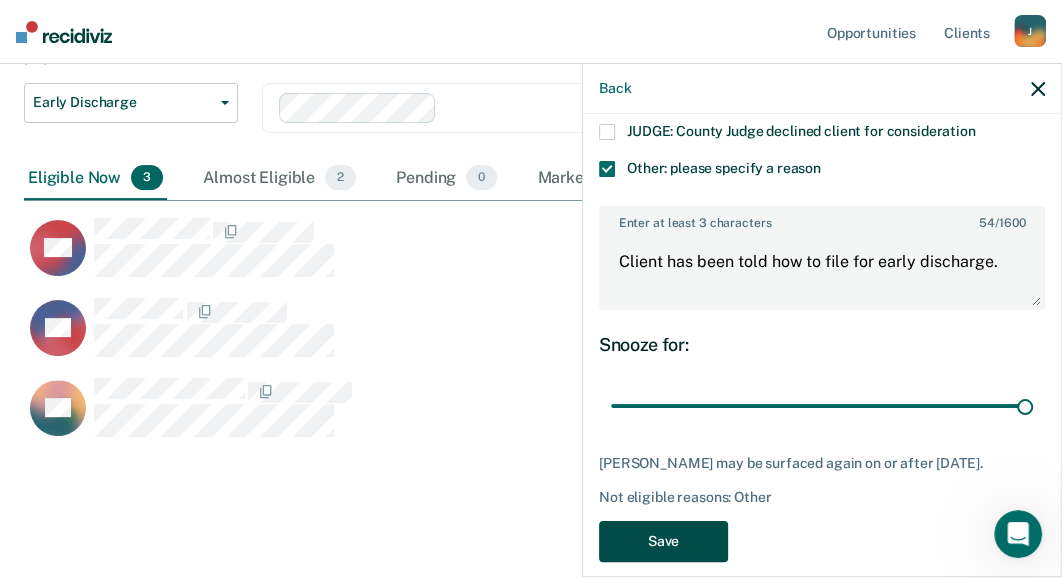 click on "Save" at bounding box center [663, 541] 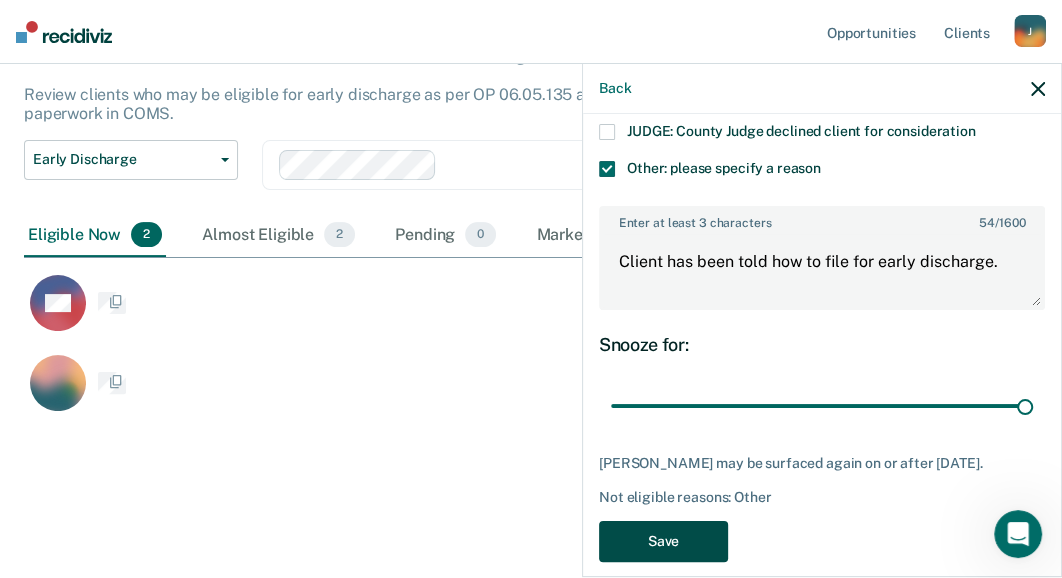 scroll, scrollTop: 440, scrollLeft: 999, axis: both 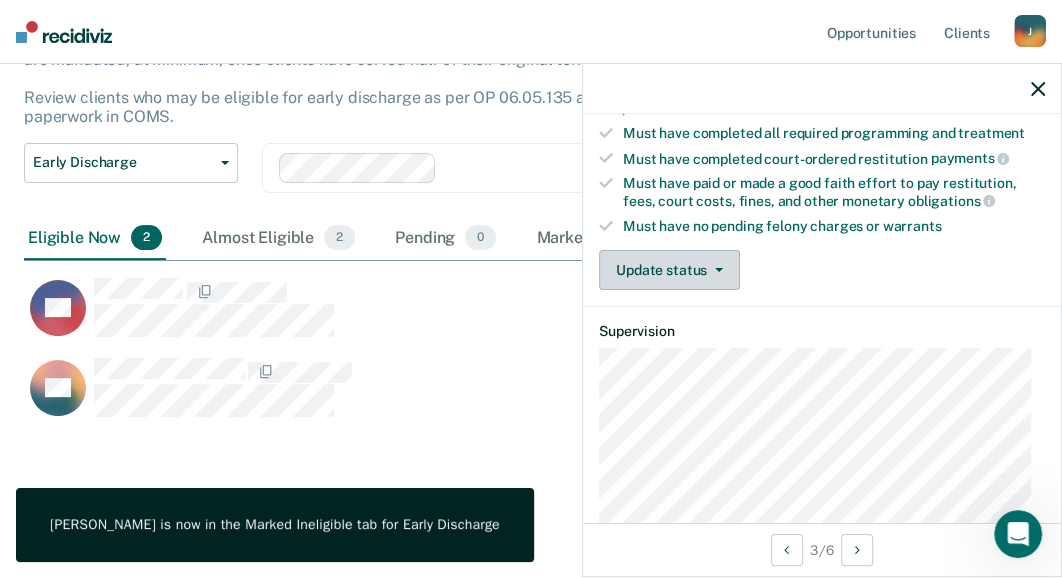 click on "Update status" at bounding box center (669, 270) 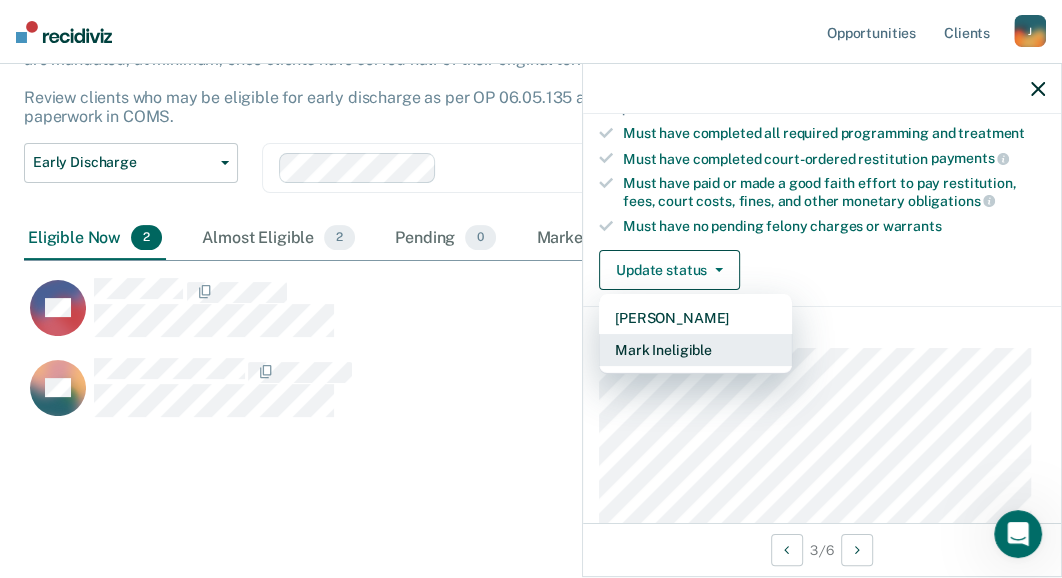 click on "Mark Ineligible" at bounding box center (695, 350) 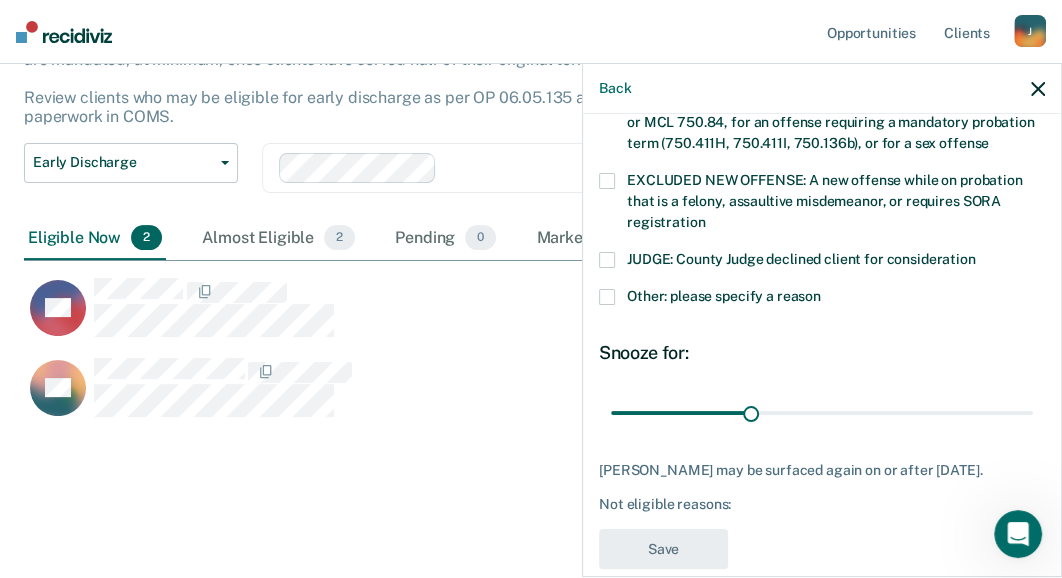 scroll, scrollTop: 798, scrollLeft: 0, axis: vertical 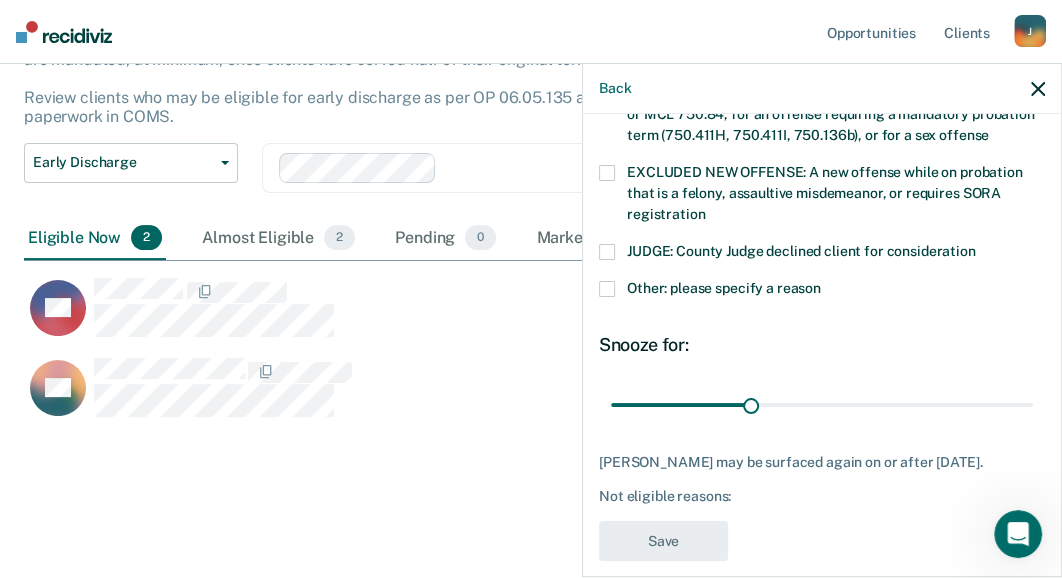 click at bounding box center [607, 289] 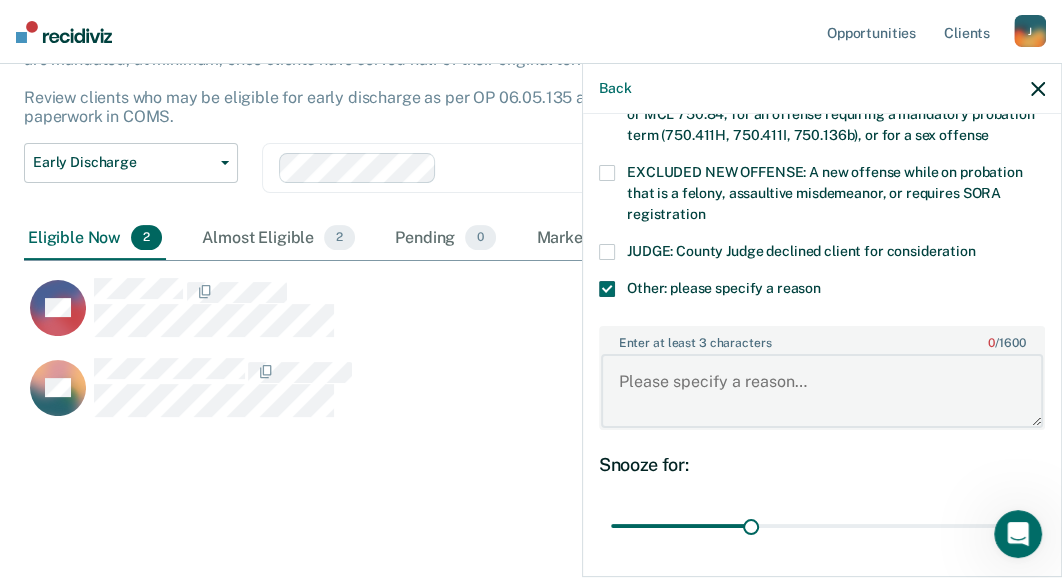 click on "Enter at least 3 characters 0  /  1600" at bounding box center [822, 391] 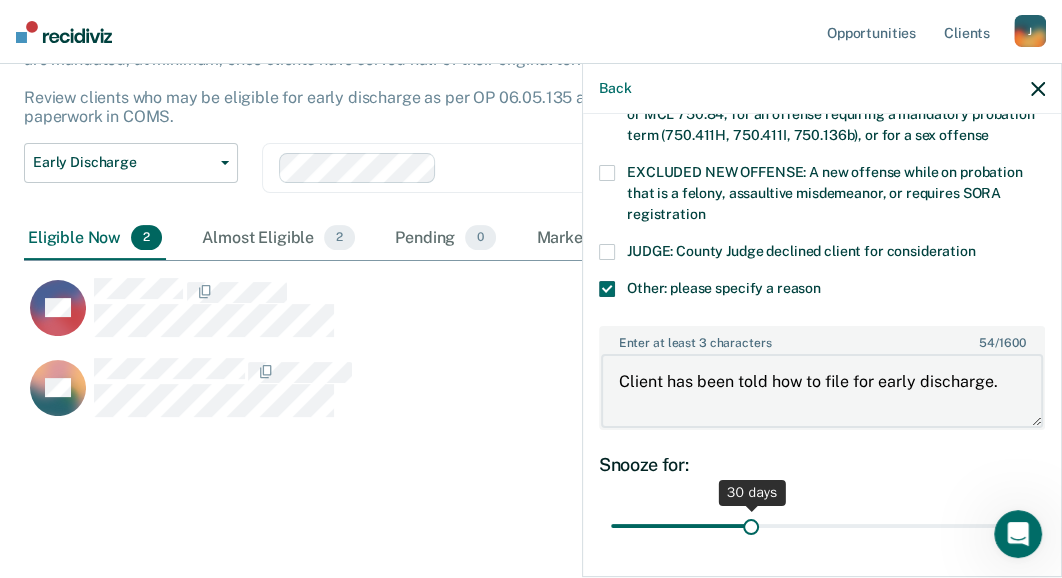 type on "Client has been told how to file for early discharge." 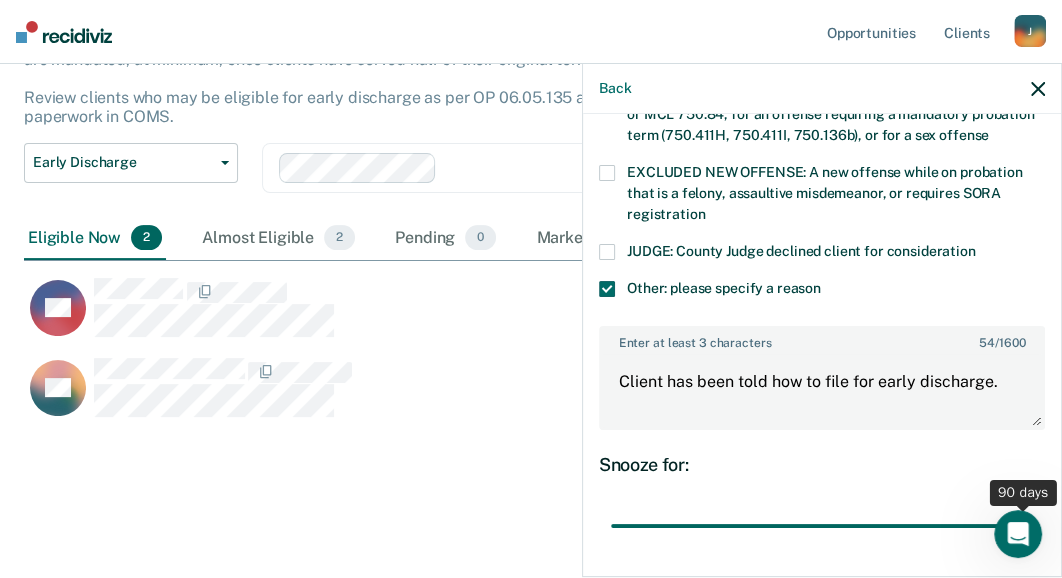 drag, startPoint x: 755, startPoint y: 504, endPoint x: 1068, endPoint y: 500, distance: 313.02554 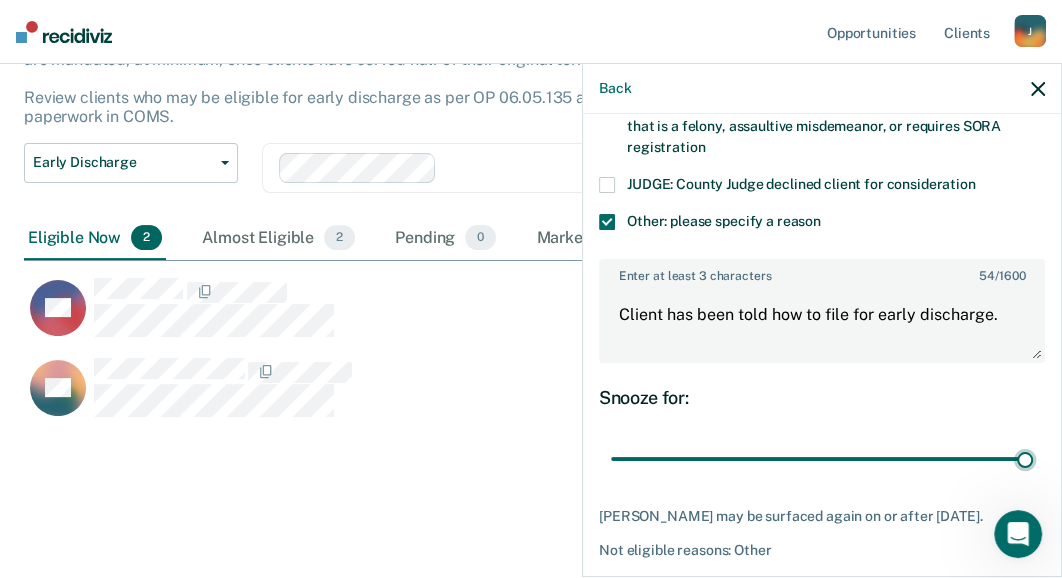 scroll, scrollTop: 918, scrollLeft: 0, axis: vertical 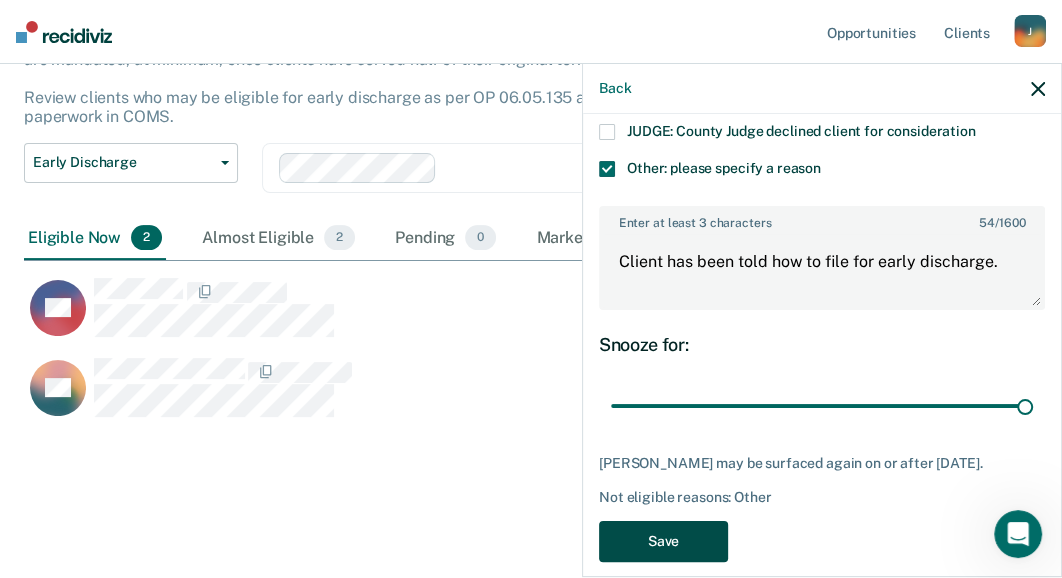 click on "Save" at bounding box center (663, 541) 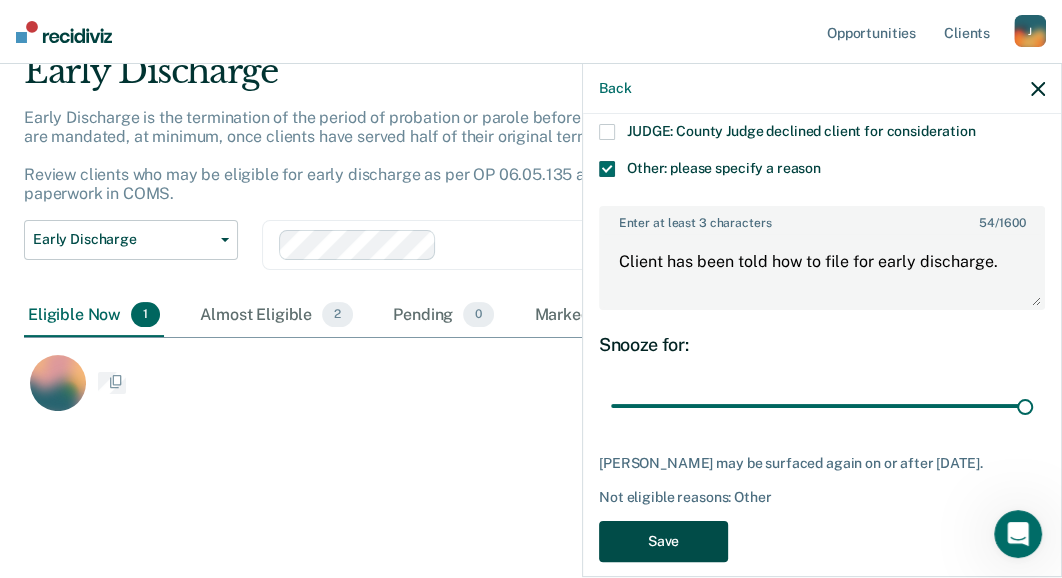 scroll, scrollTop: 360, scrollLeft: 999, axis: both 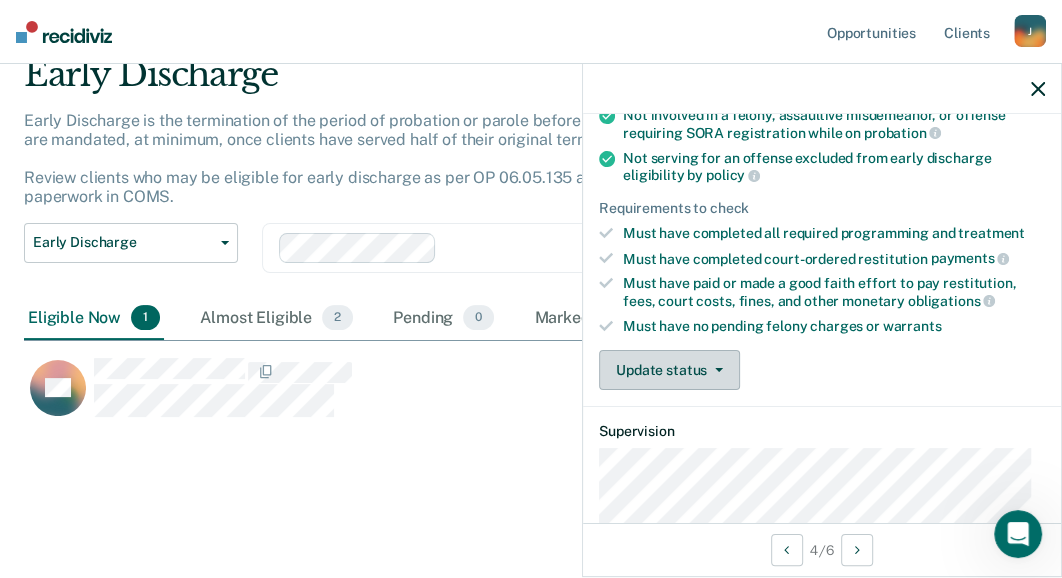 click on "Update status" at bounding box center [669, 370] 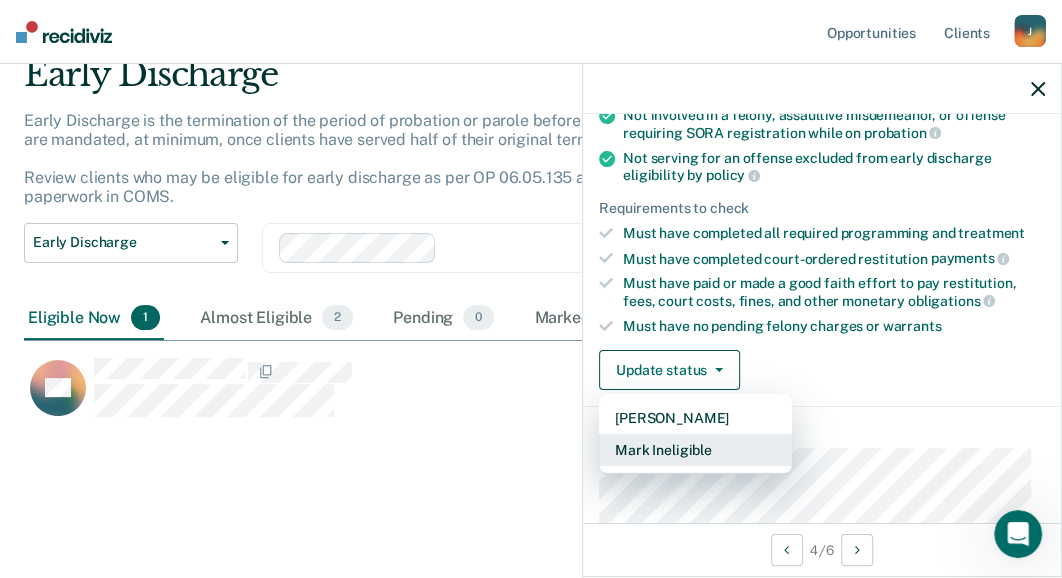 click on "Mark Ineligible" at bounding box center [695, 450] 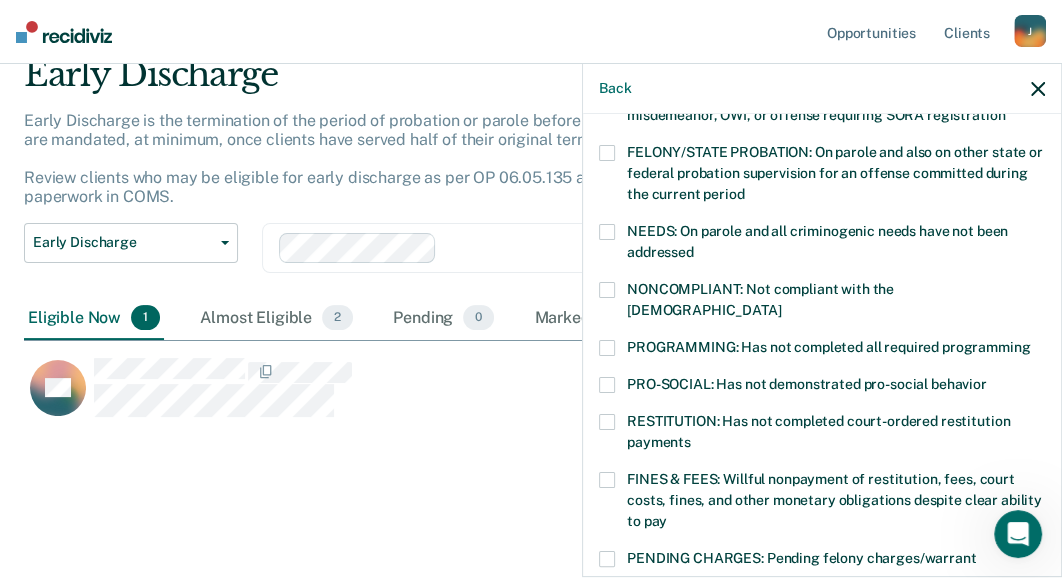 scroll, scrollTop: 739, scrollLeft: 0, axis: vertical 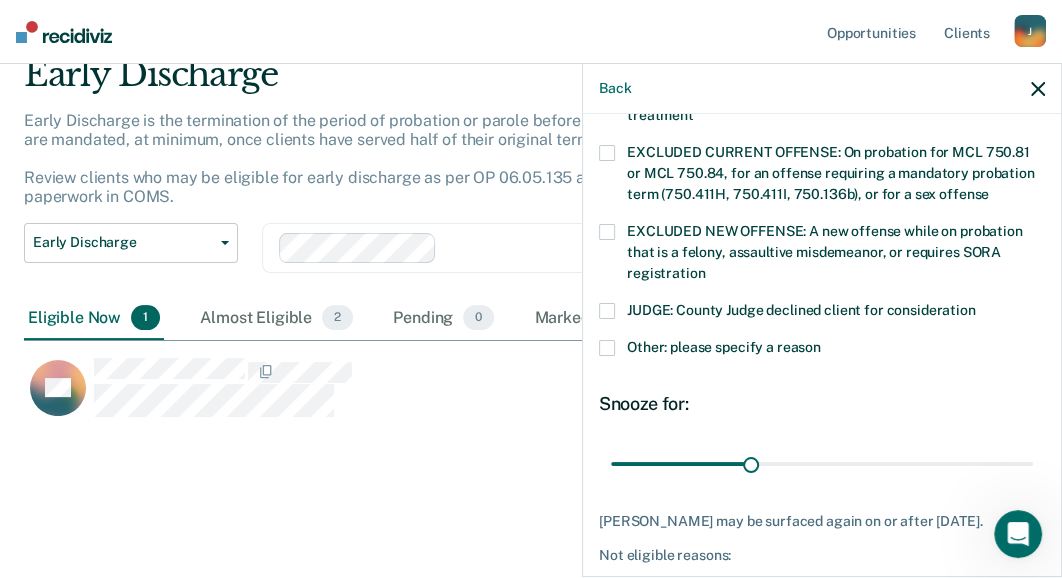 click at bounding box center (607, 348) 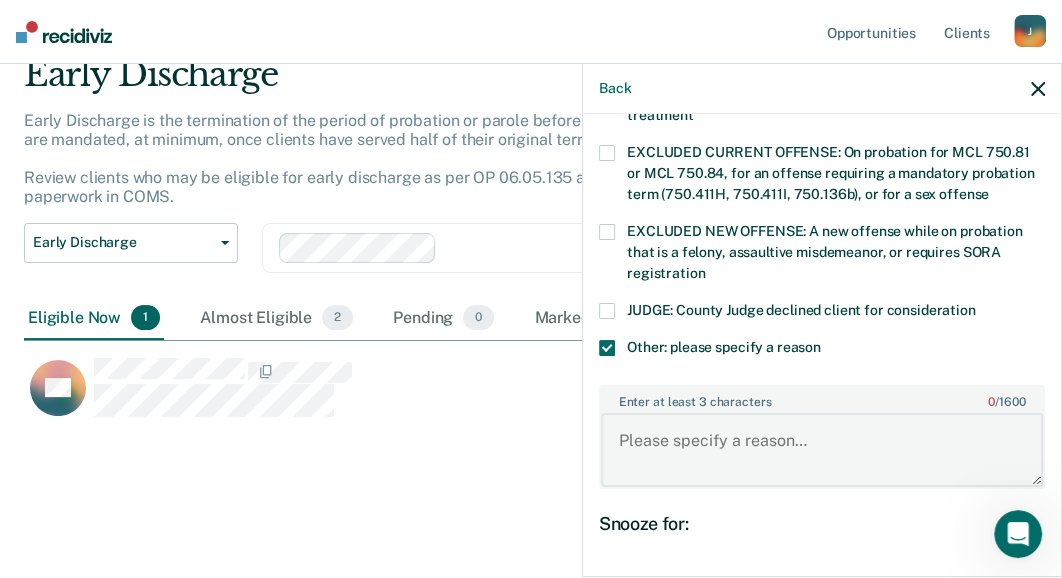 click on "Enter at least 3 characters 0  /  1600" at bounding box center [822, 450] 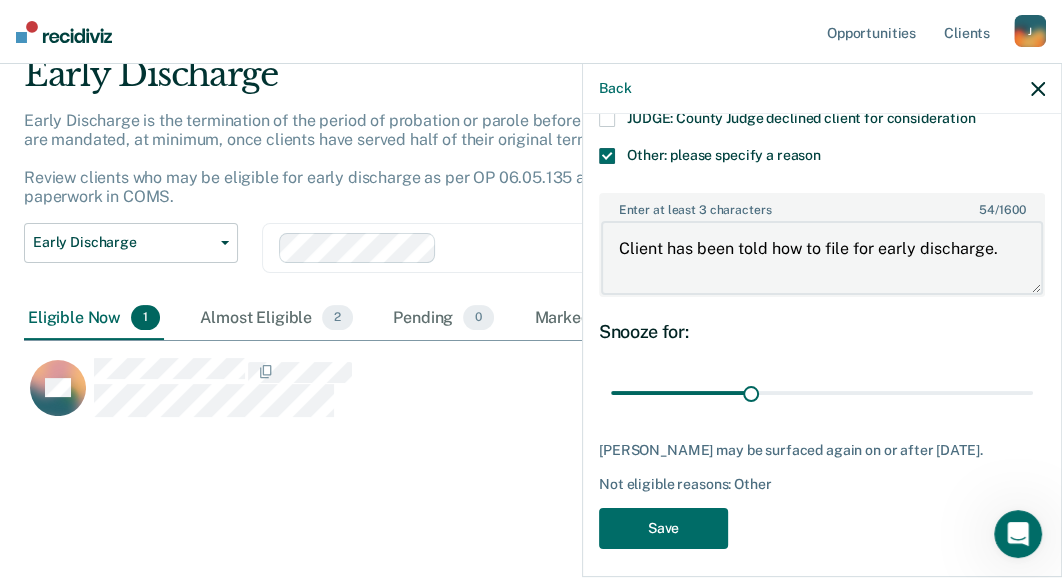 scroll, scrollTop: 935, scrollLeft: 0, axis: vertical 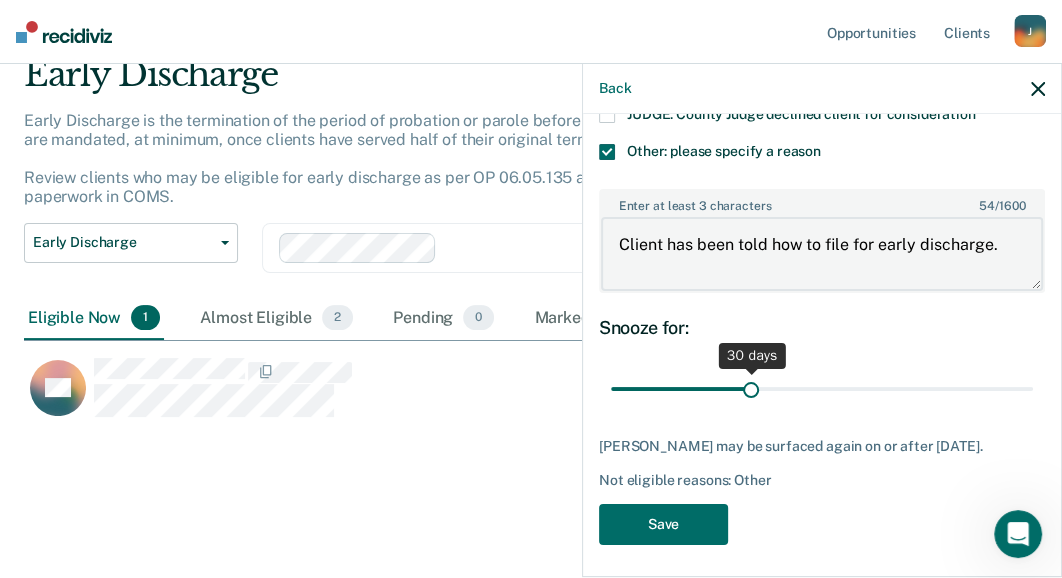 type on "Client has been told how to file for early discharge." 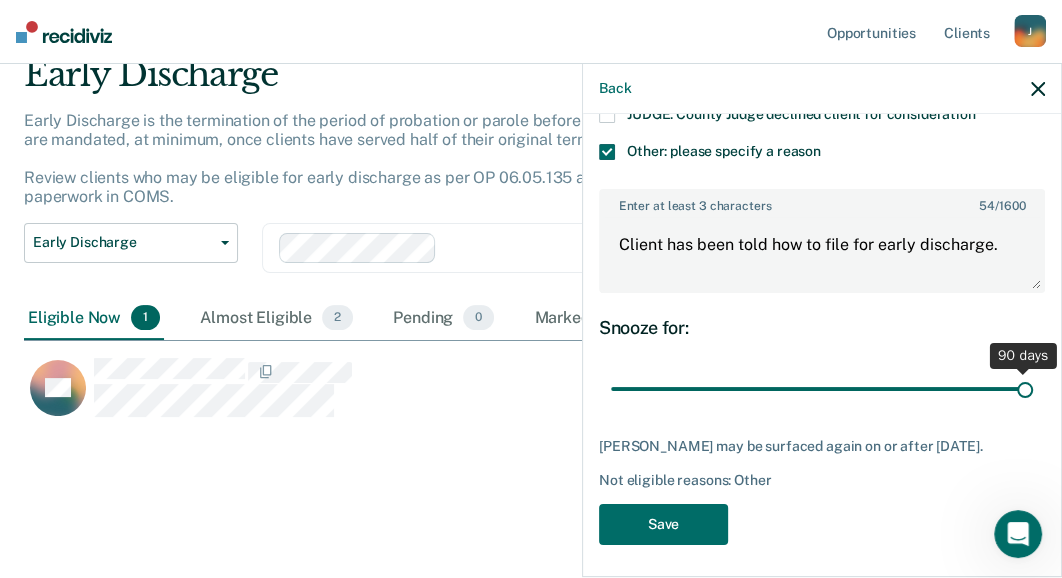 drag, startPoint x: 743, startPoint y: 368, endPoint x: 1074, endPoint y: 388, distance: 331.60367 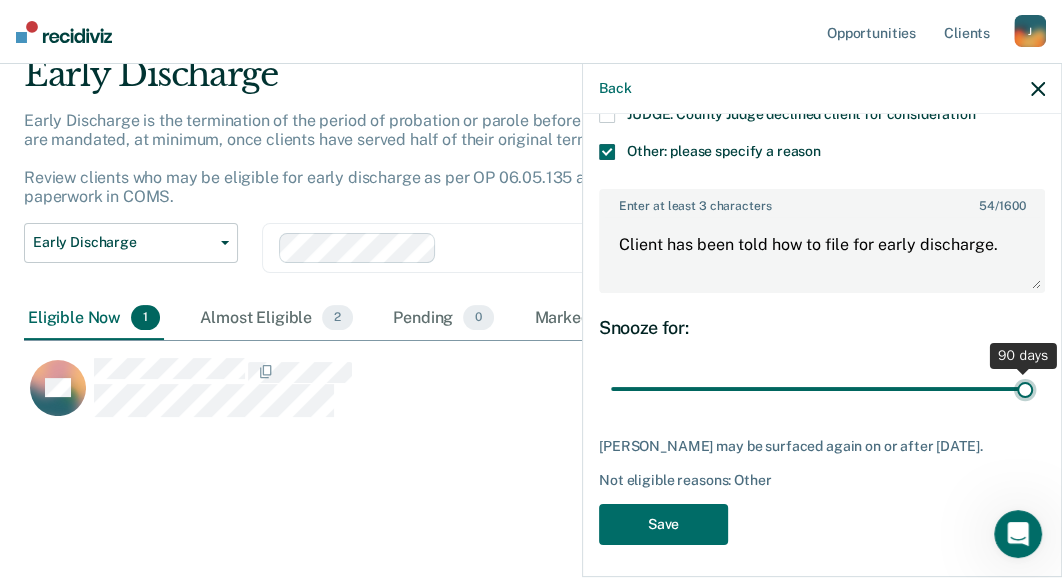 type on "90" 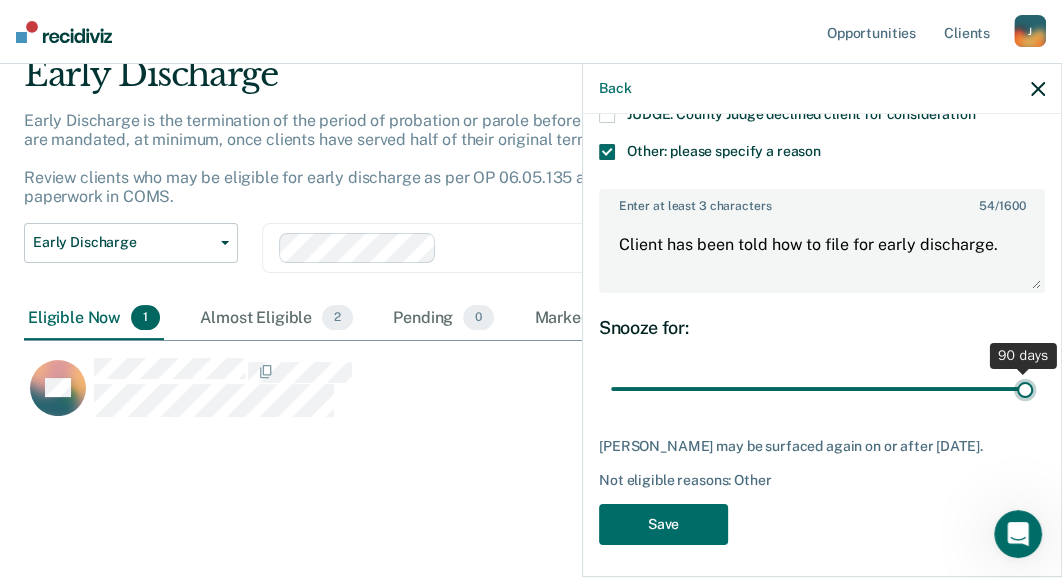 click at bounding box center [822, 388] 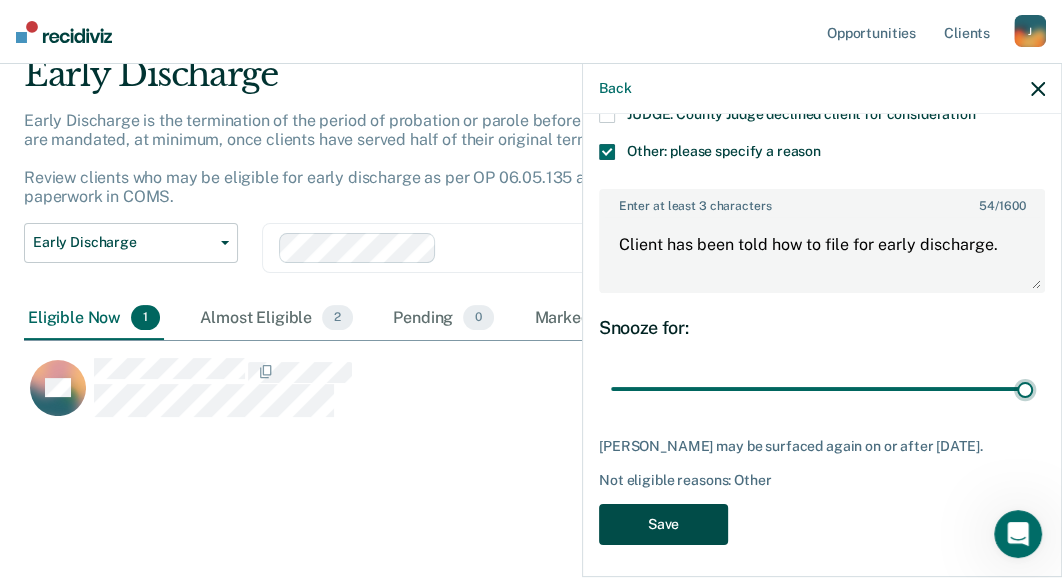 click on "Save" at bounding box center [663, 524] 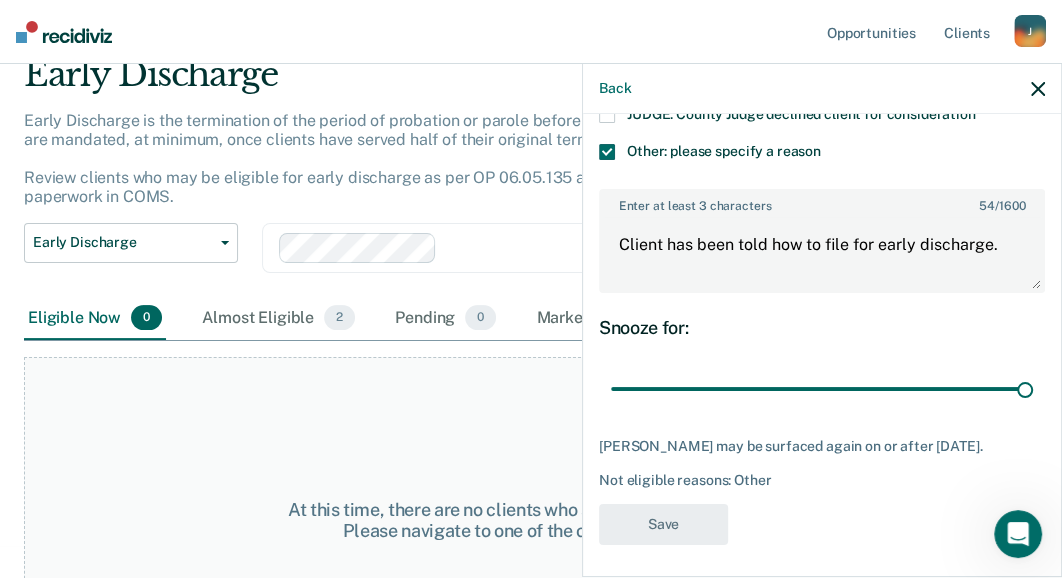 scroll, scrollTop: 739, scrollLeft: 0, axis: vertical 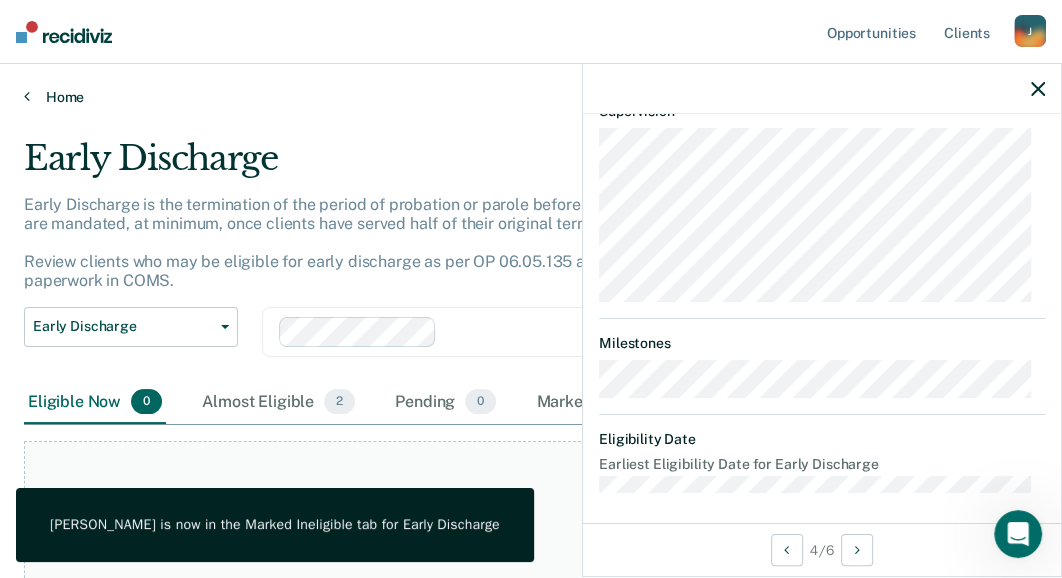 click on "Home" at bounding box center (531, 97) 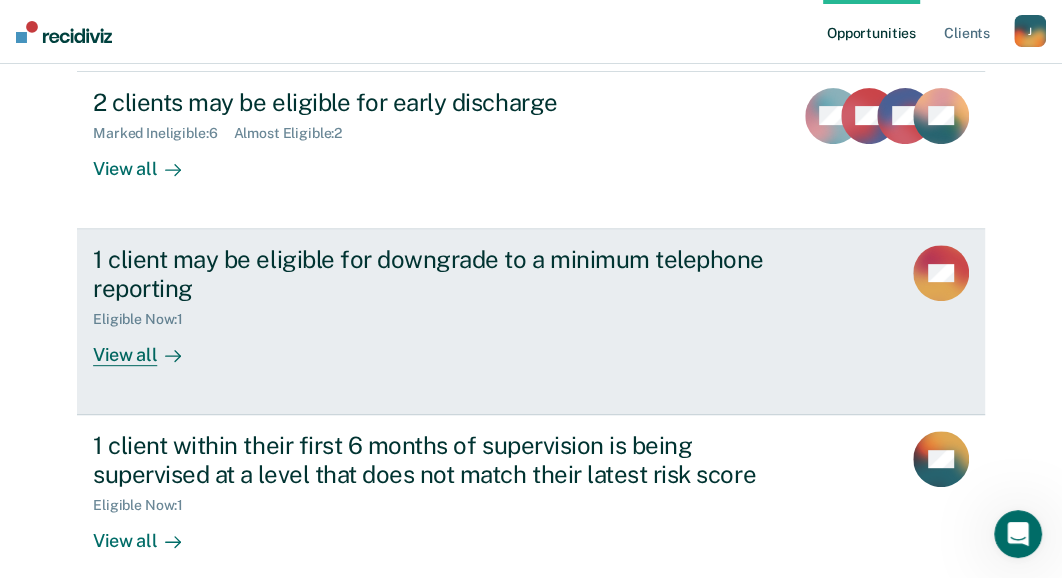 scroll, scrollTop: 485, scrollLeft: 0, axis: vertical 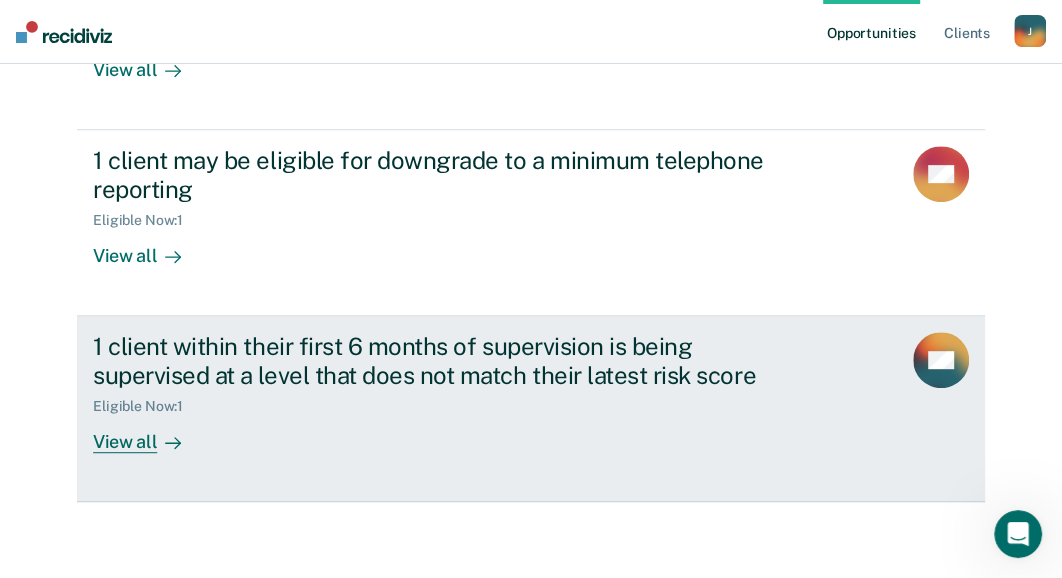 click on "View all" at bounding box center (149, 433) 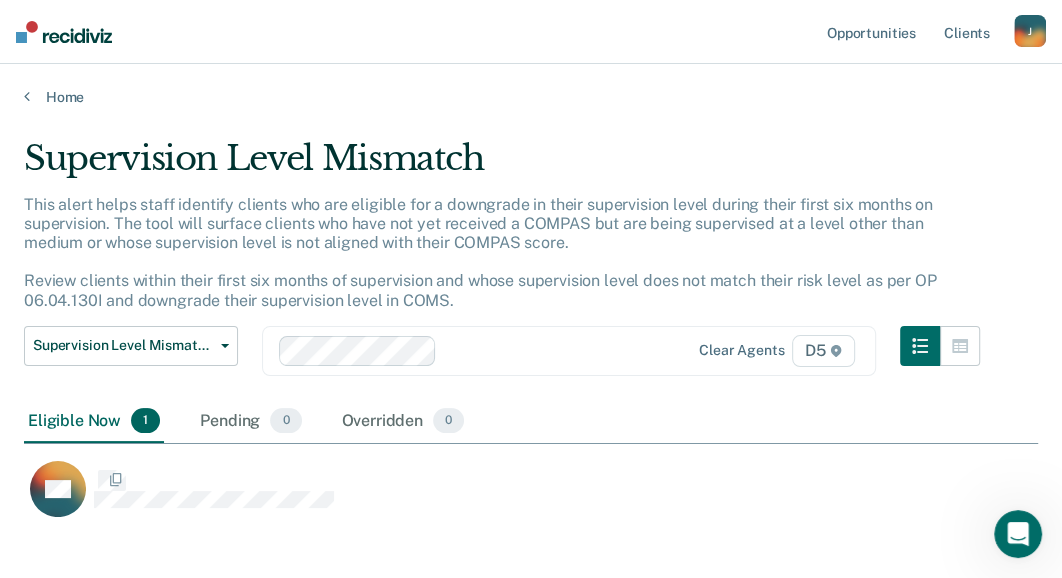 scroll, scrollTop: 15, scrollLeft: 16, axis: both 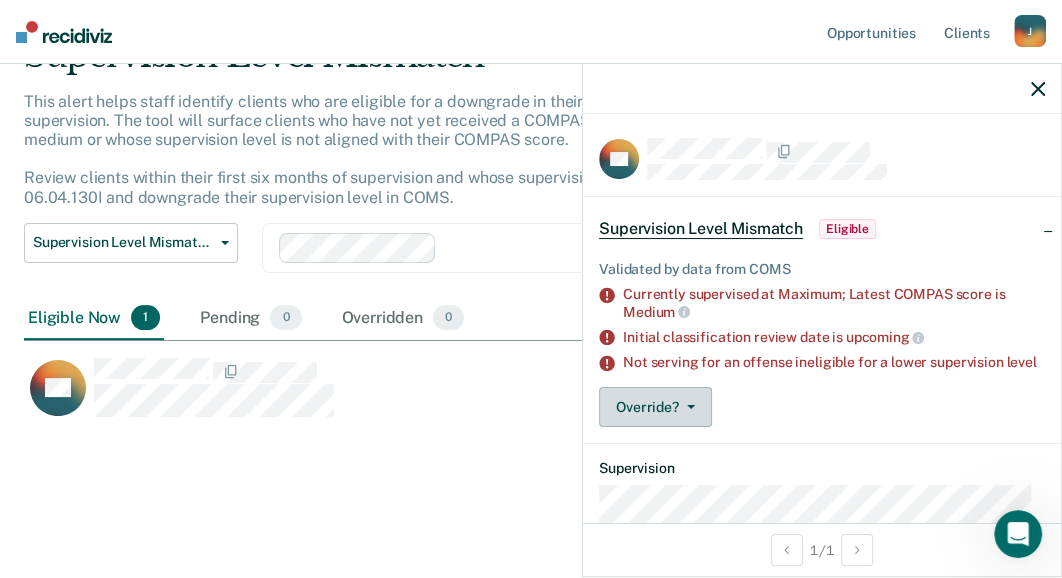 click on "Override?" at bounding box center [655, 407] 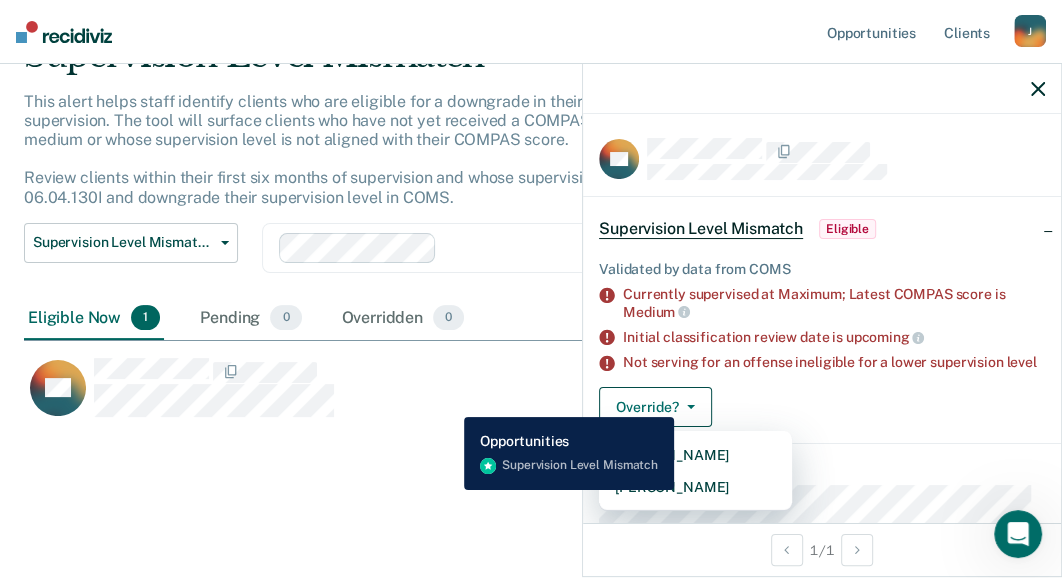 click on "DR" at bounding box center [455, 387] 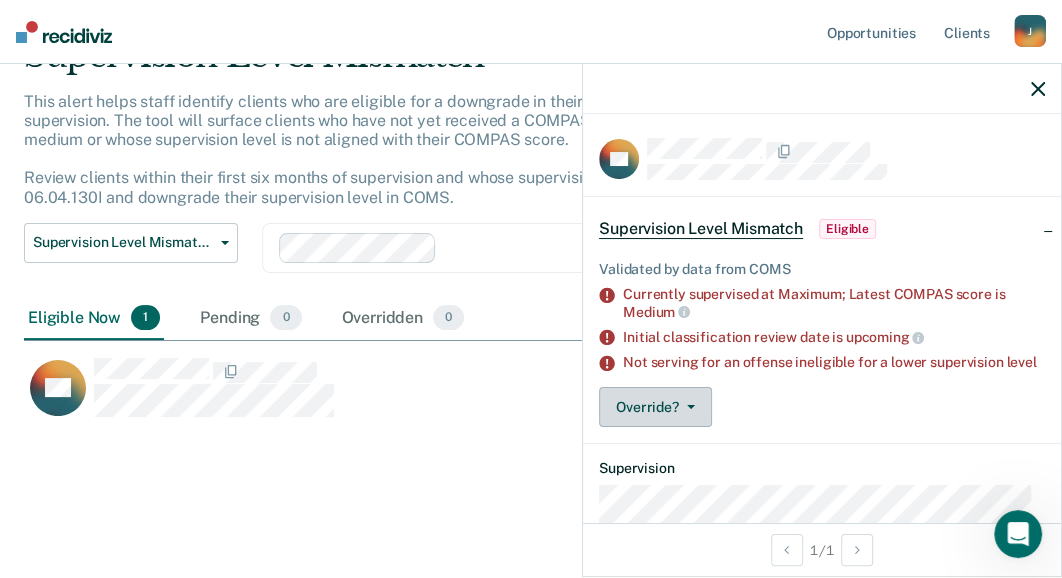 click on "Override?" at bounding box center (655, 407) 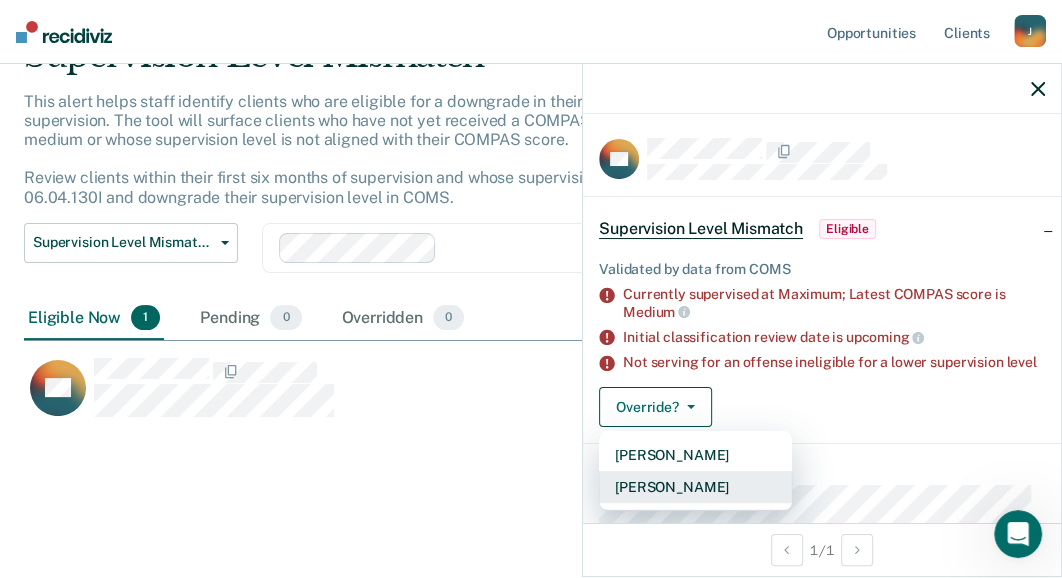 click on "[PERSON_NAME]" at bounding box center [695, 487] 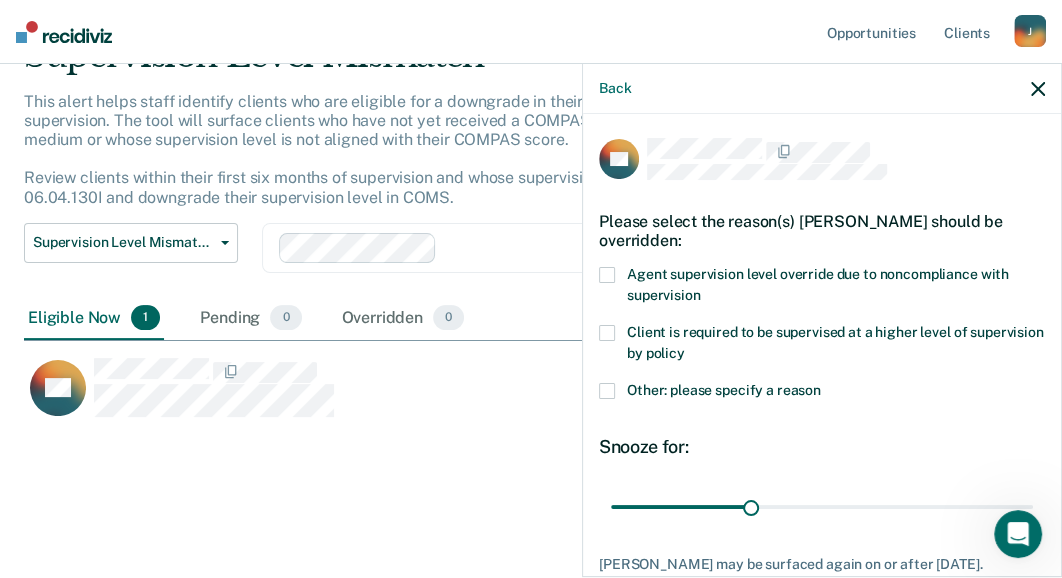 click at bounding box center (607, 275) 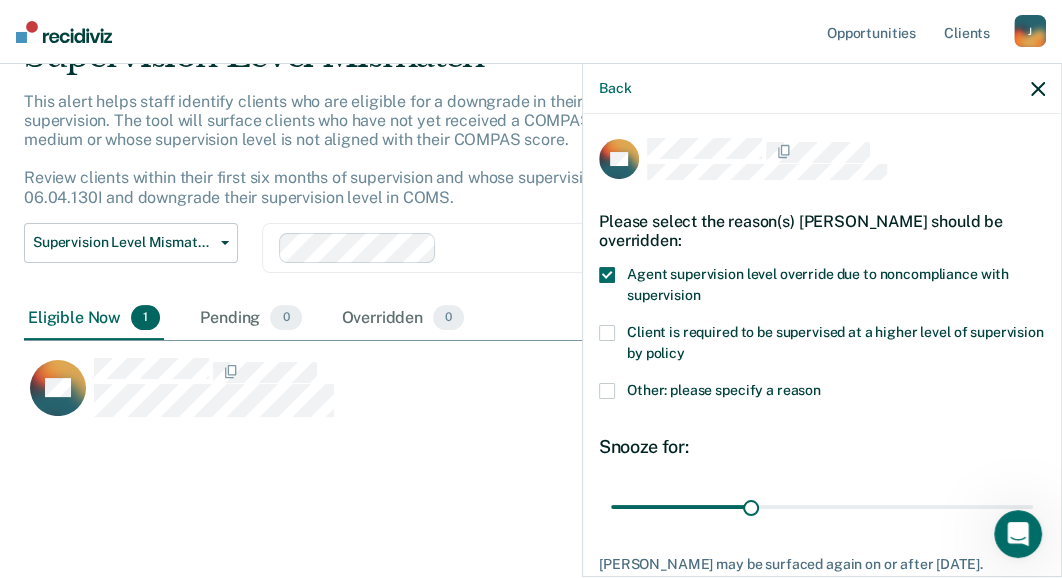 click on "Other: please specify a reason" at bounding box center [822, 393] 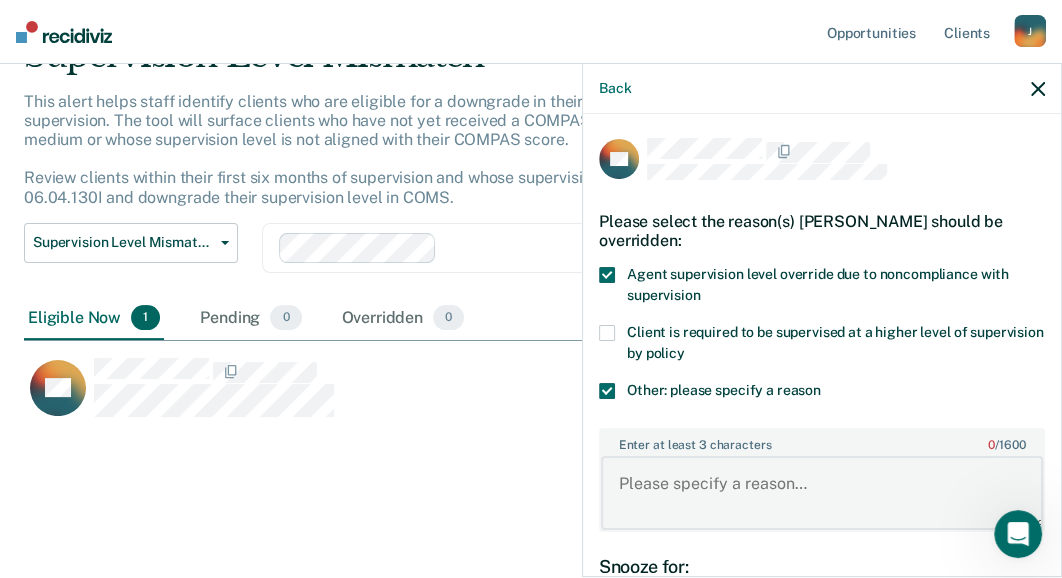 click on "Enter at least 3 characters 0  /  1600" at bounding box center (822, 493) 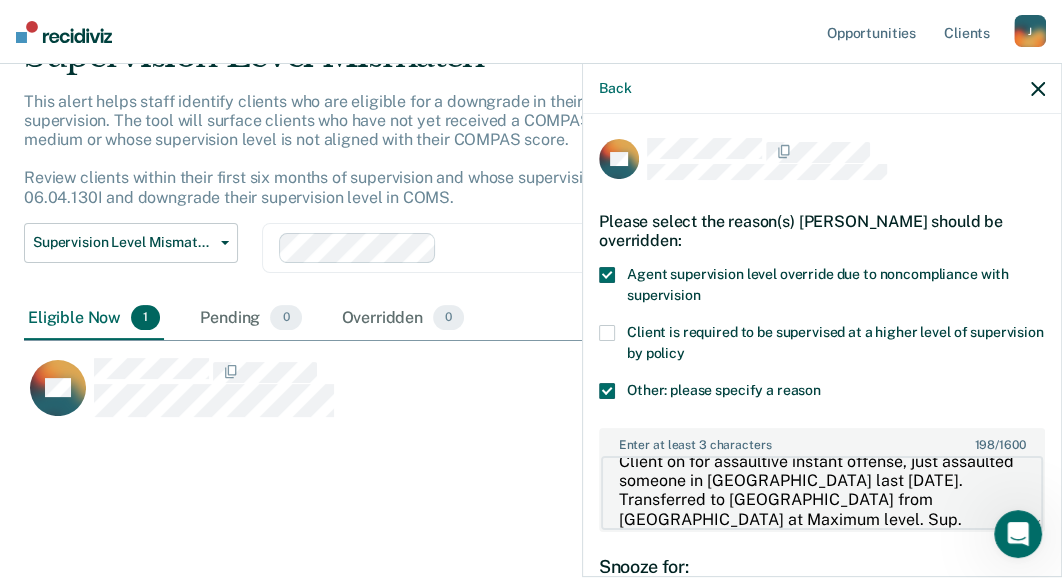 scroll, scrollTop: 41, scrollLeft: 0, axis: vertical 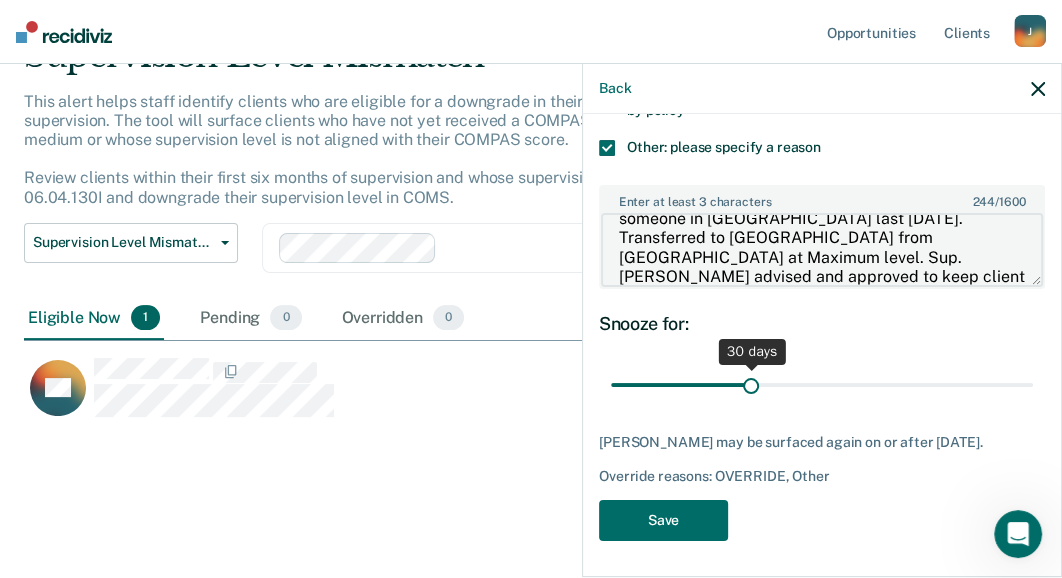 type on "Client on for assaultive instant offense, just assaulted someone in [GEOGRAPHIC_DATA] last [DATE]. Transferred to [GEOGRAPHIC_DATA] from [GEOGRAPHIC_DATA] at Maximum level. Sup. [PERSON_NAME] advised and approved to keep client at Maximum supervision." 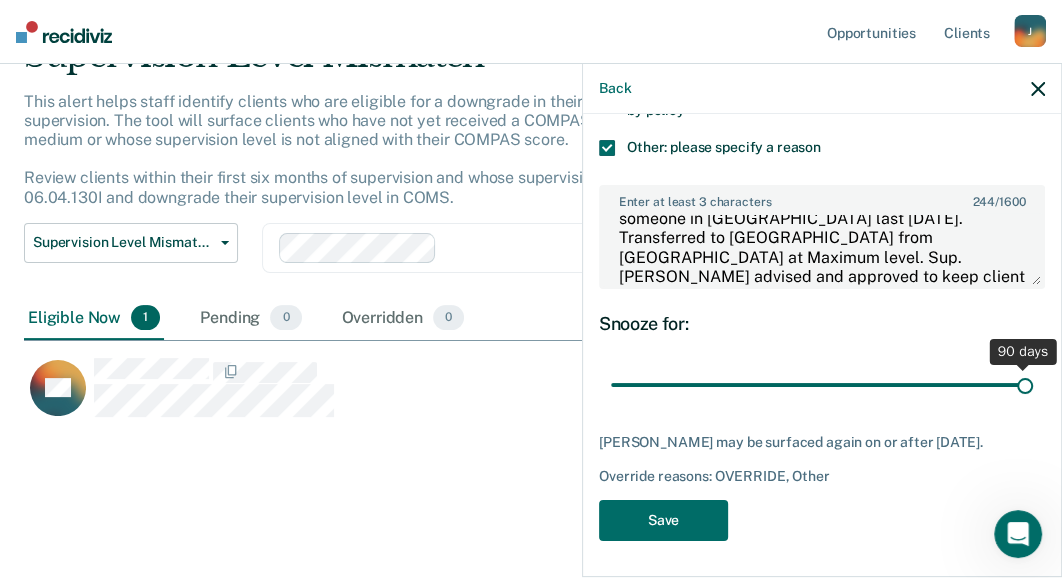 drag, startPoint x: 750, startPoint y: 382, endPoint x: 1073, endPoint y: 363, distance: 323.55835 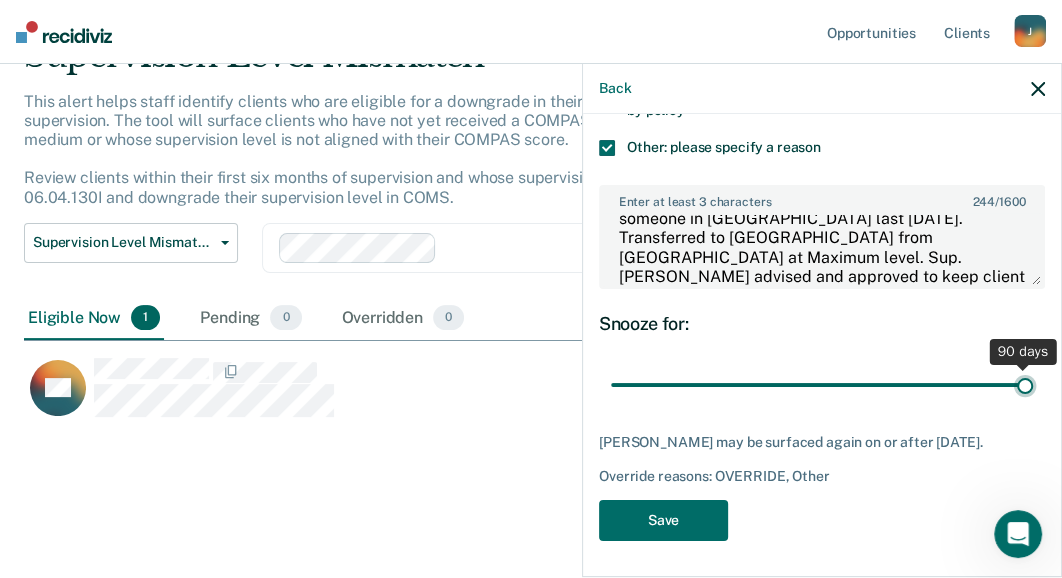 type on "90" 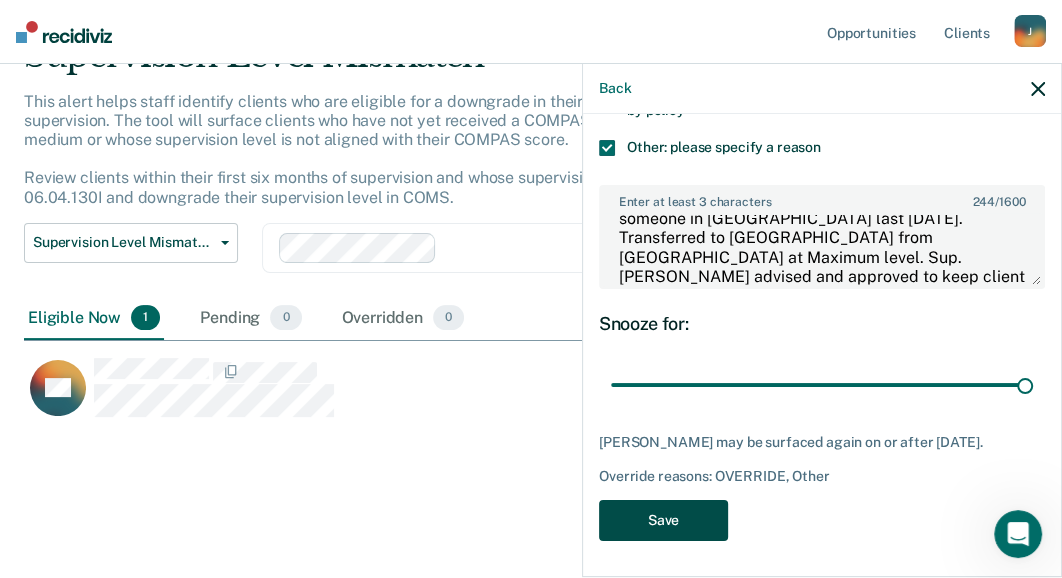 click on "Save" at bounding box center (663, 520) 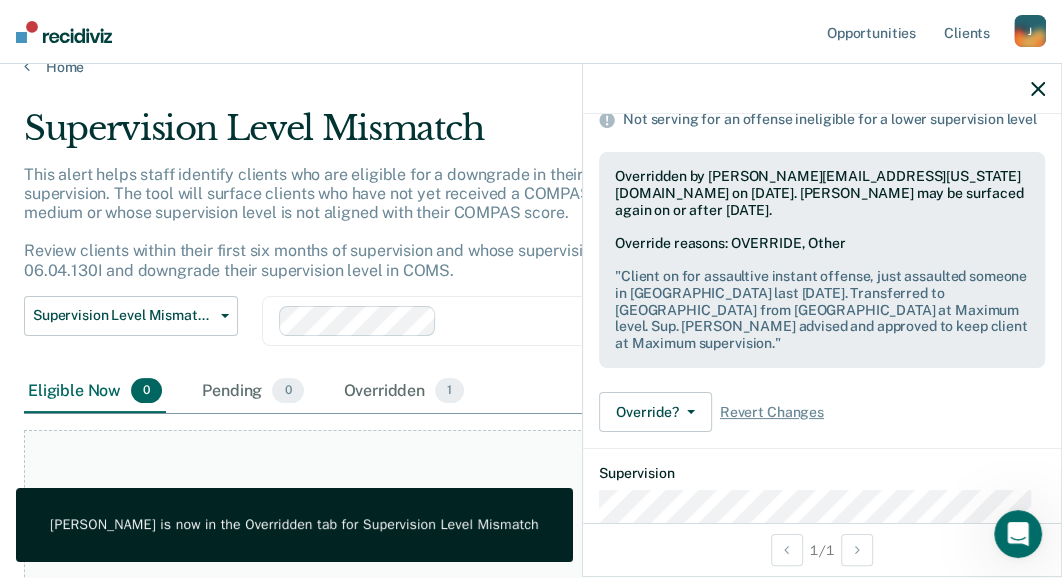 scroll, scrollTop: 0, scrollLeft: 0, axis: both 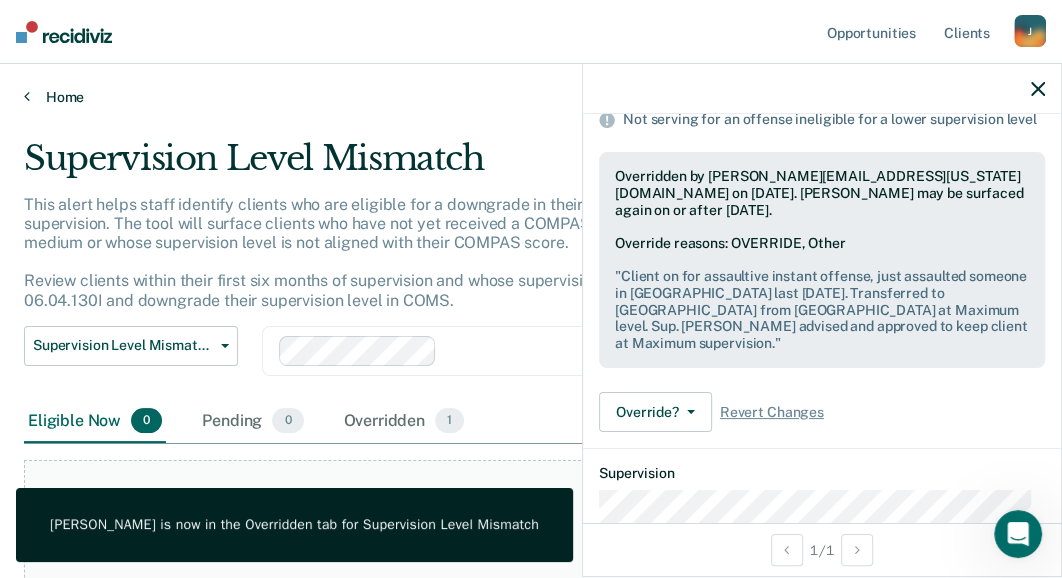 click on "Home" at bounding box center (531, 97) 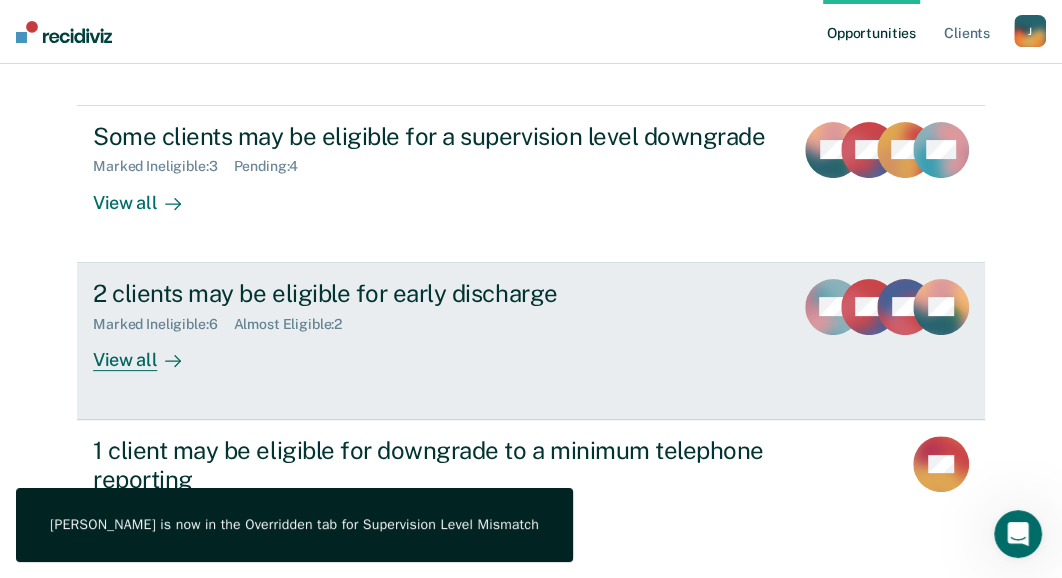 scroll, scrollTop: 200, scrollLeft: 0, axis: vertical 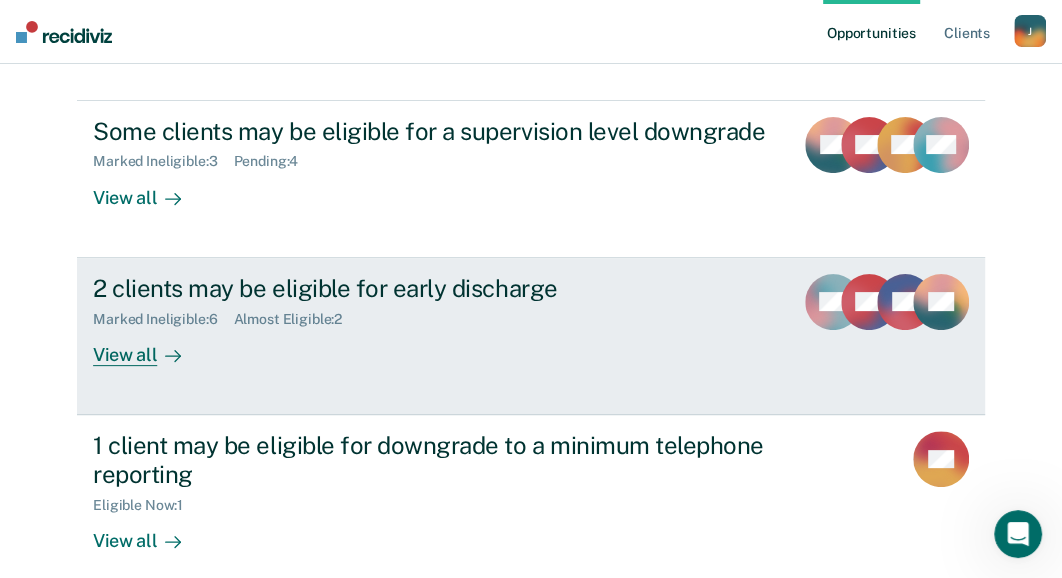 click on "View all" at bounding box center (149, 346) 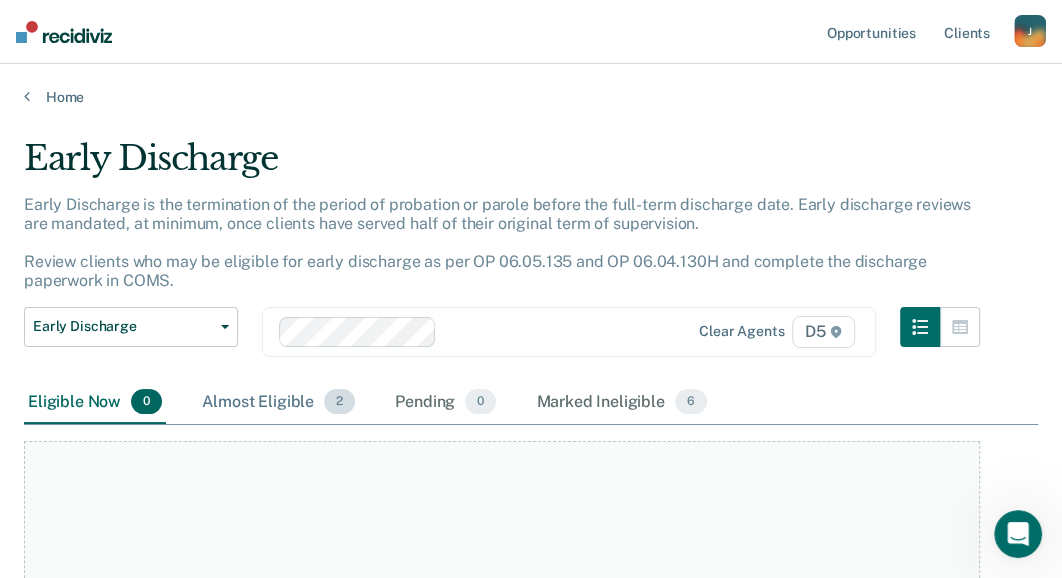 click on "Almost Eligible 2" at bounding box center (278, 403) 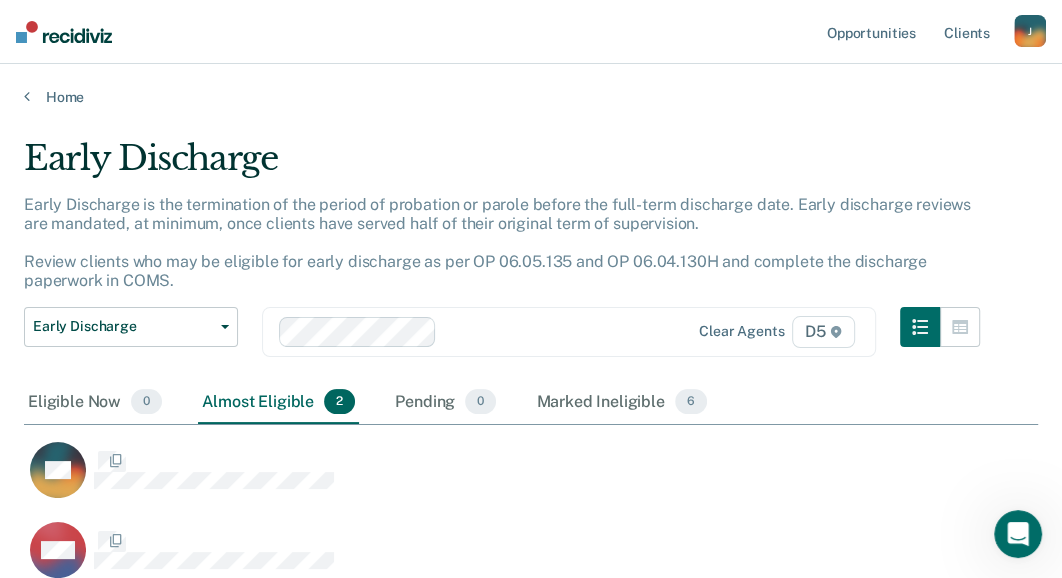 scroll, scrollTop: 16, scrollLeft: 16, axis: both 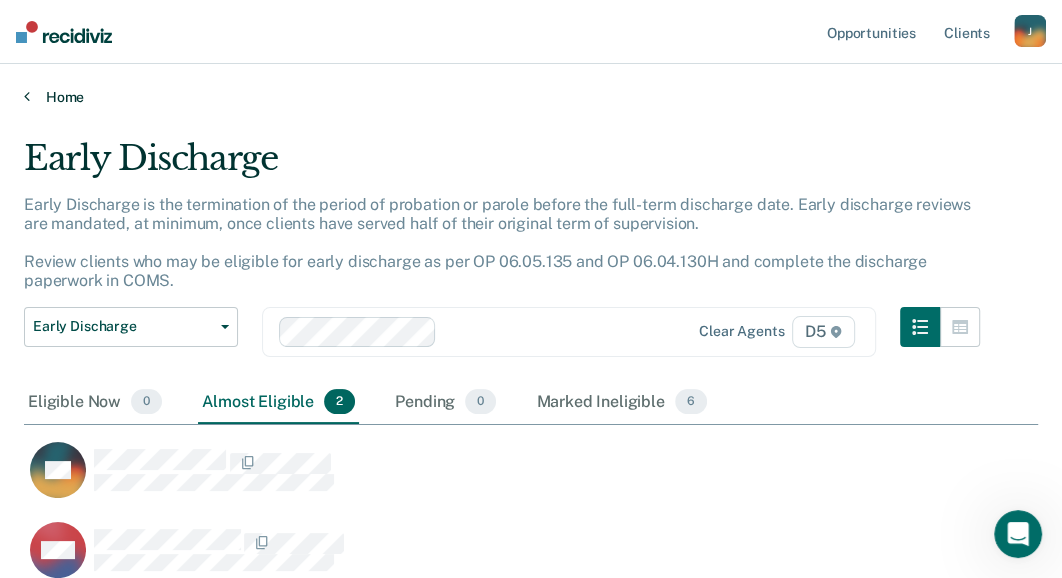 click on "Home" at bounding box center [531, 97] 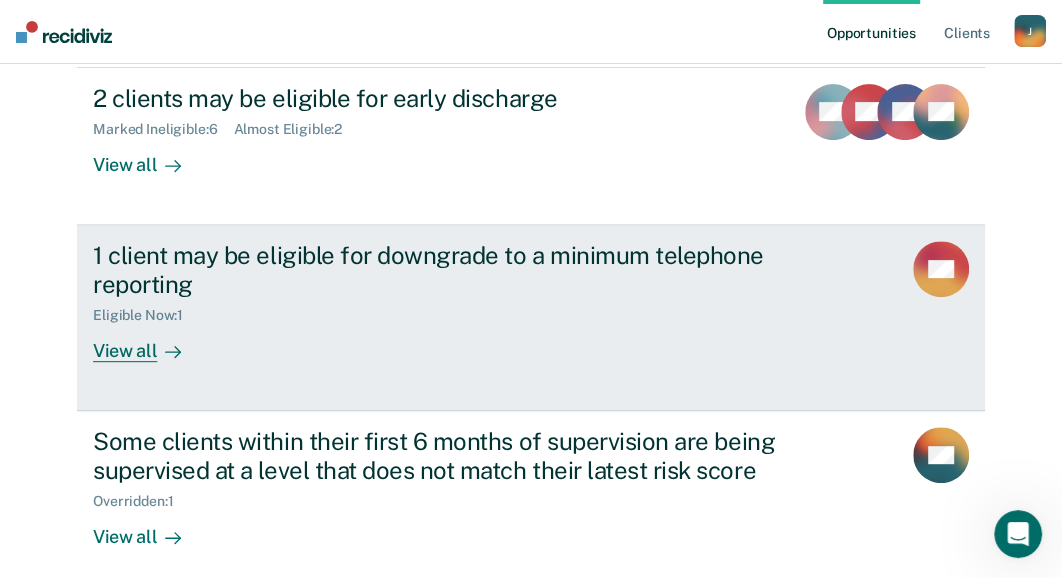 scroll, scrollTop: 485, scrollLeft: 0, axis: vertical 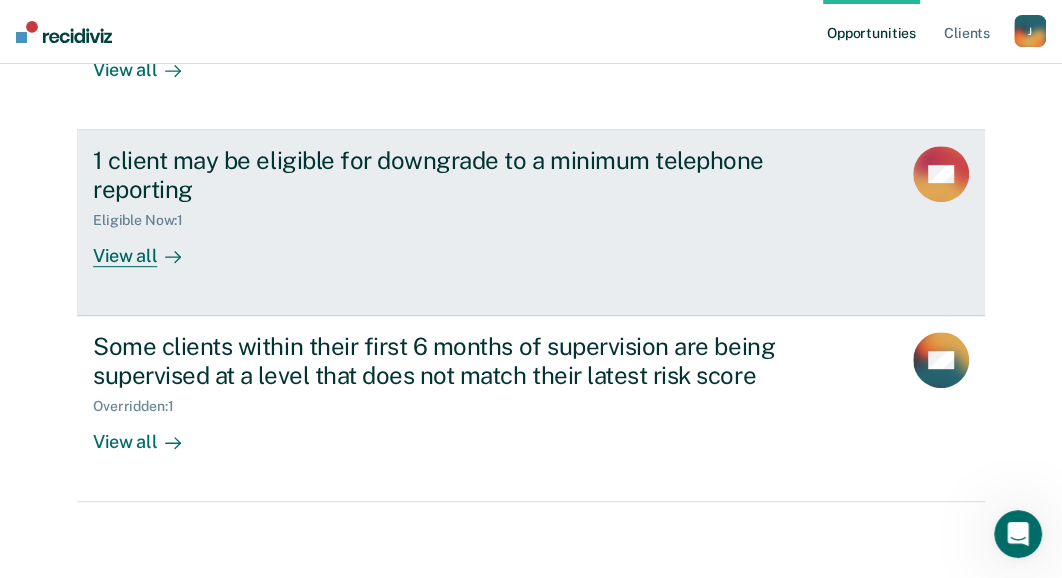 click on "View all" at bounding box center [149, 247] 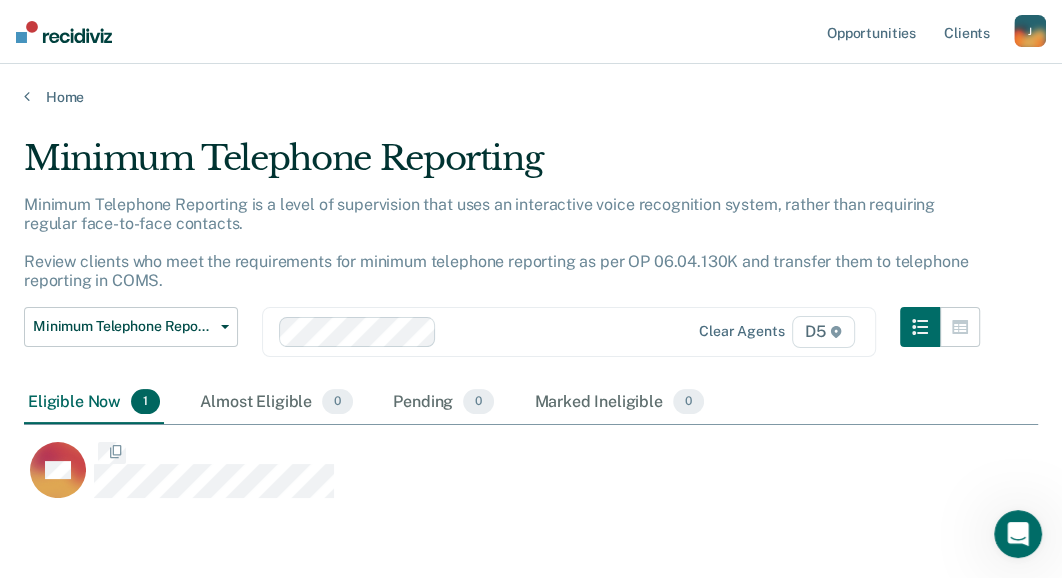 scroll, scrollTop: 16, scrollLeft: 16, axis: both 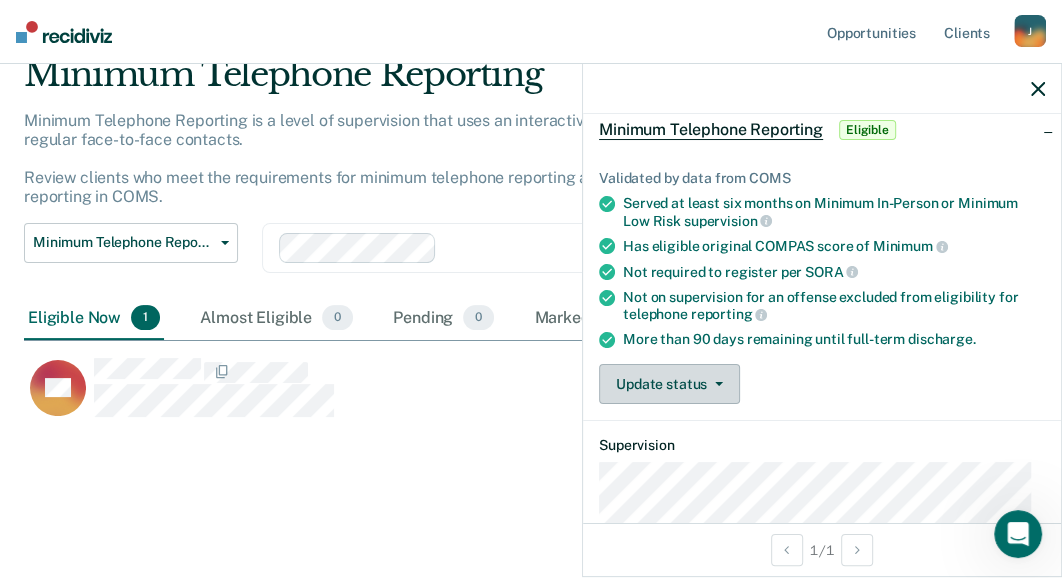 click on "Update status" at bounding box center [669, 384] 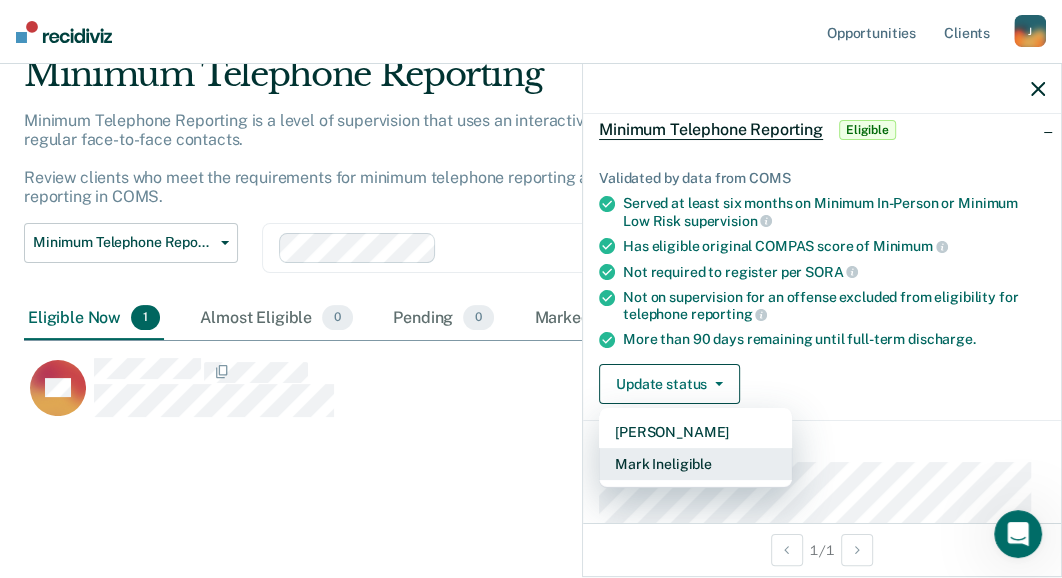 click on "Mark Ineligible" at bounding box center (695, 464) 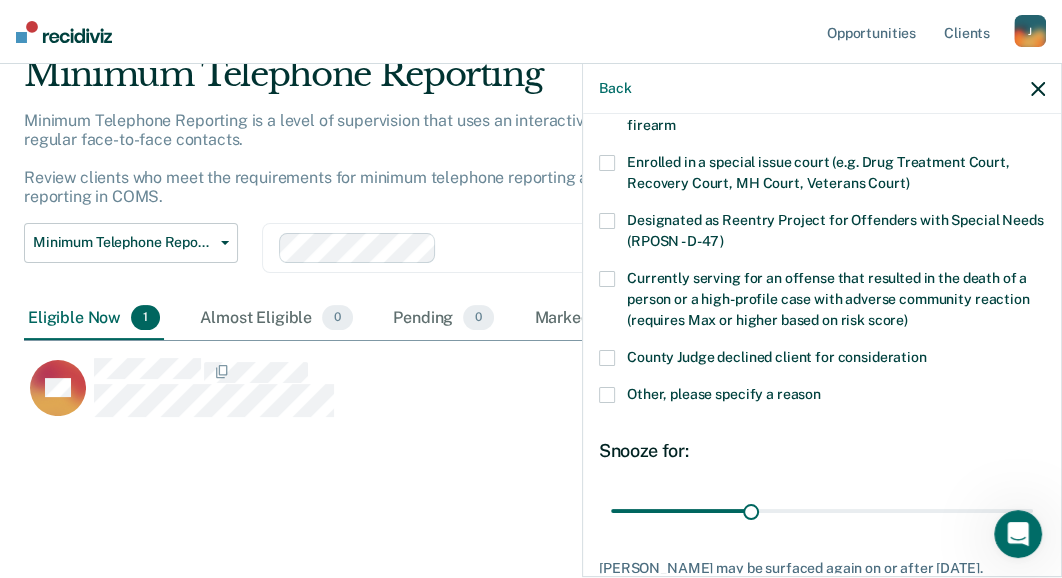 scroll, scrollTop: 200, scrollLeft: 0, axis: vertical 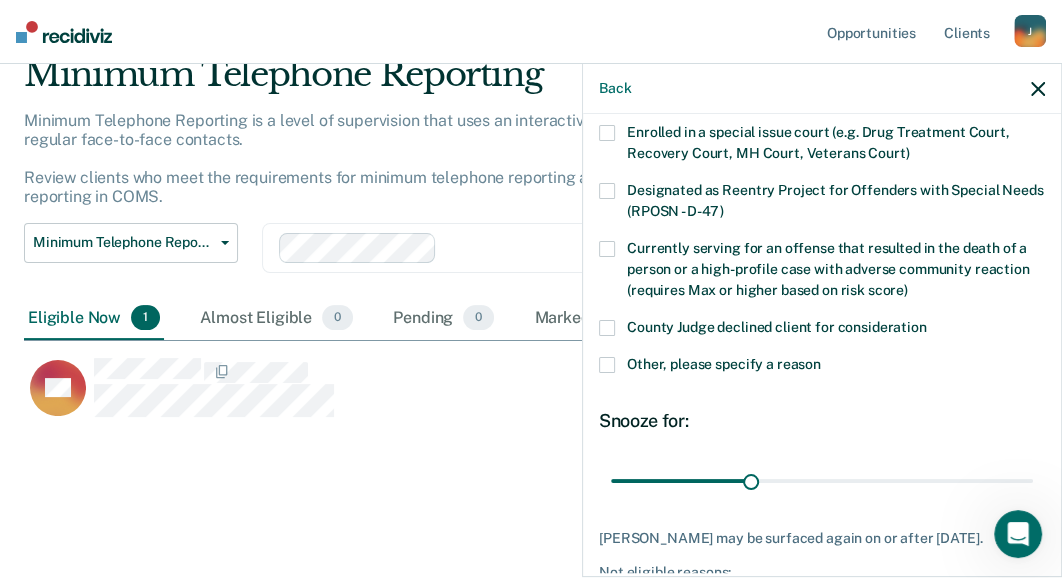 click at bounding box center [607, 365] 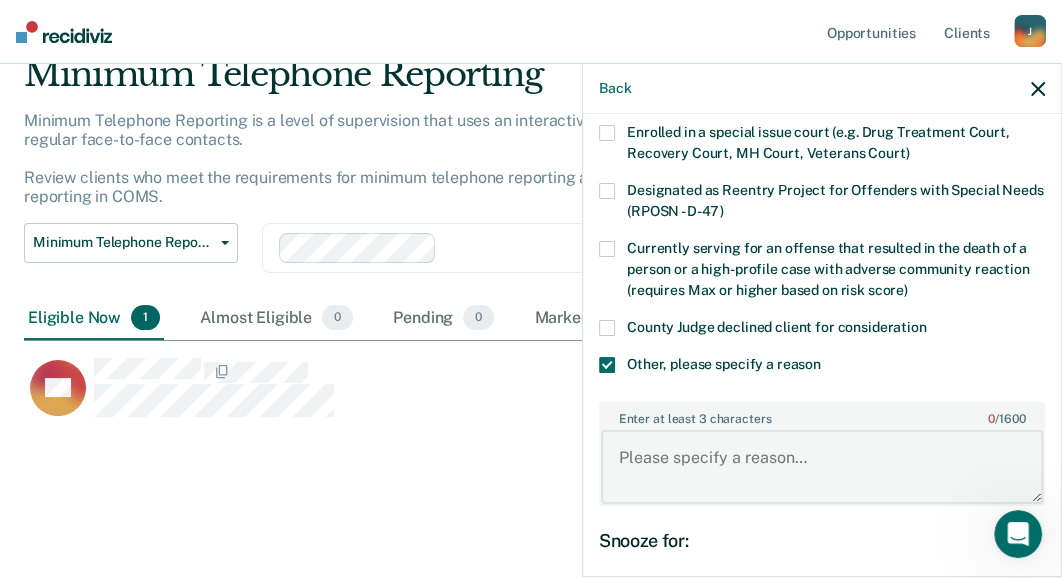 click on "Enter at least 3 characters 0  /  1600" at bounding box center [822, 467] 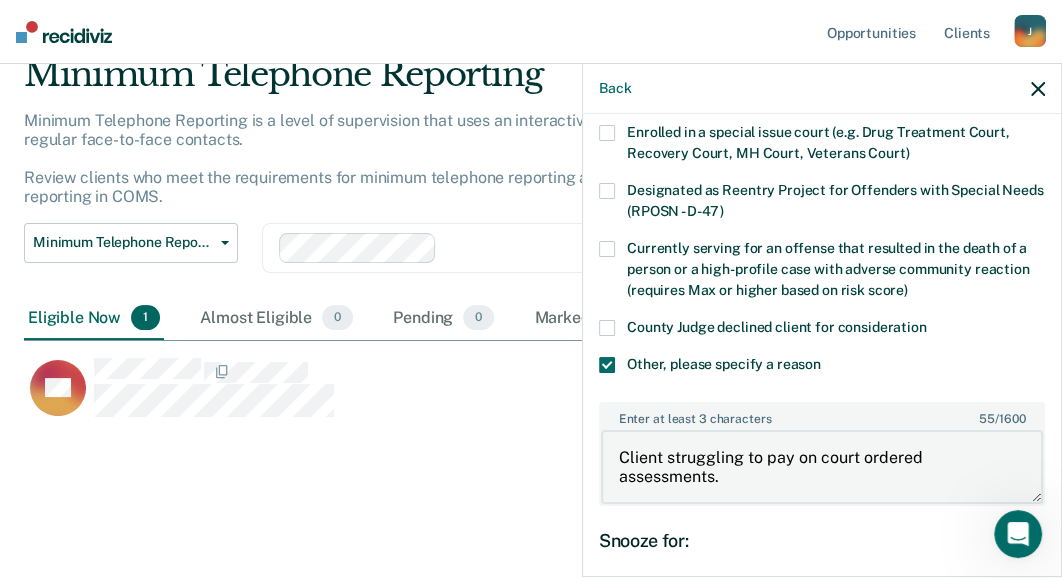 scroll, scrollTop: 417, scrollLeft: 0, axis: vertical 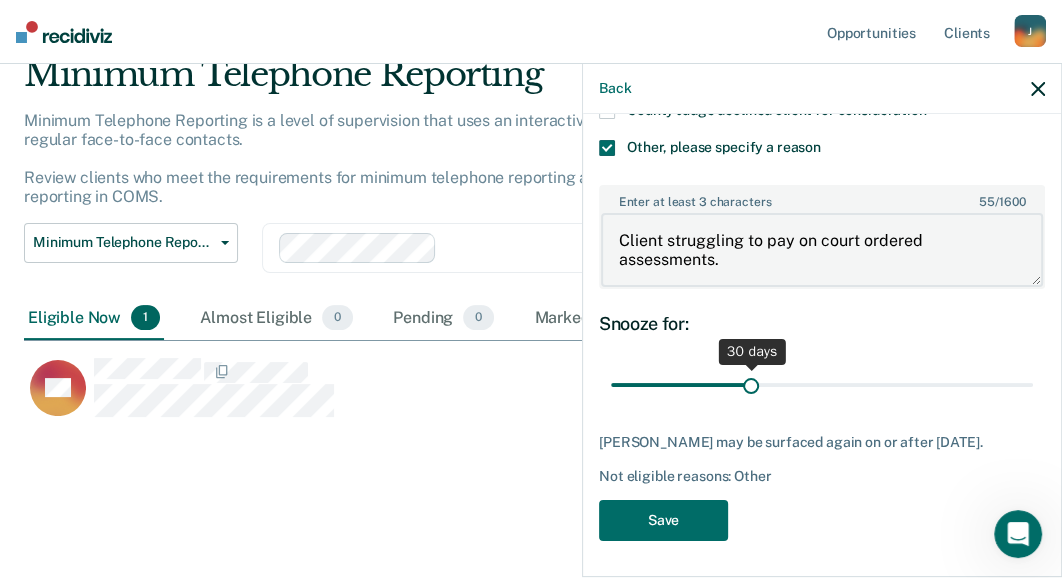 type on "Client struggling to pay on court ordered assessments." 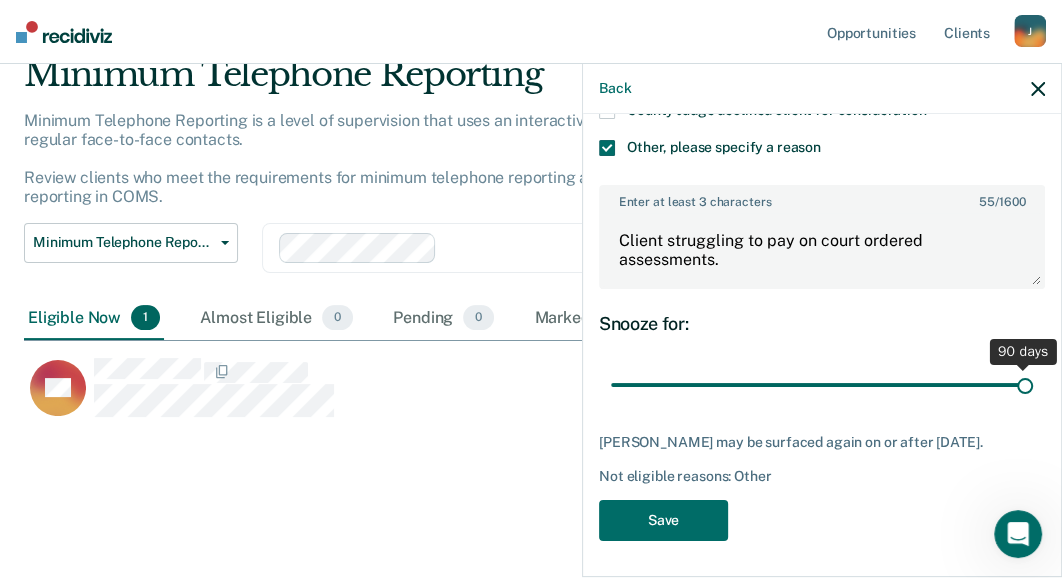 drag, startPoint x: 750, startPoint y: 384, endPoint x: 1032, endPoint y: 394, distance: 282.17725 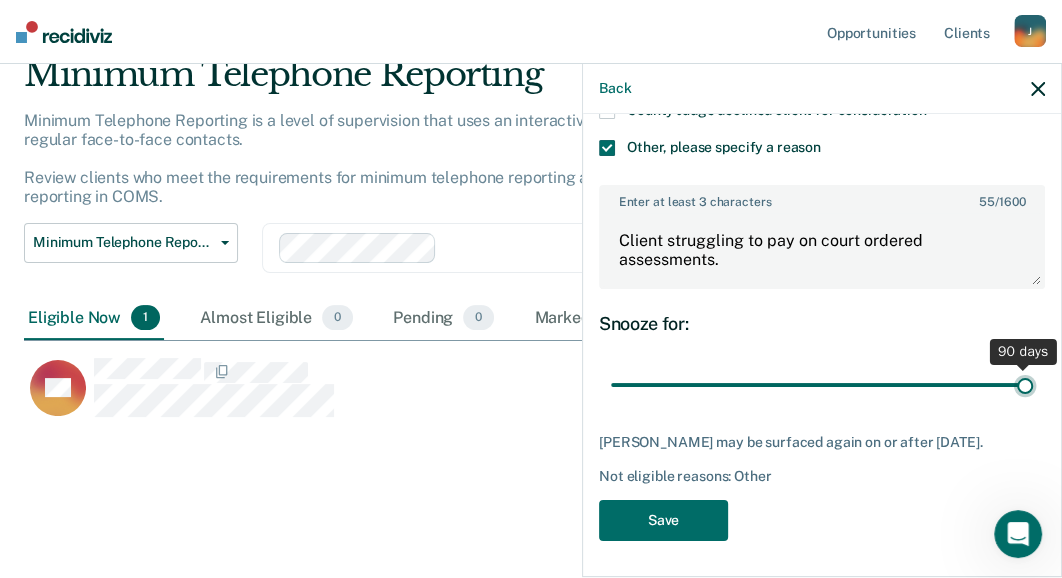 type on "90" 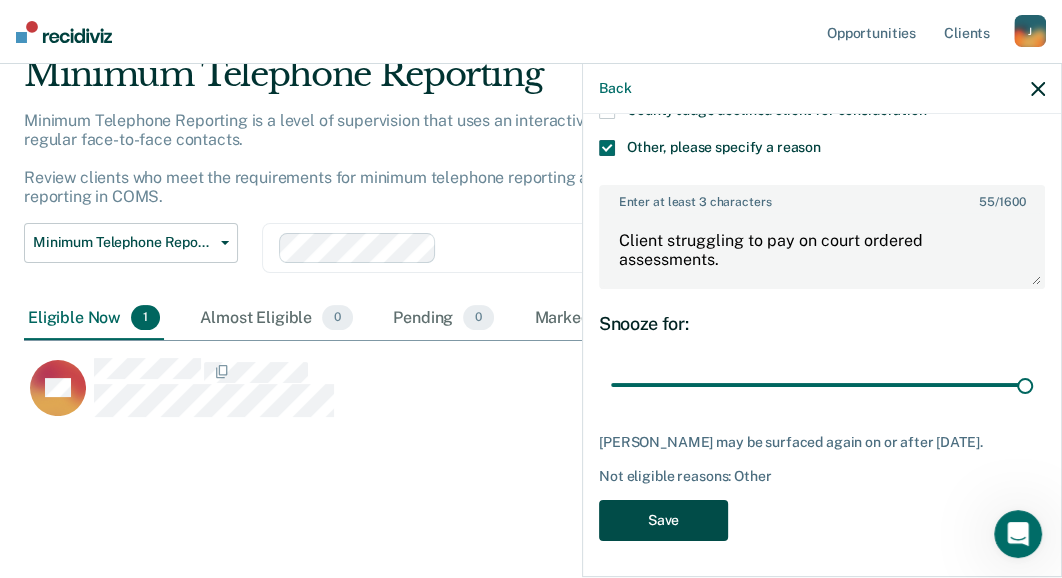 click on "Save" at bounding box center (663, 520) 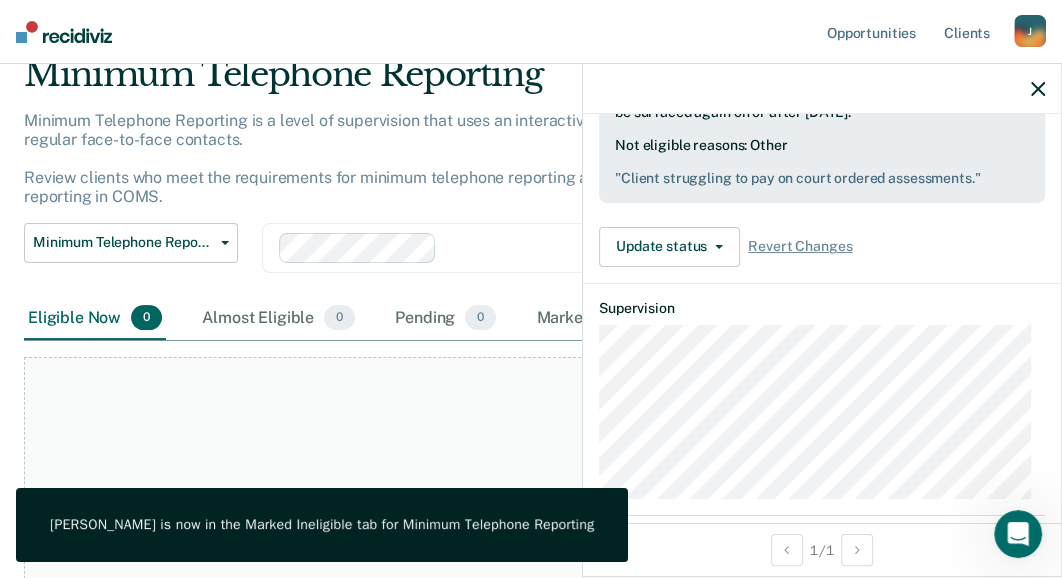click on "At this time, there are no clients who are Eligible Now. Please navigate to one of the other tabs." at bounding box center (502, 520) 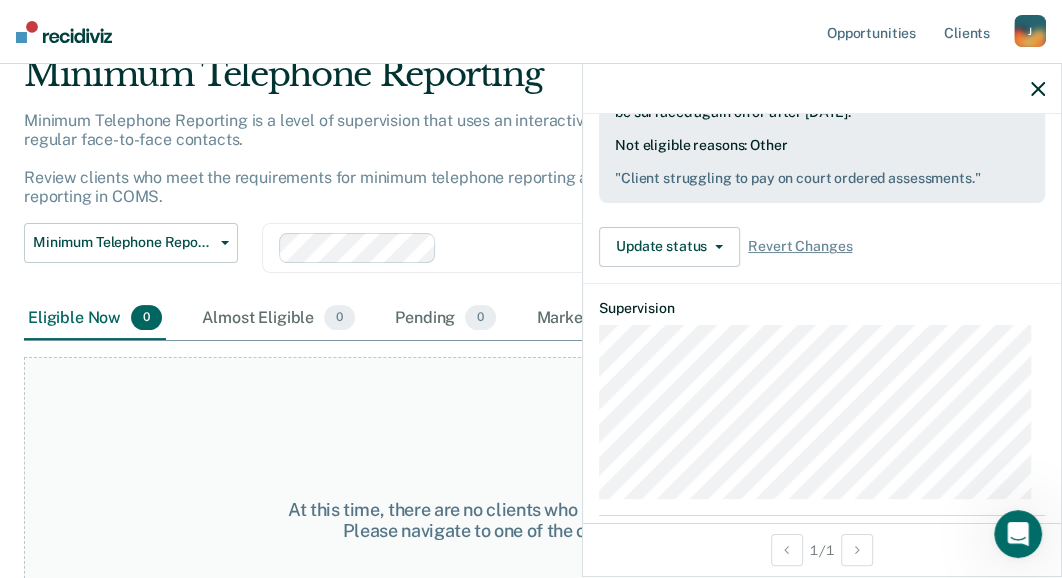 click 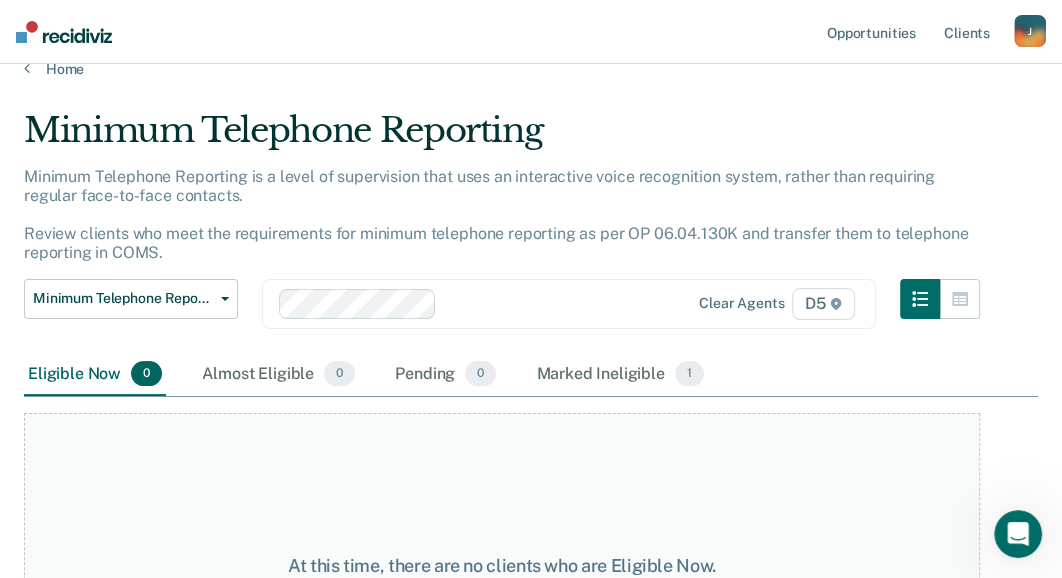 scroll, scrollTop: 0, scrollLeft: 0, axis: both 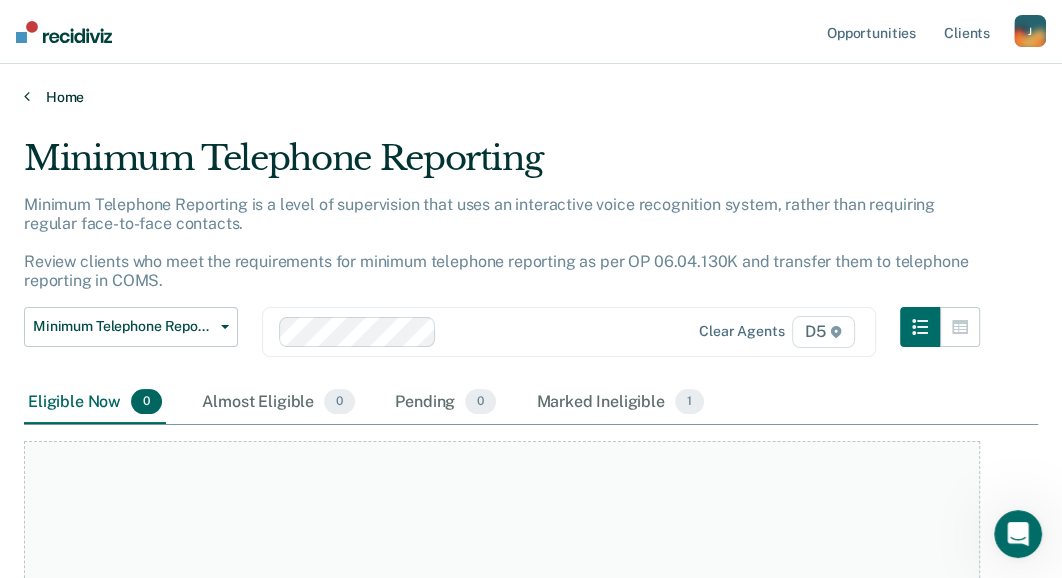 click on "Home" at bounding box center [531, 97] 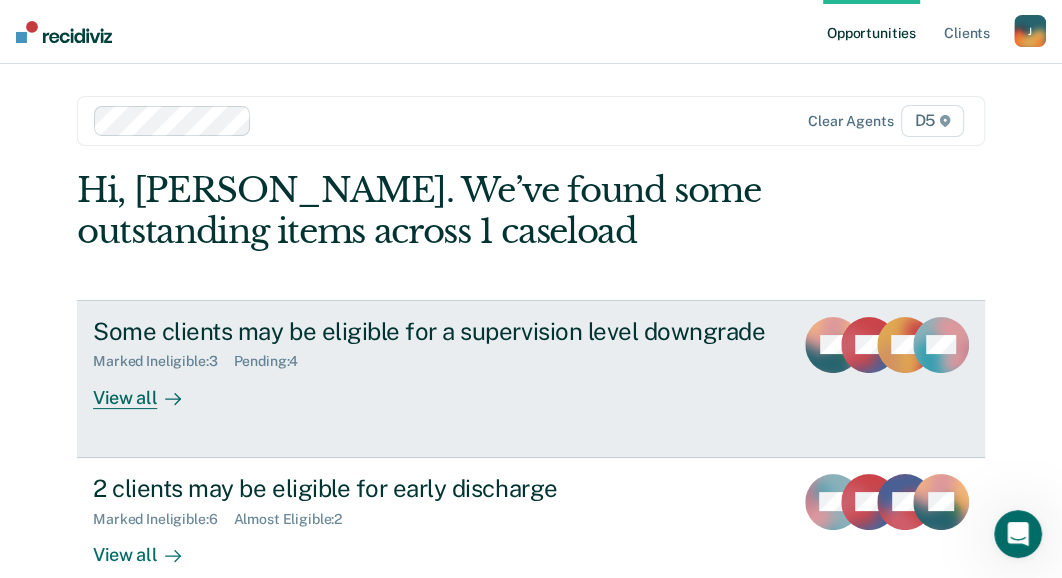 scroll, scrollTop: 300, scrollLeft: 0, axis: vertical 